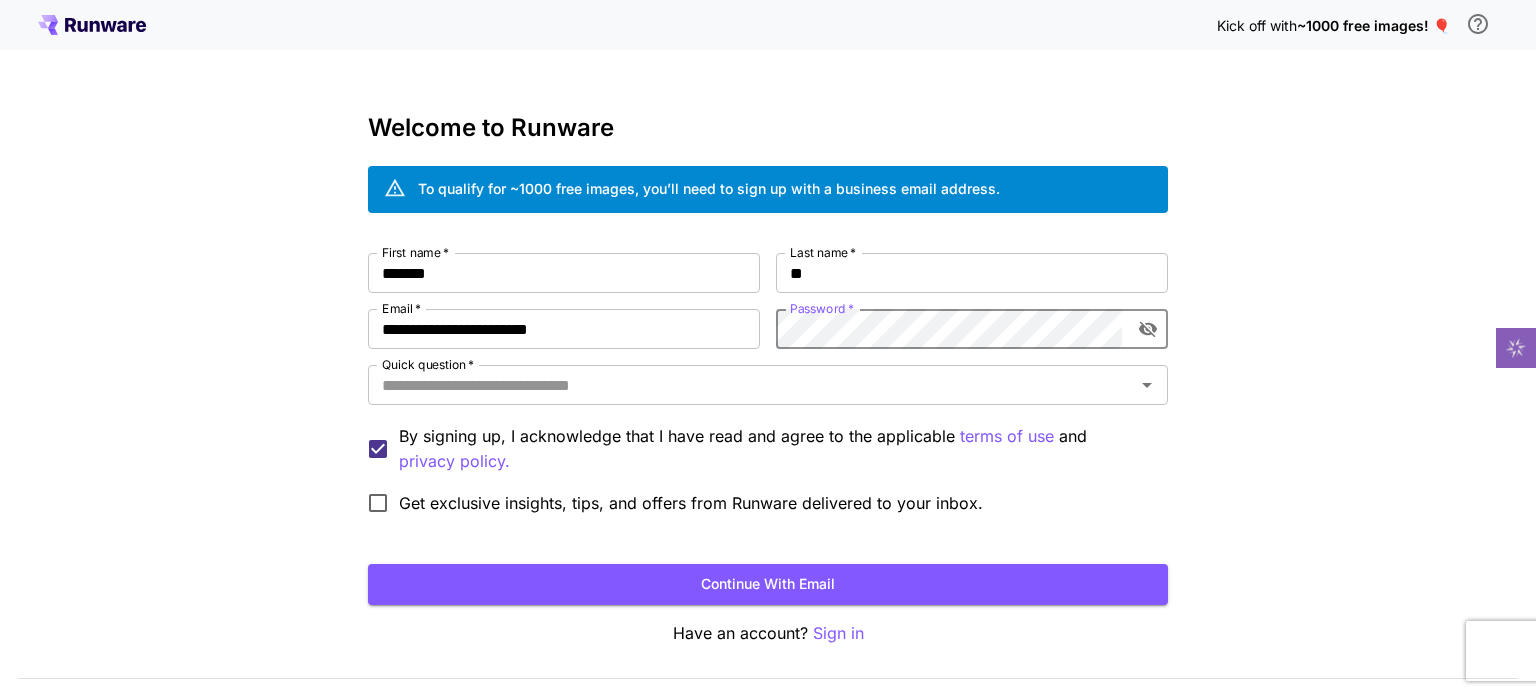 scroll, scrollTop: 0, scrollLeft: 0, axis: both 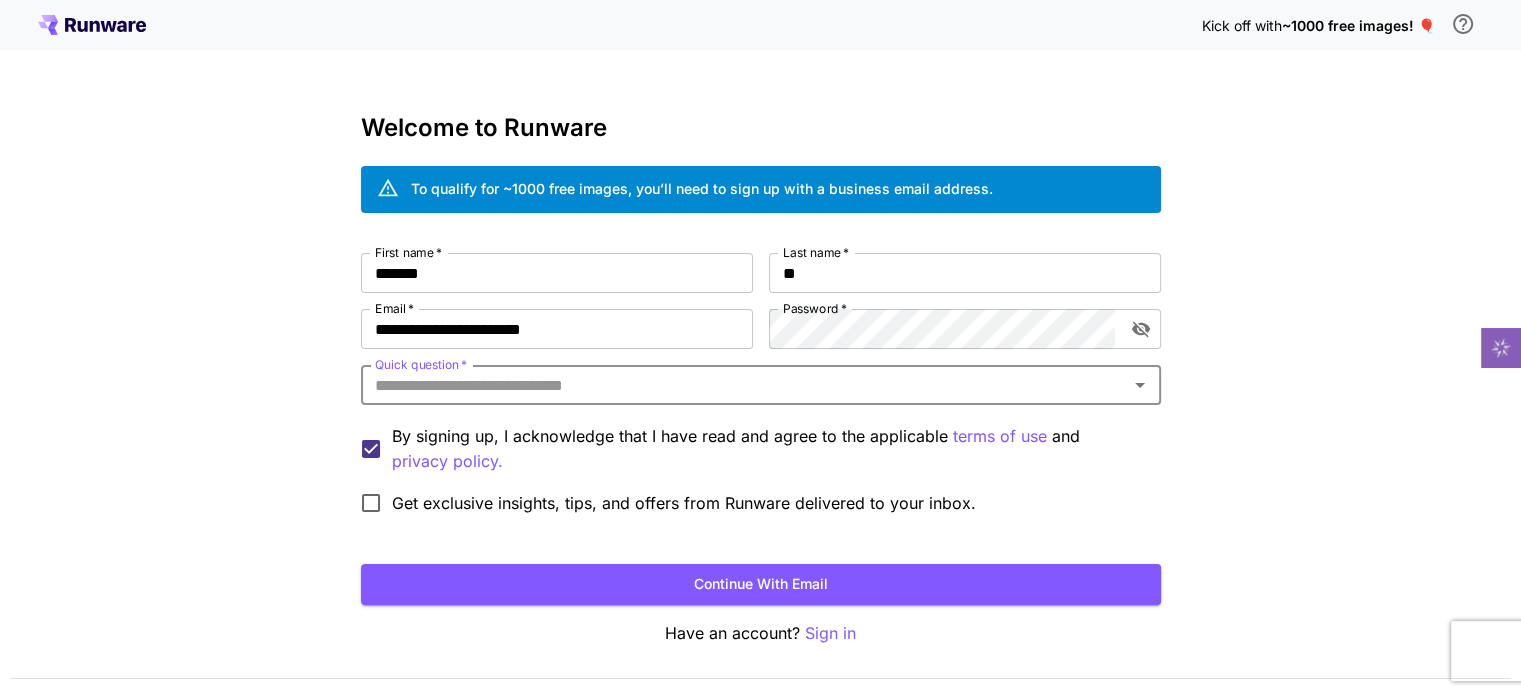 click on "Quick question   *" at bounding box center (744, 385) 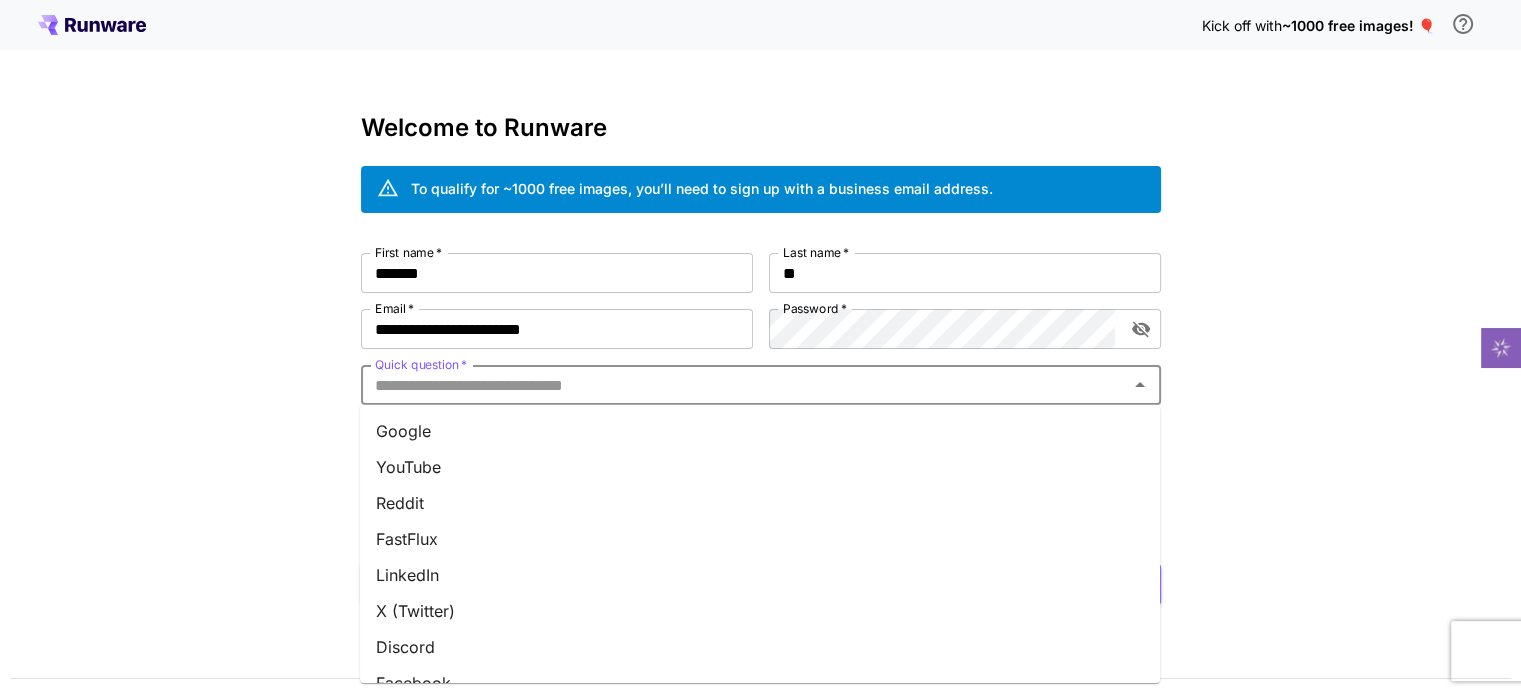 click on "Google" at bounding box center [760, 431] 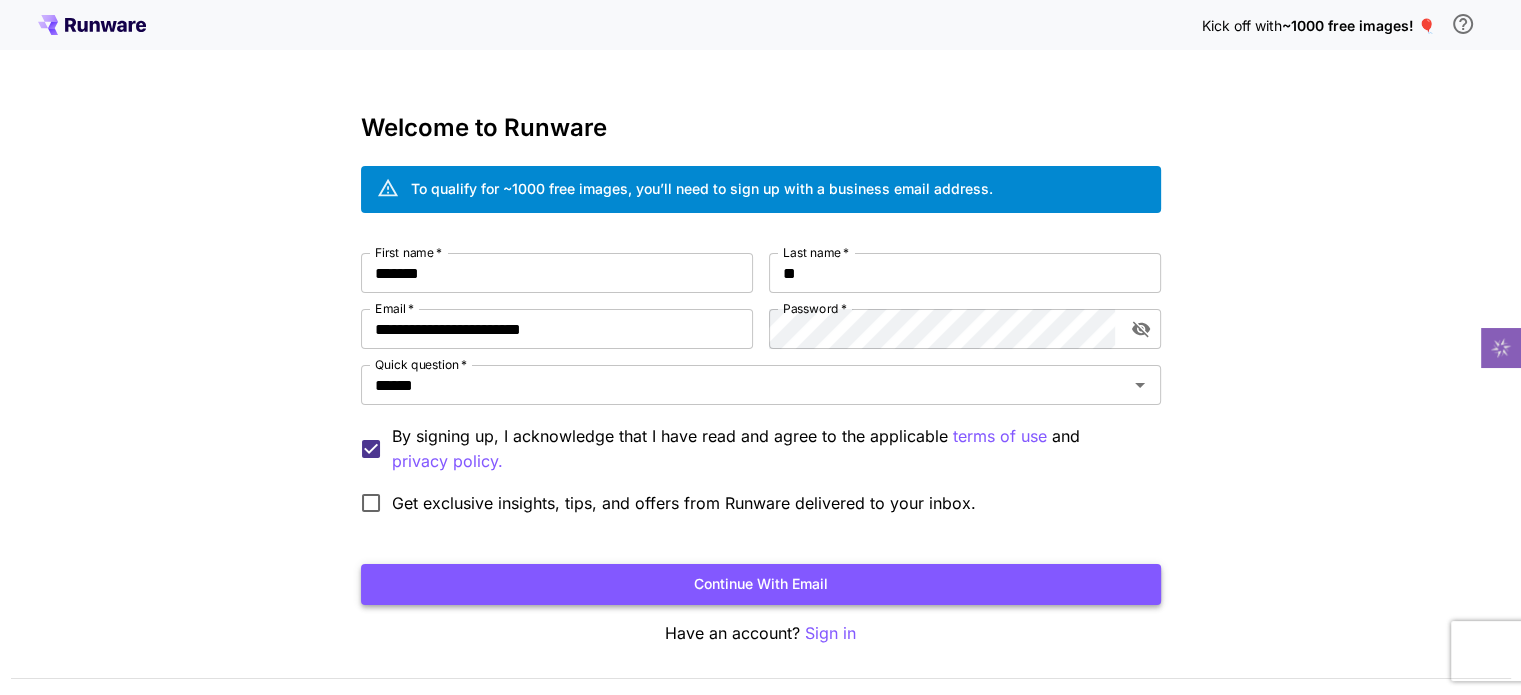 click on "Continue with email" at bounding box center (761, 584) 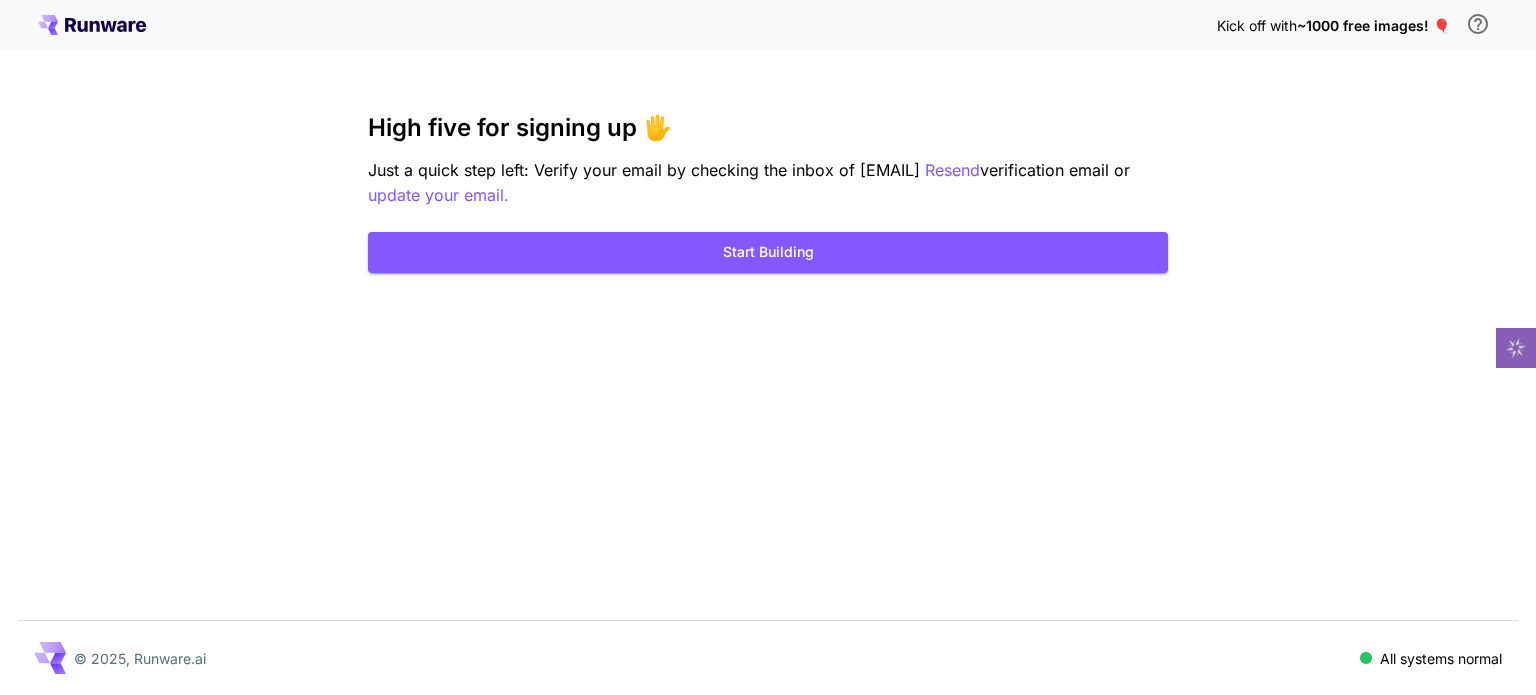 scroll, scrollTop: 0, scrollLeft: 0, axis: both 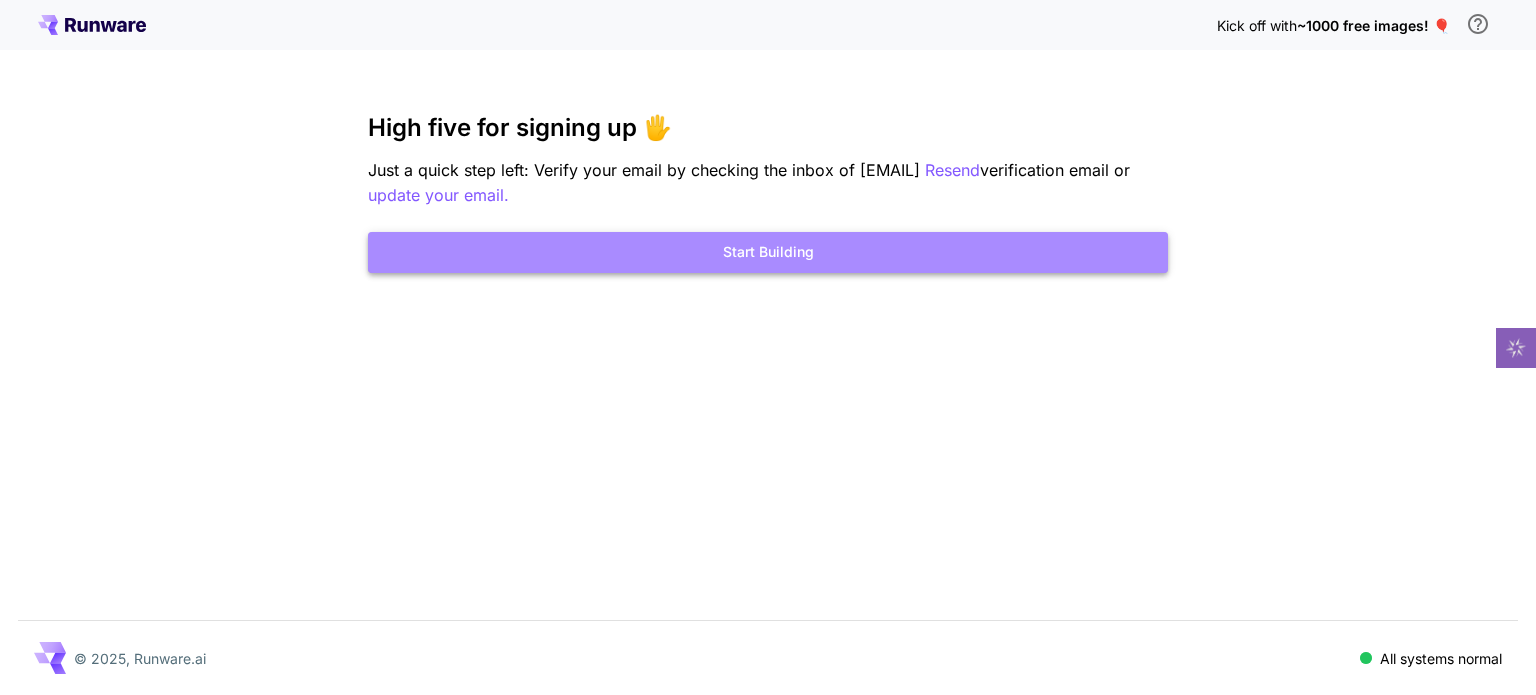 click on "Start Building" at bounding box center [768, 252] 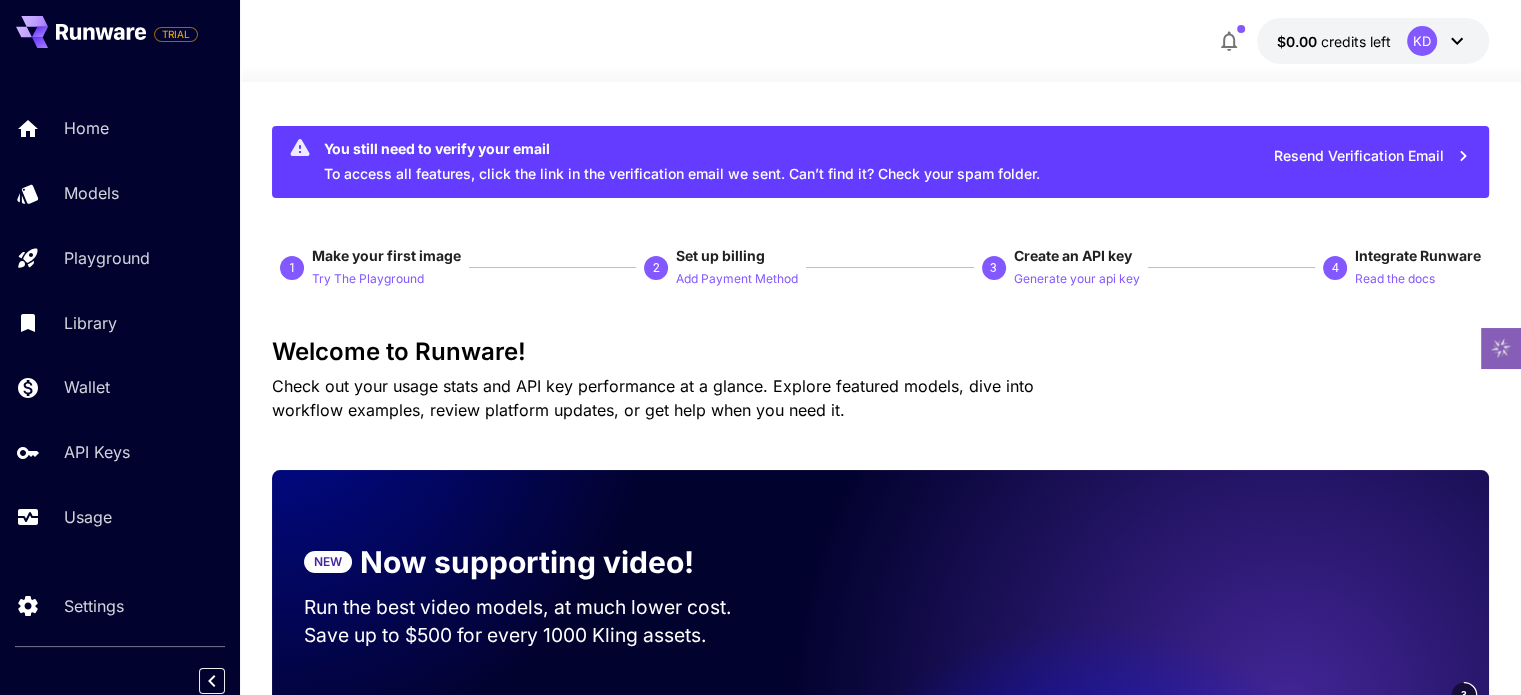 click 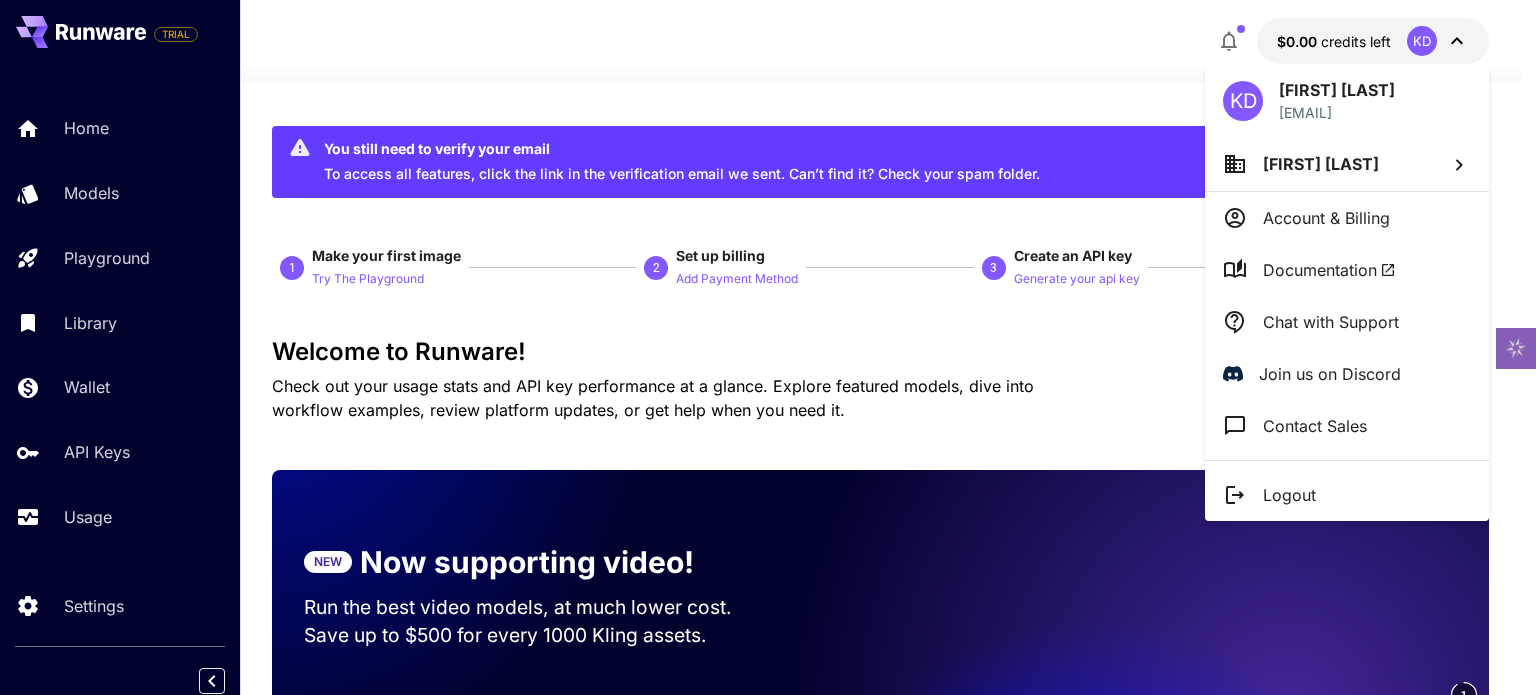 click at bounding box center [768, 347] 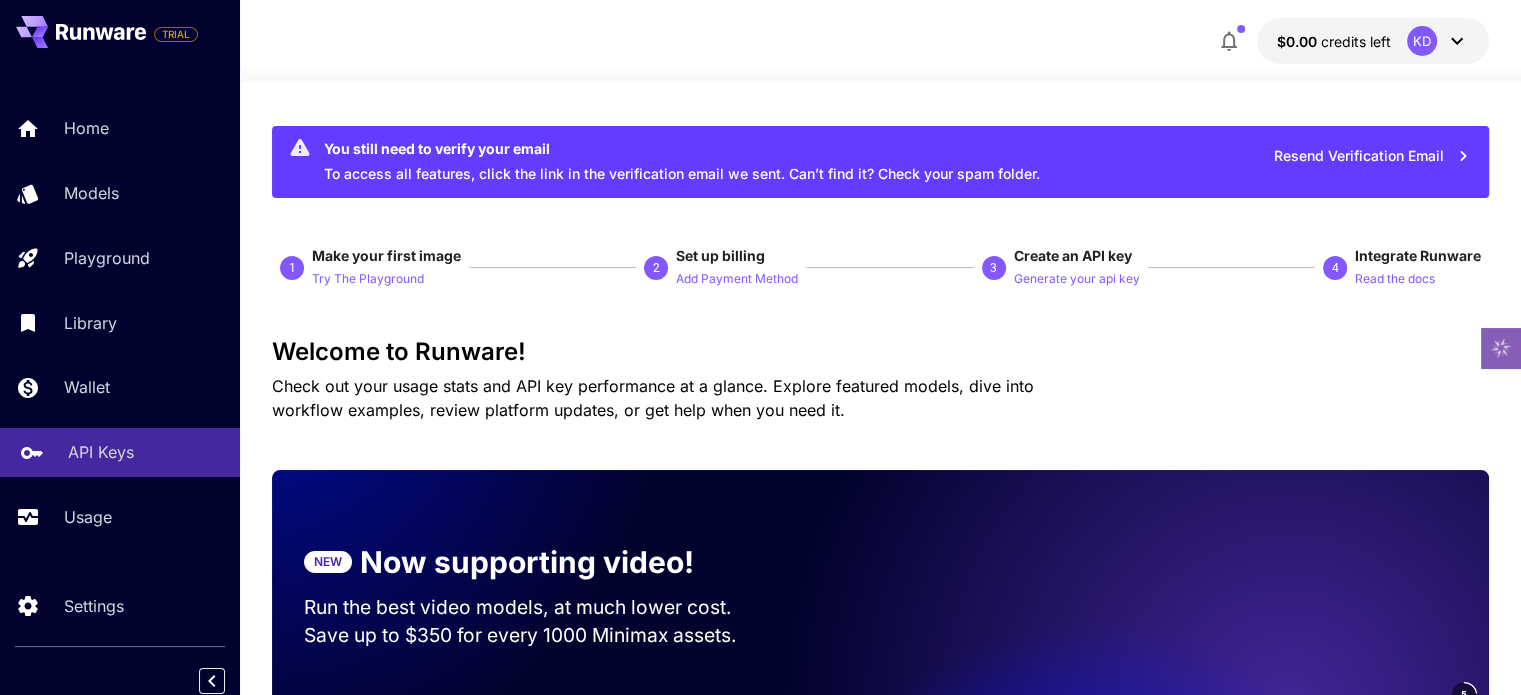 click on "API Keys" at bounding box center [120, 452] 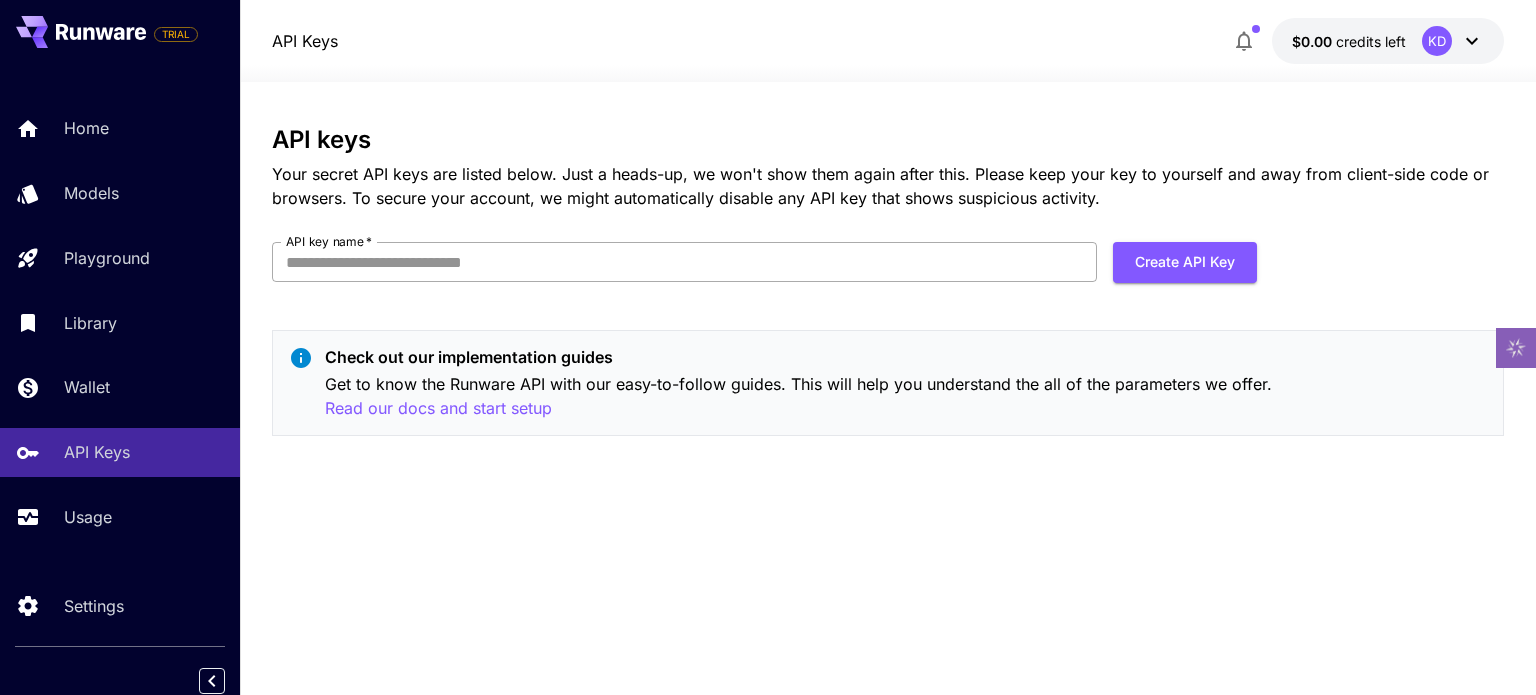 click on "API key name   *" at bounding box center [684, 262] 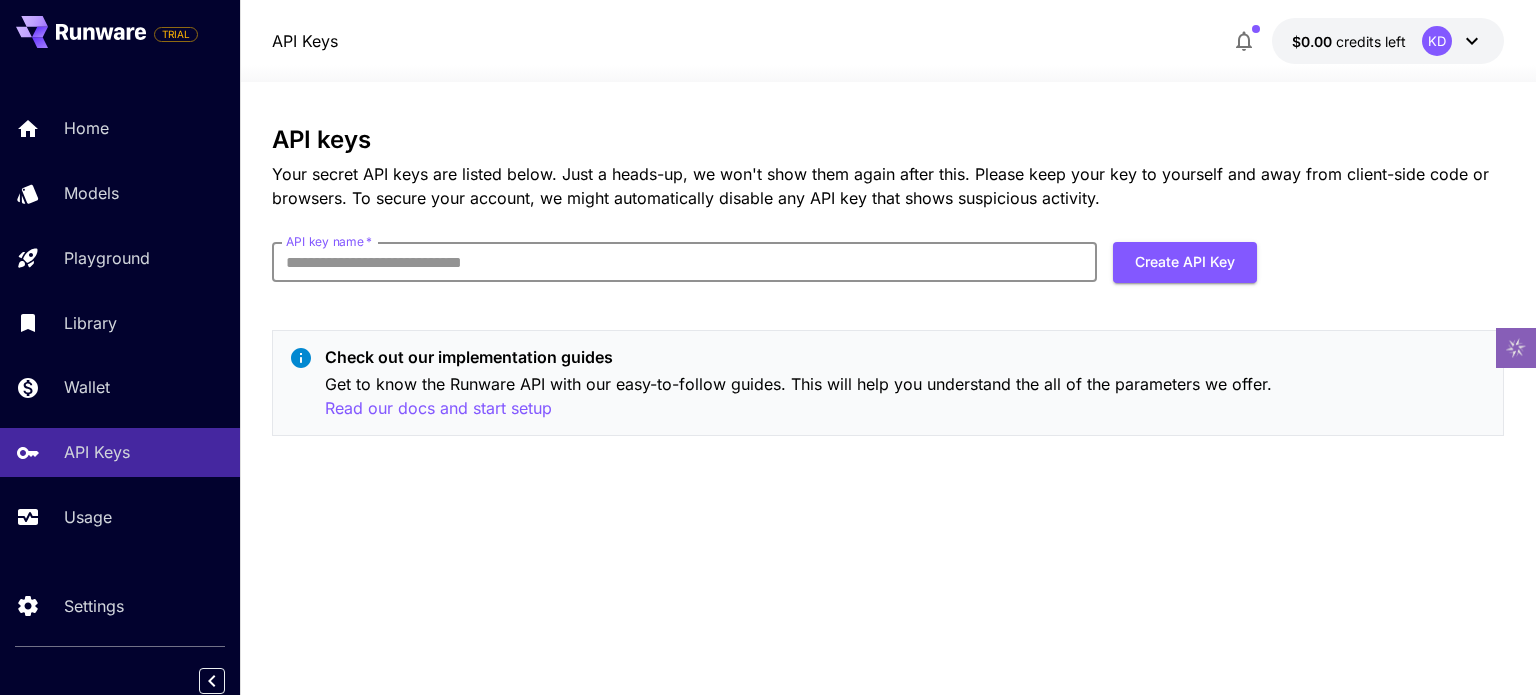 type on "**********" 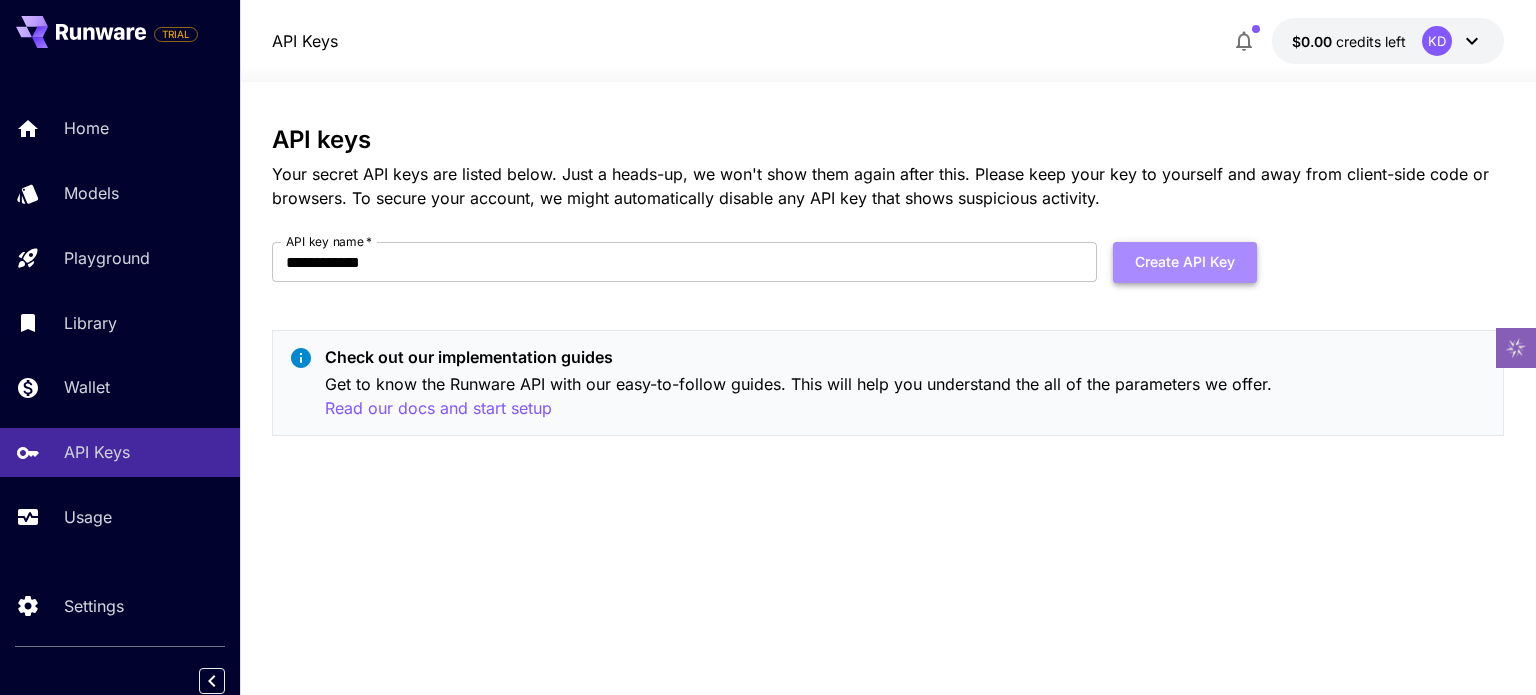 click on "Create API Key" at bounding box center (1185, 262) 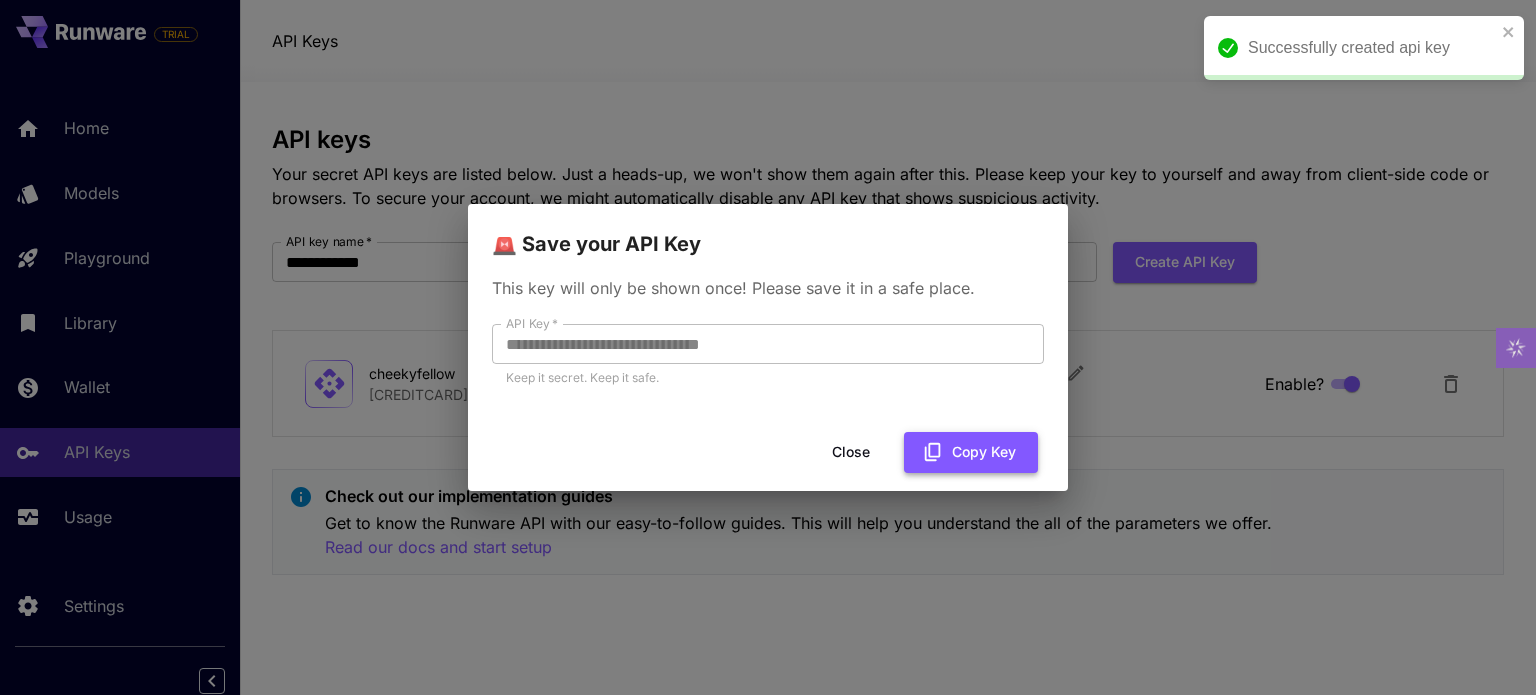 click 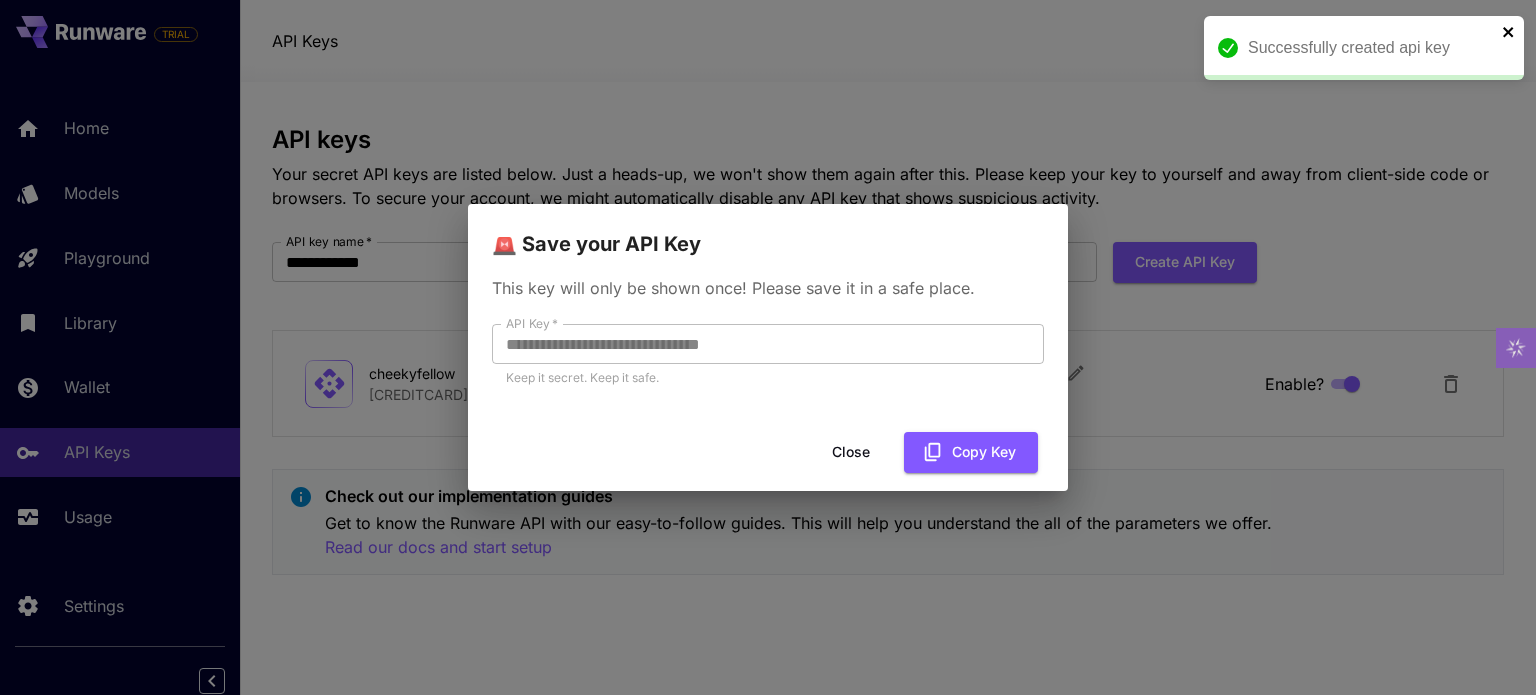 click 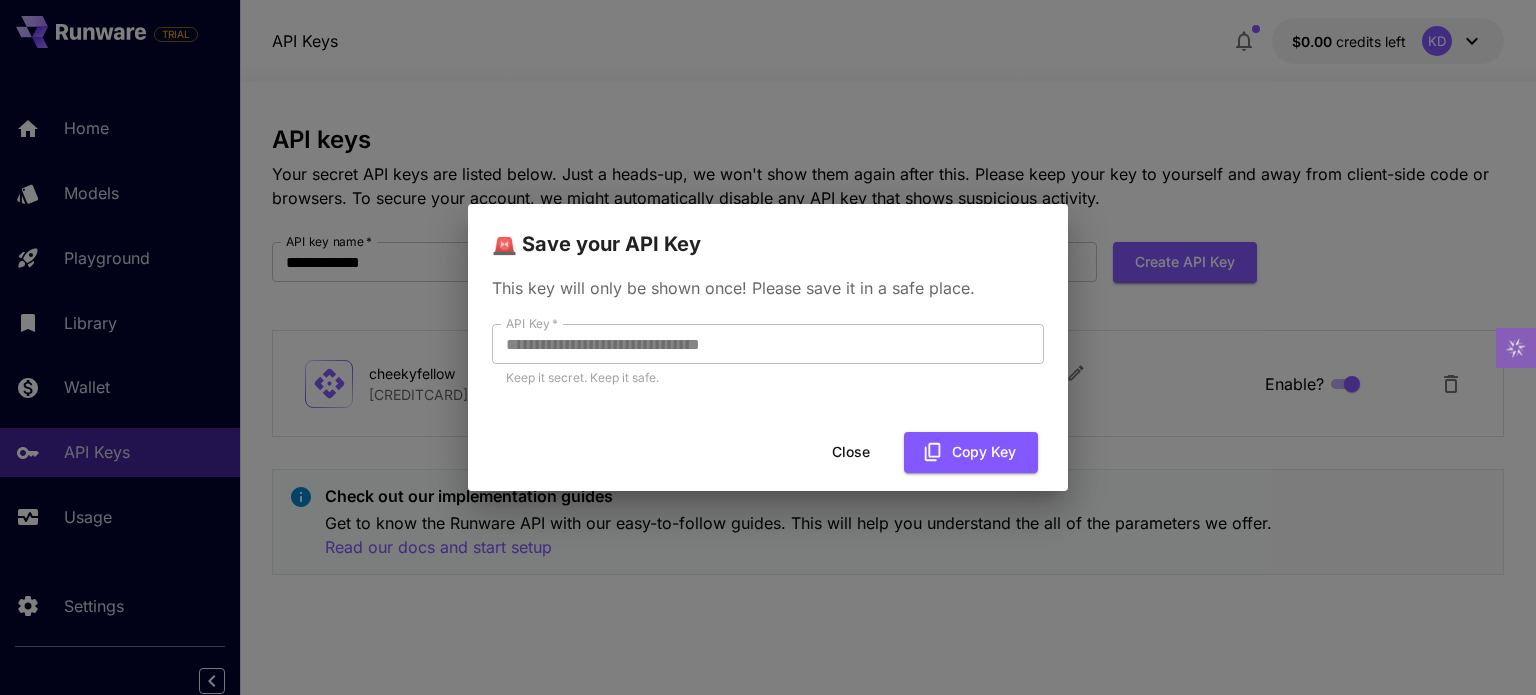 click on "Close" at bounding box center (851, 452) 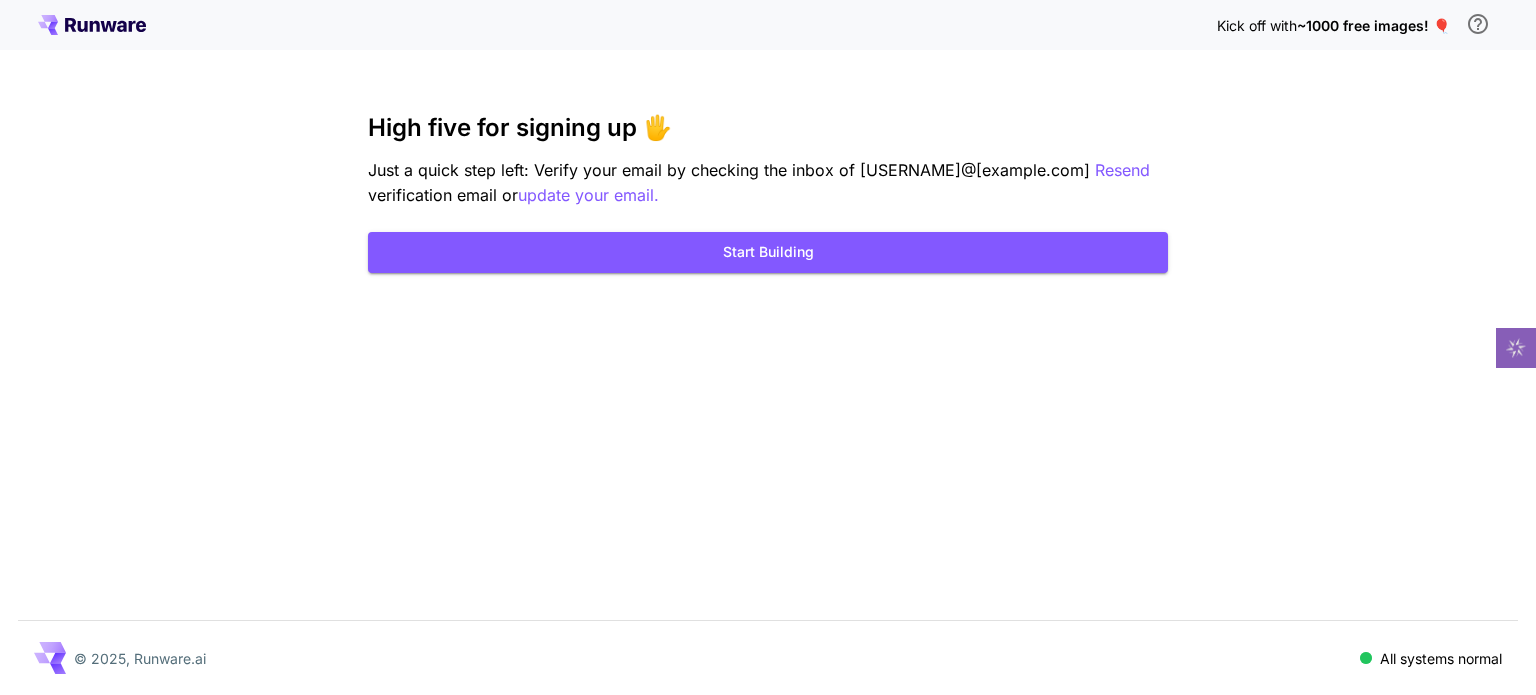 scroll, scrollTop: 0, scrollLeft: 0, axis: both 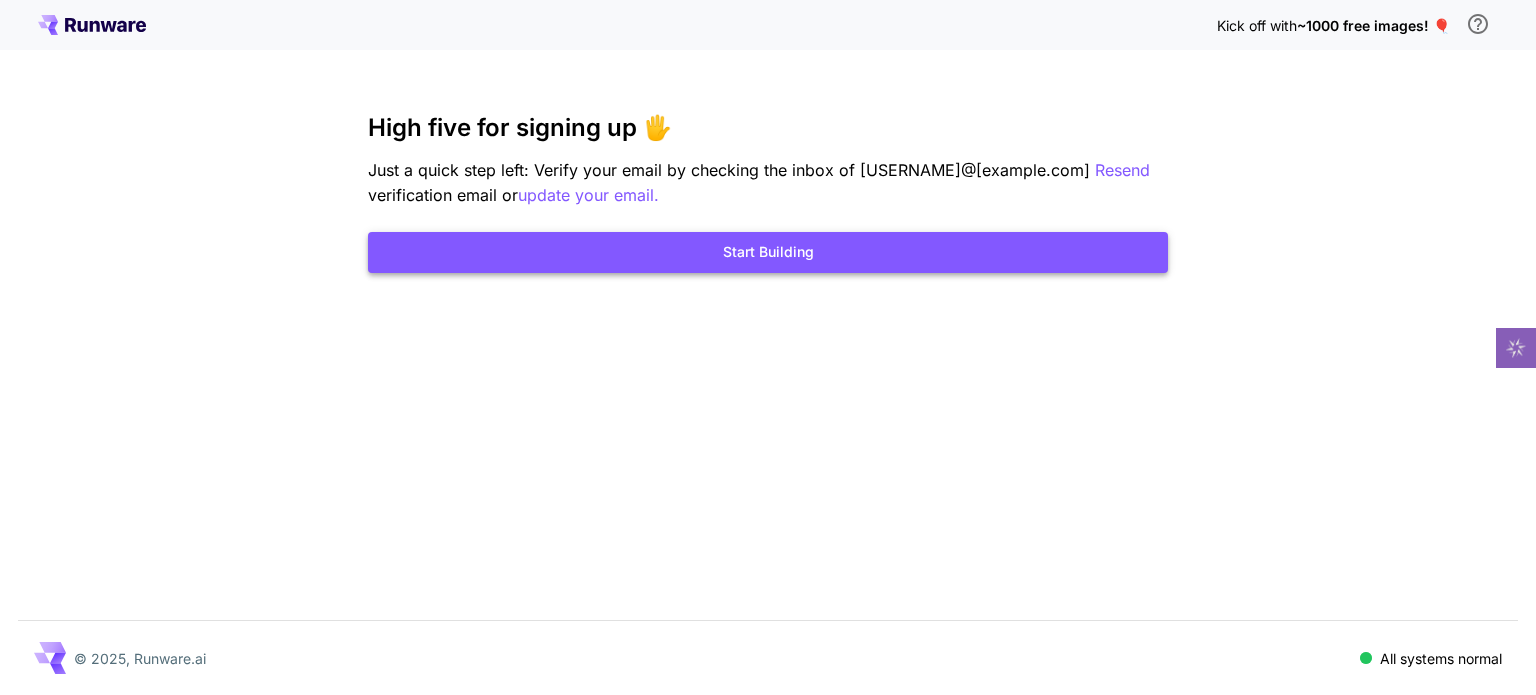 click on "Start Building" at bounding box center (768, 252) 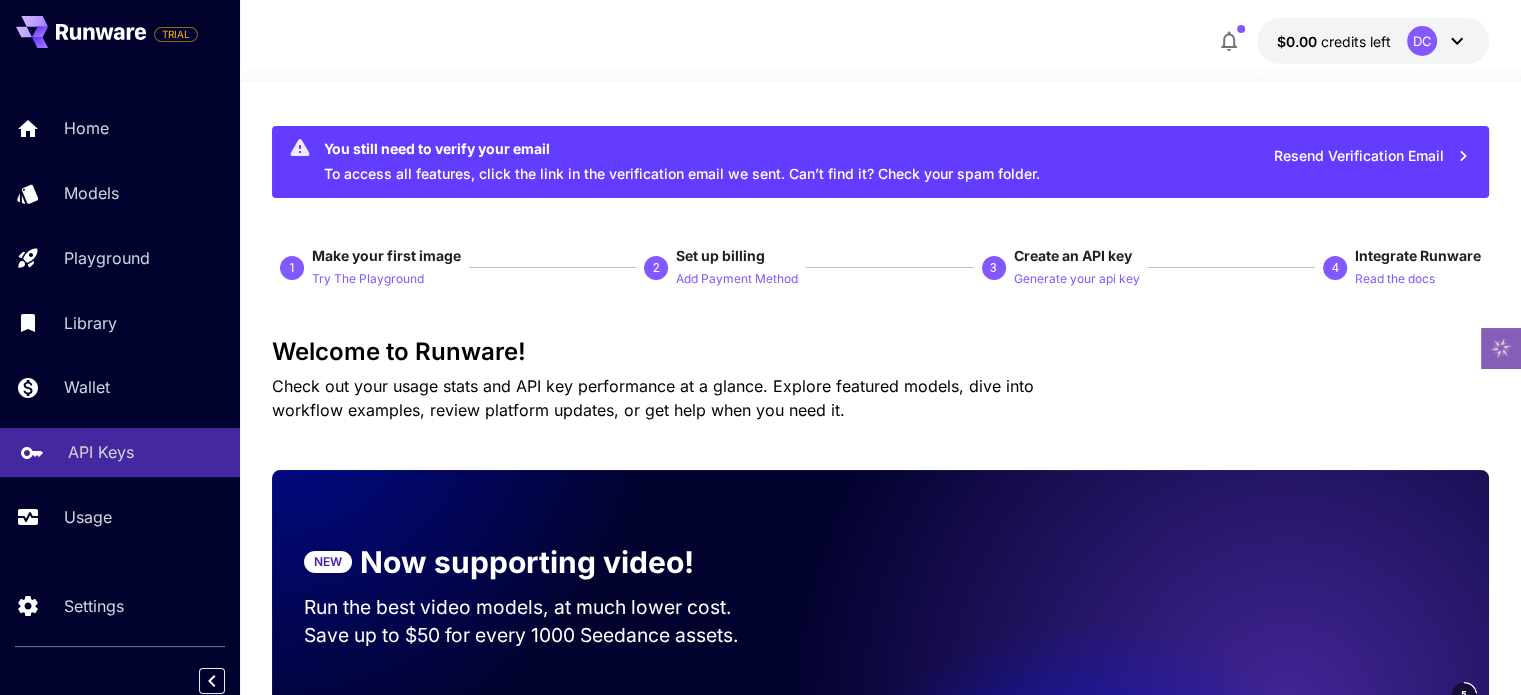click on "API Keys" at bounding box center [101, 452] 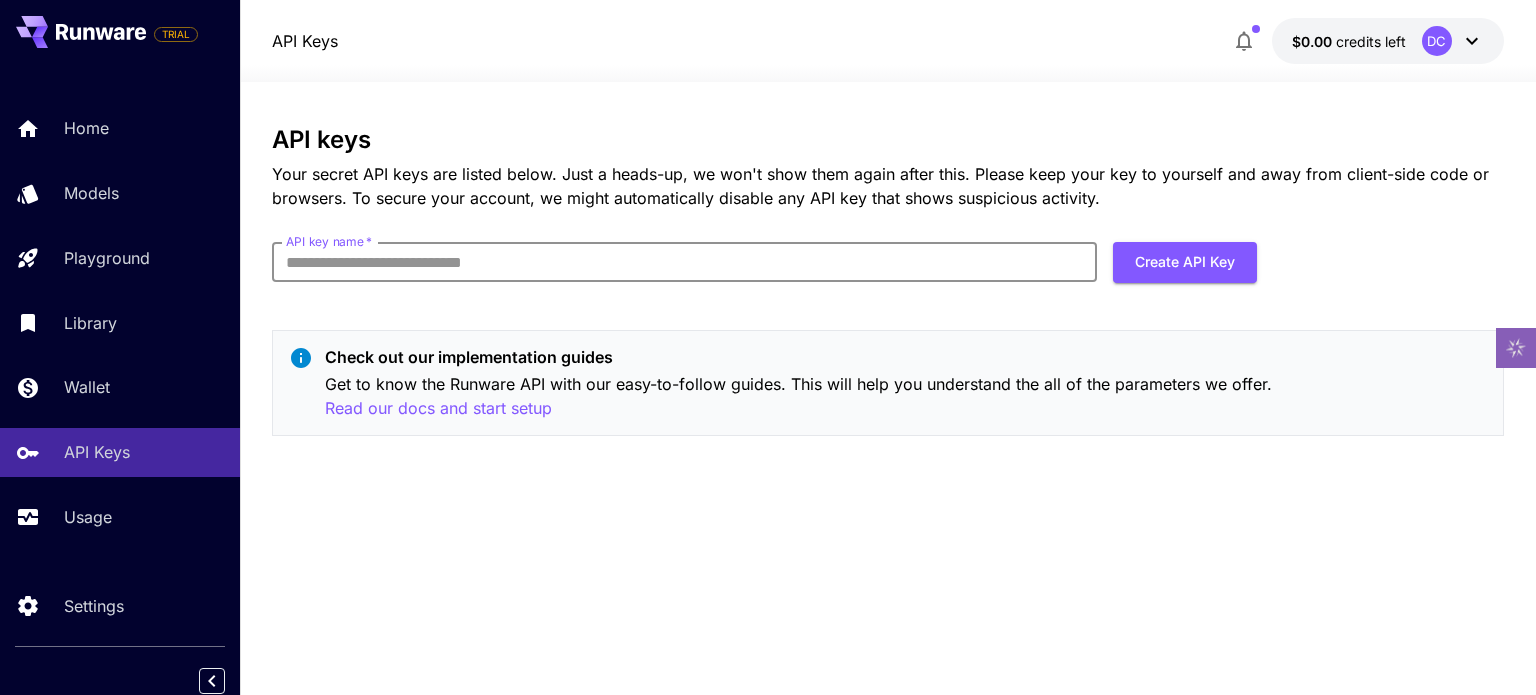 click on "API key name   *" at bounding box center (684, 262) 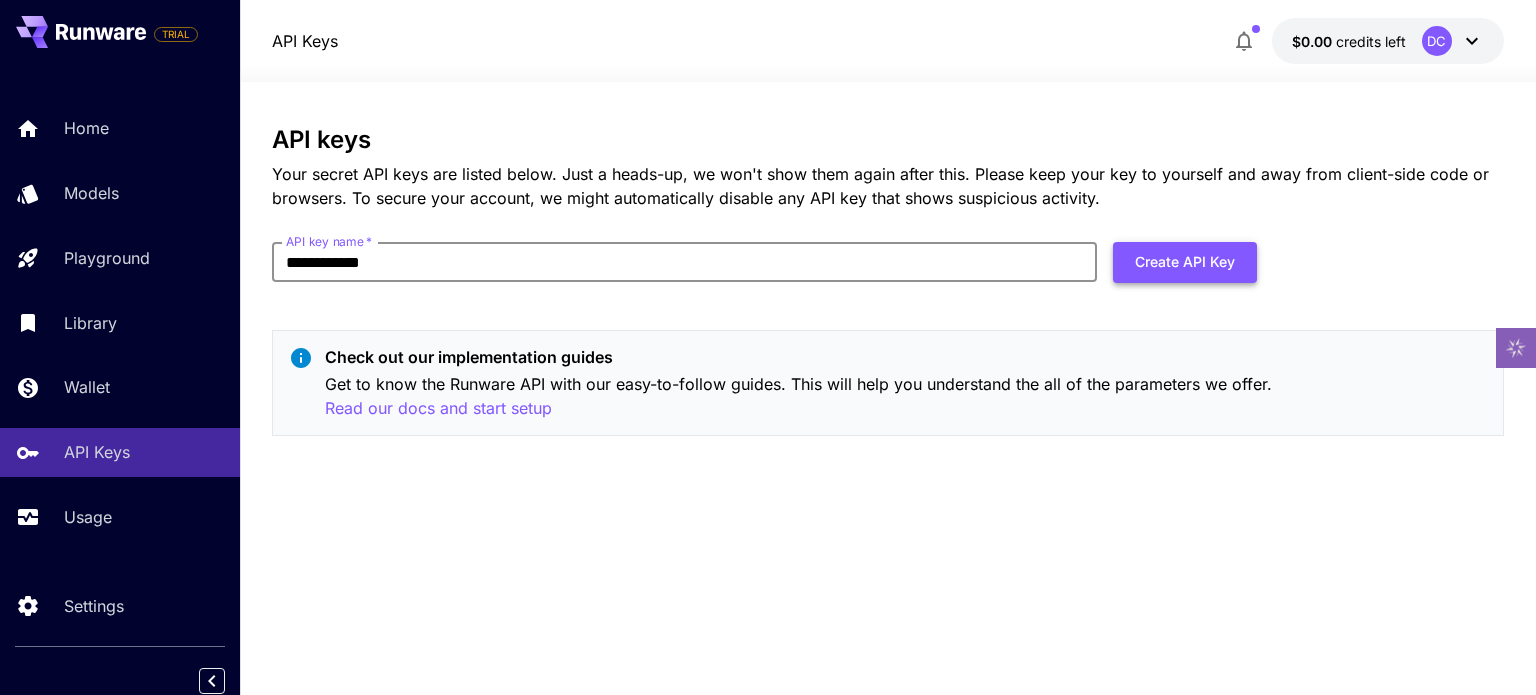 click on "Create API Key" at bounding box center [1185, 262] 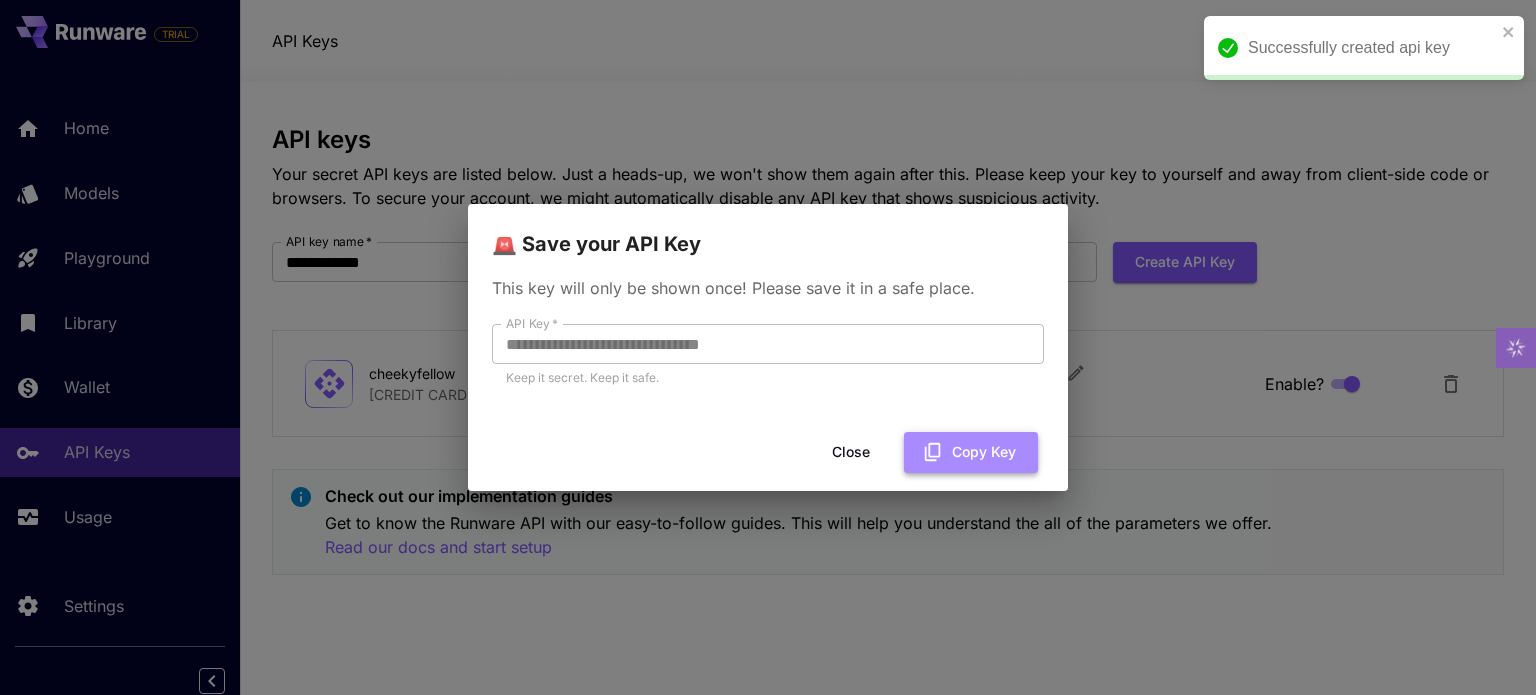 click on "Copy Key" at bounding box center (971, 452) 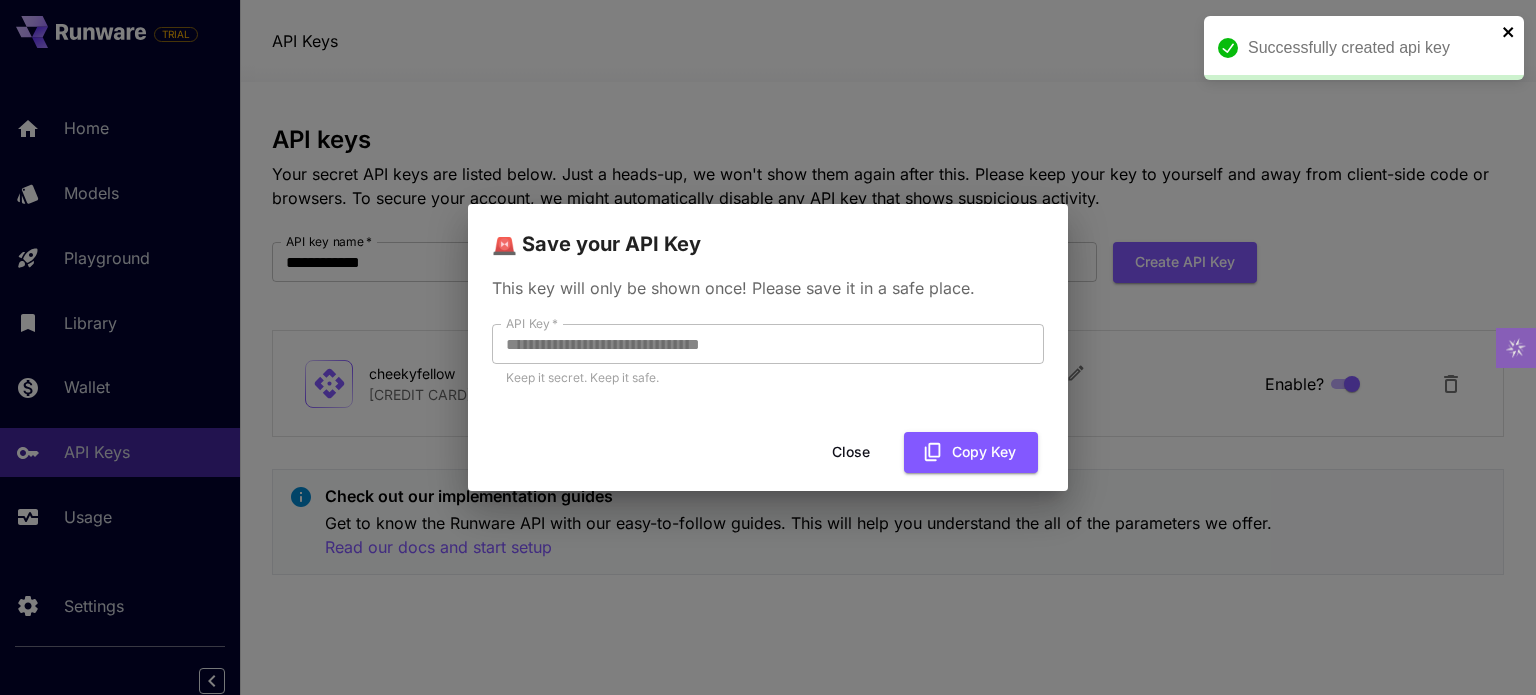 click 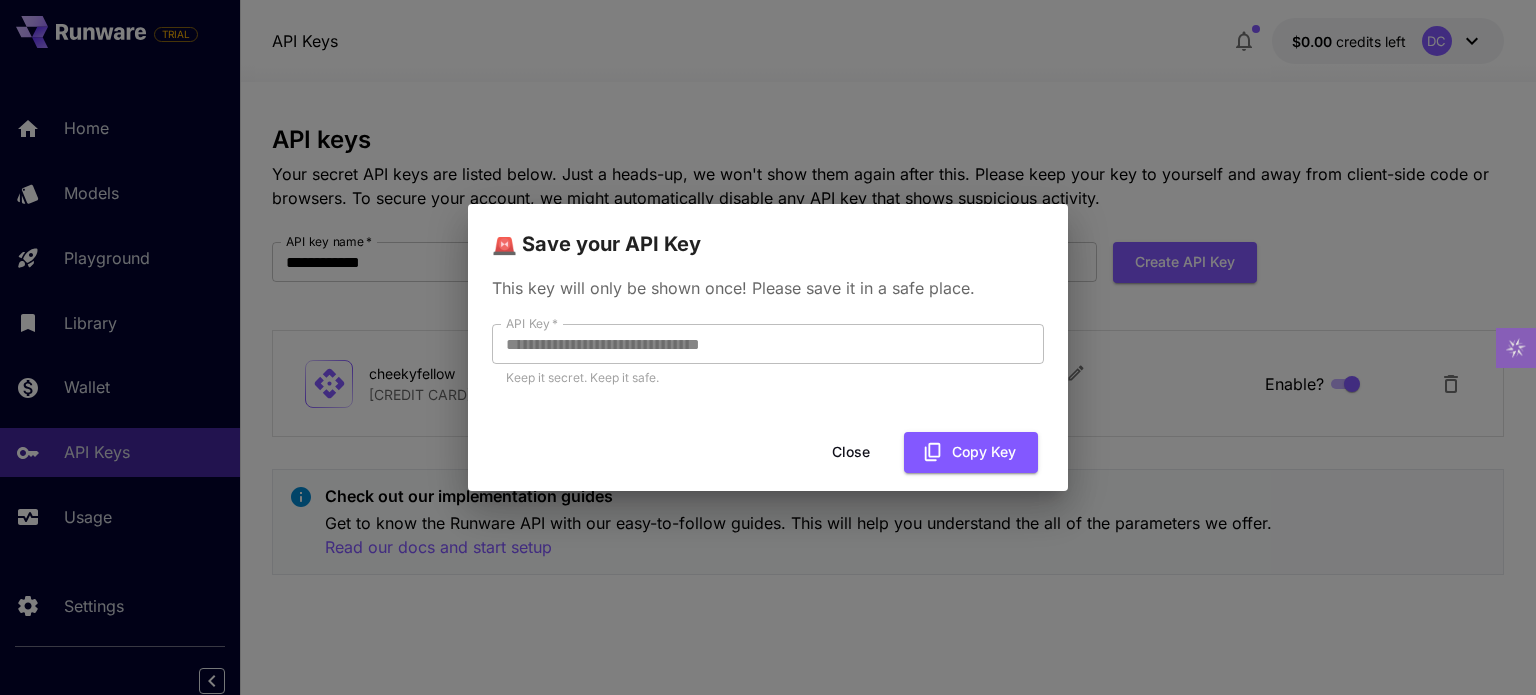 click on "Close" at bounding box center (851, 452) 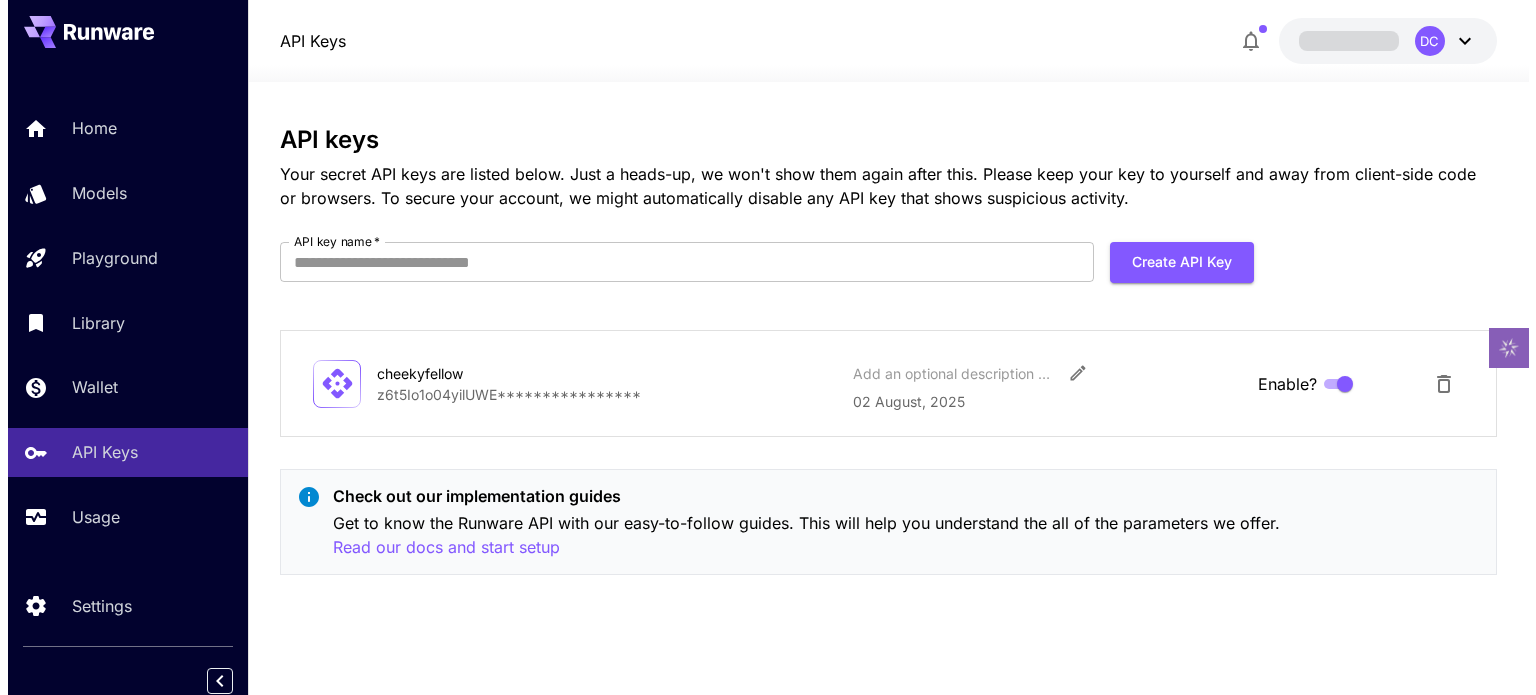 scroll, scrollTop: 0, scrollLeft: 0, axis: both 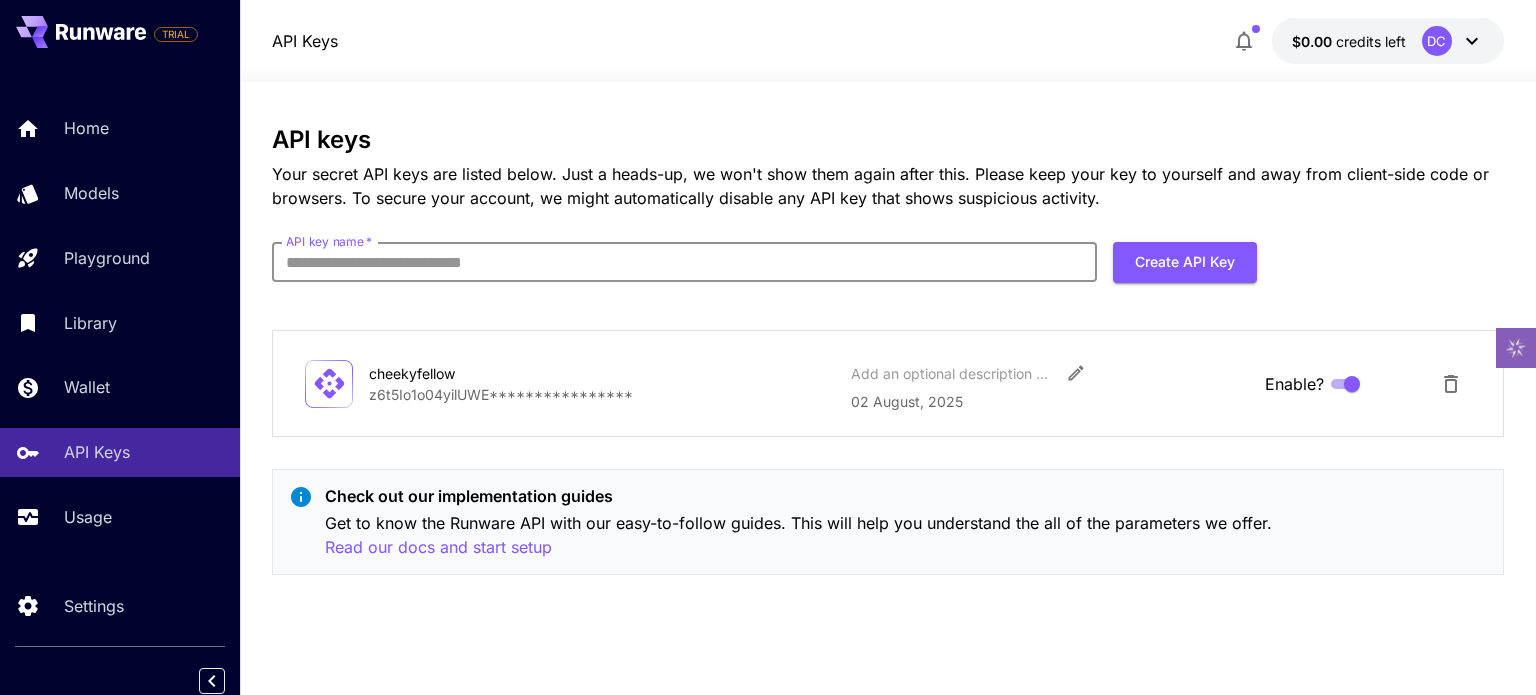 click on "API key name   *" at bounding box center [684, 262] 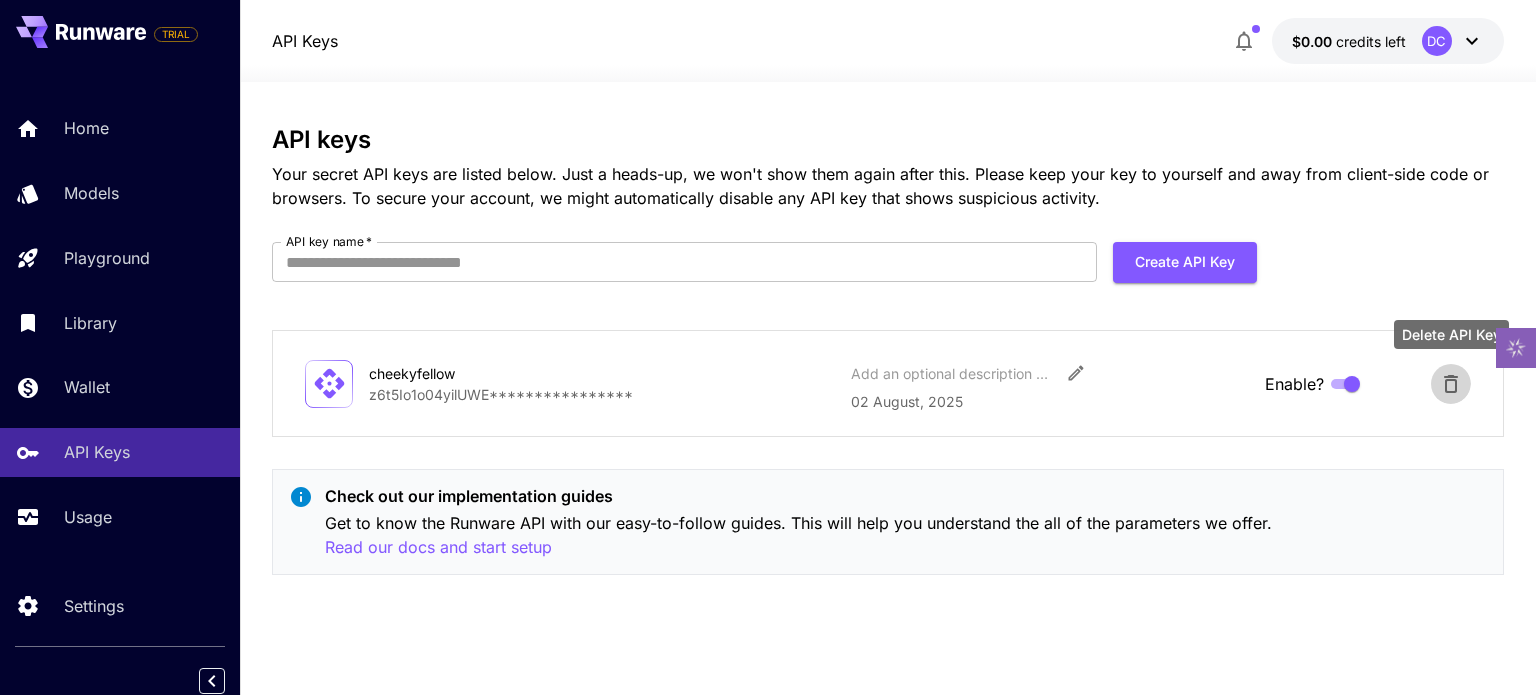 click 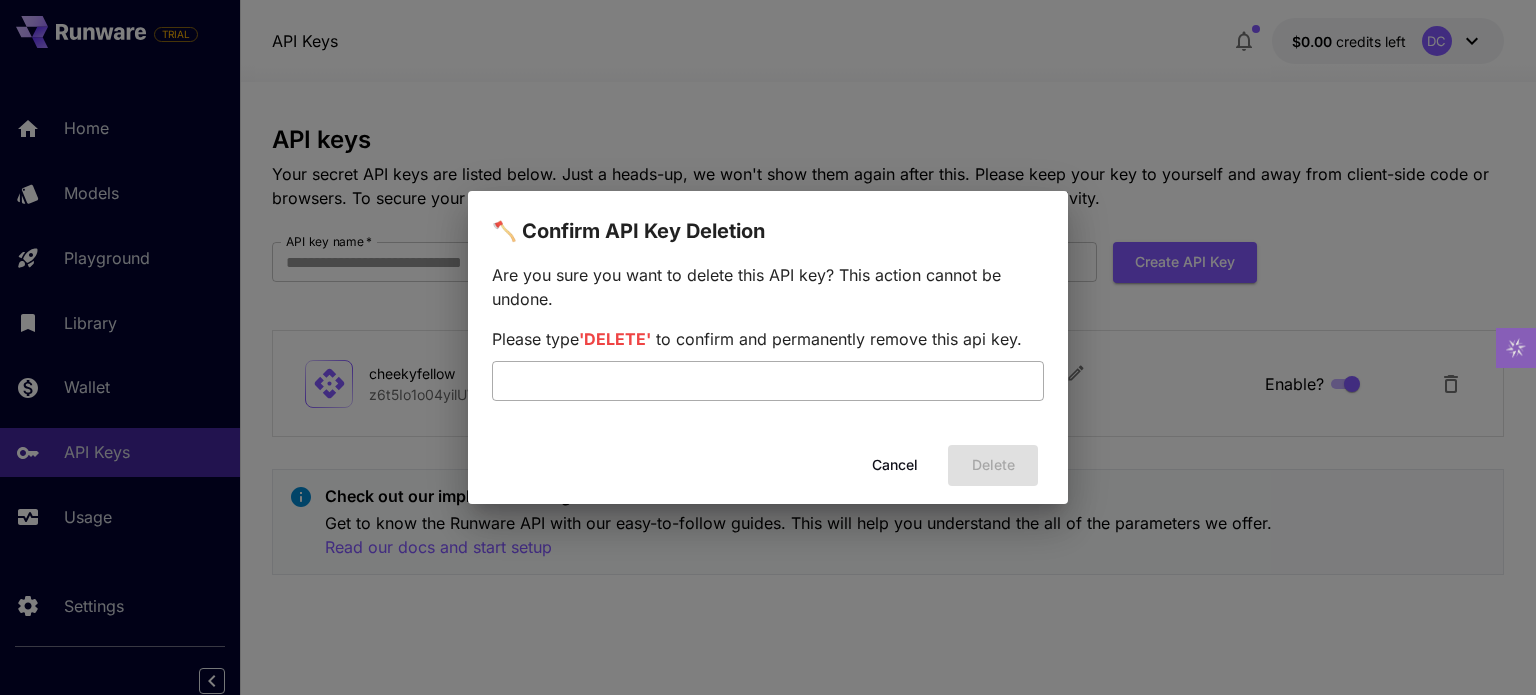 click at bounding box center (768, 381) 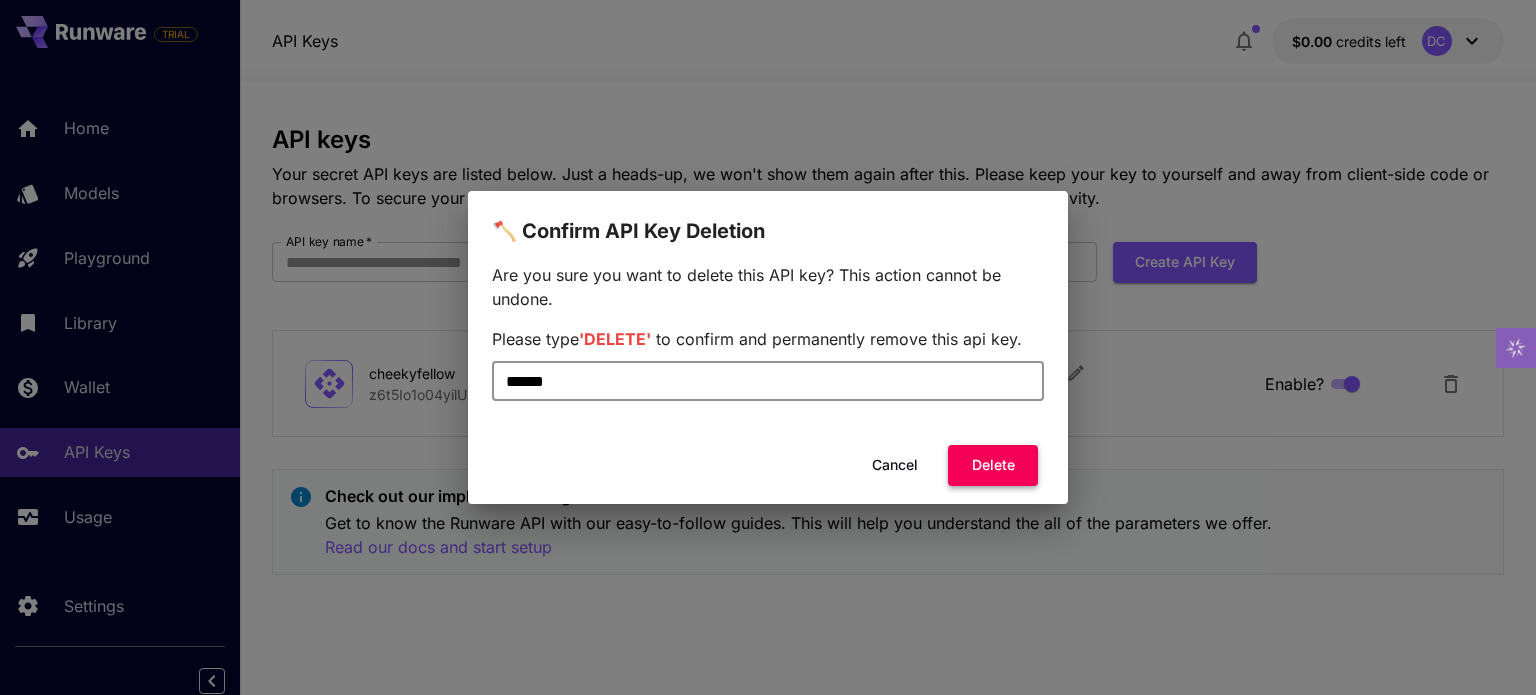 type on "******" 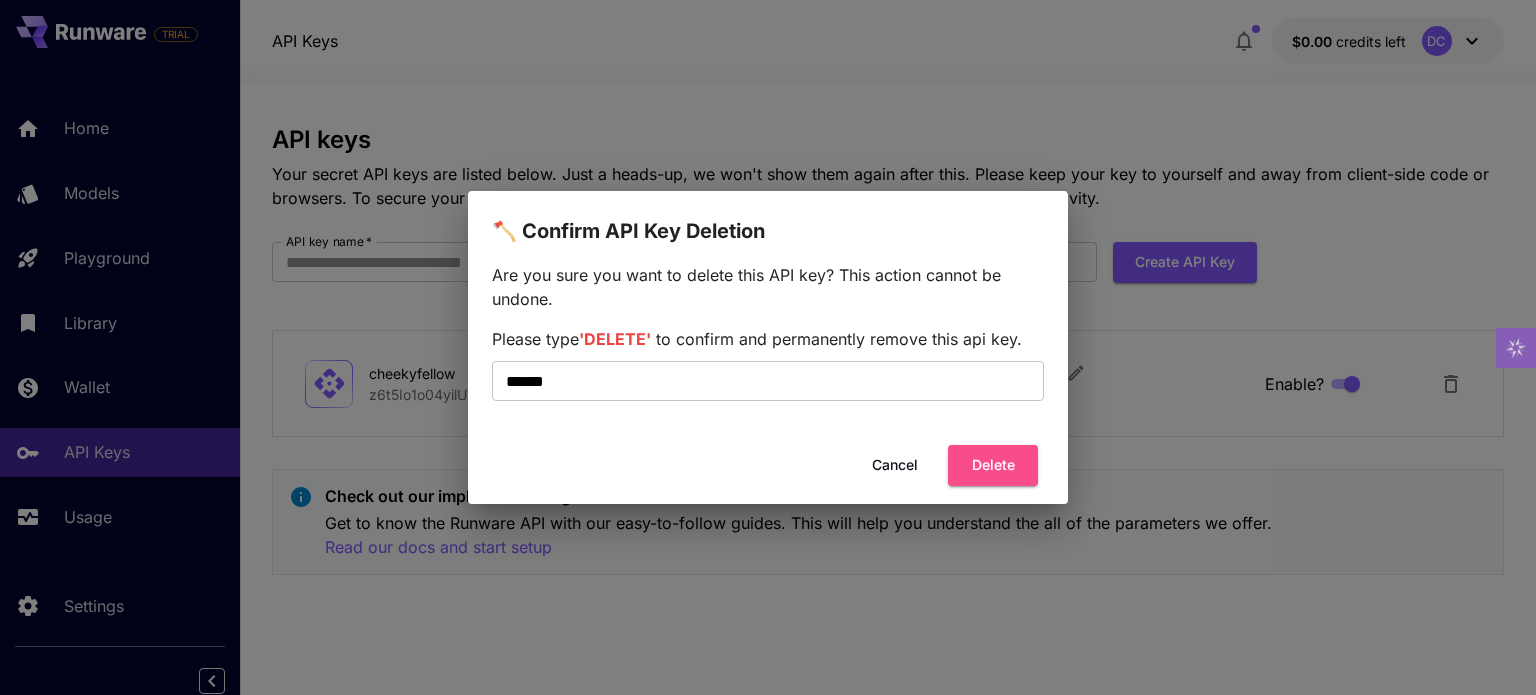 click on "Delete" at bounding box center [993, 465] 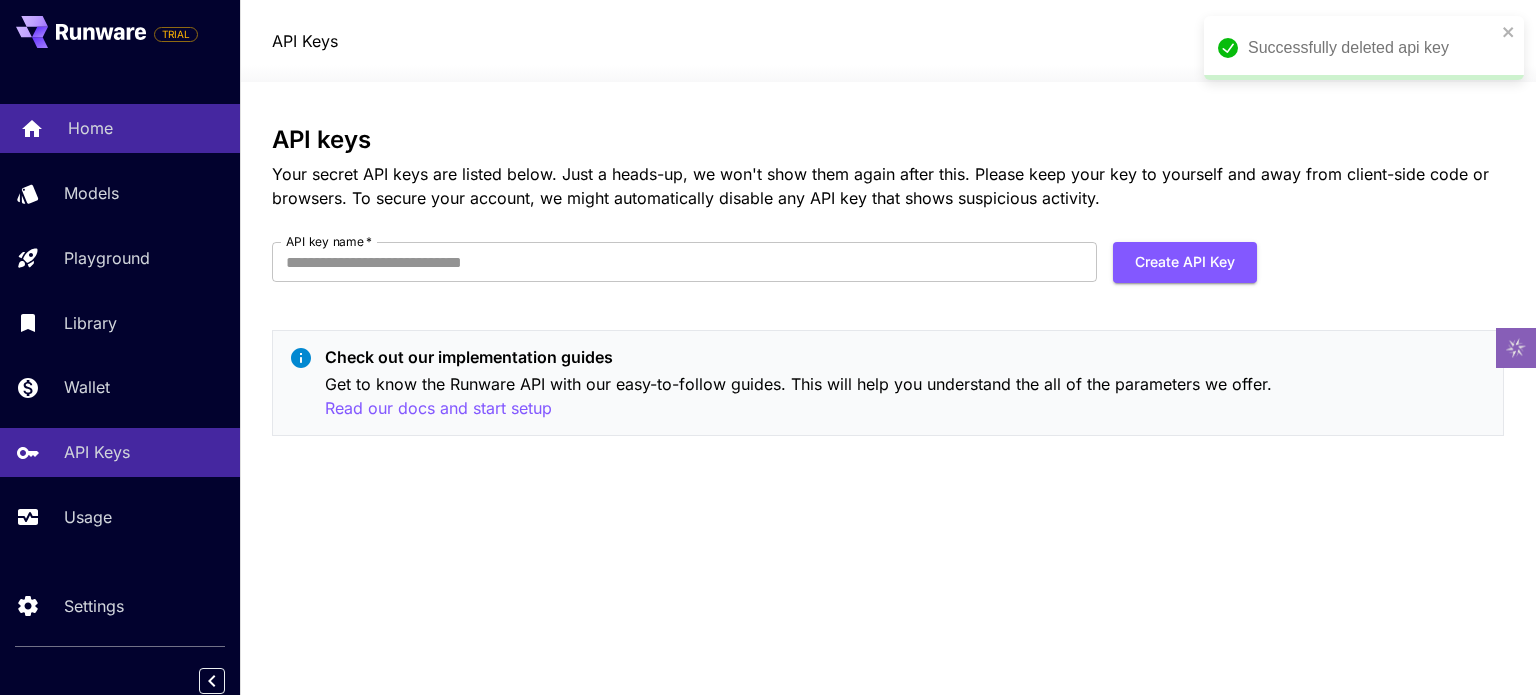 click on "Home" at bounding box center (120, 128) 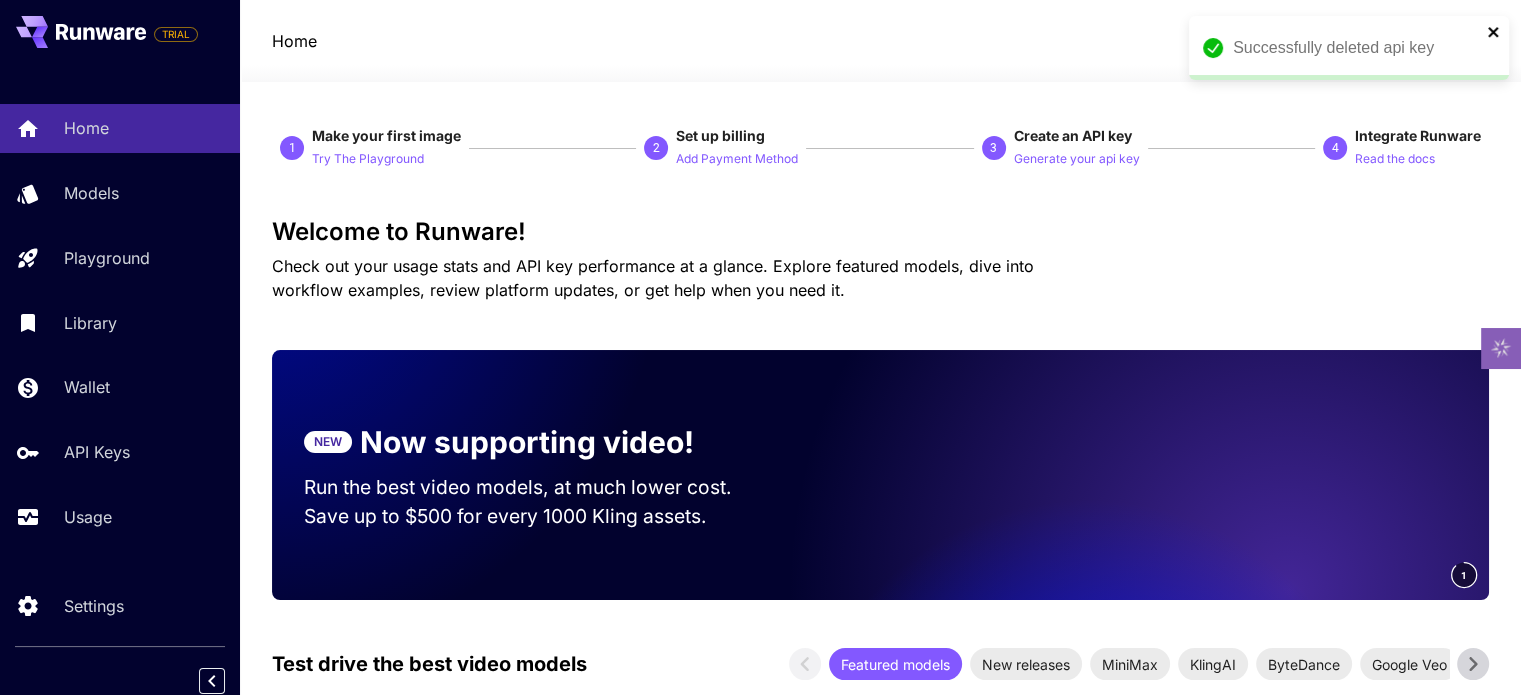 click 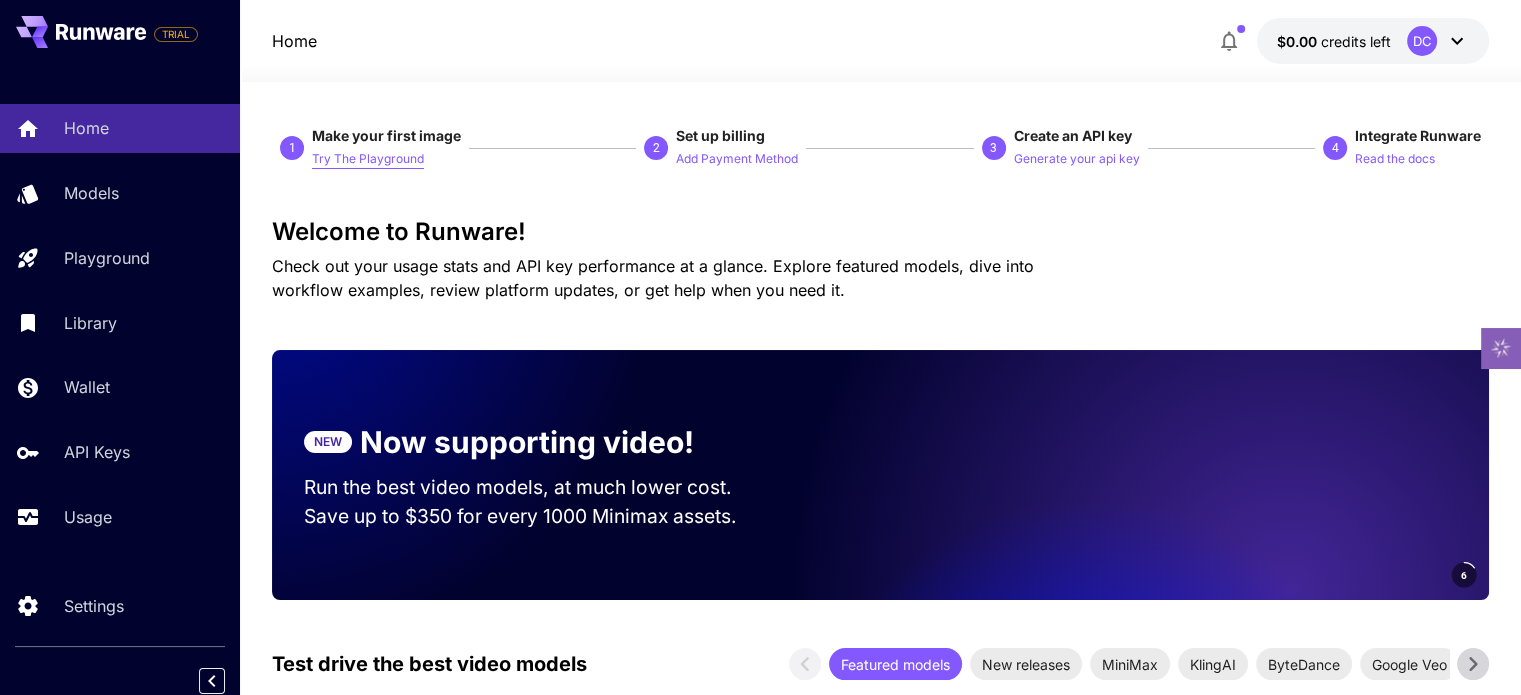 click on "Try The Playground" at bounding box center [368, 159] 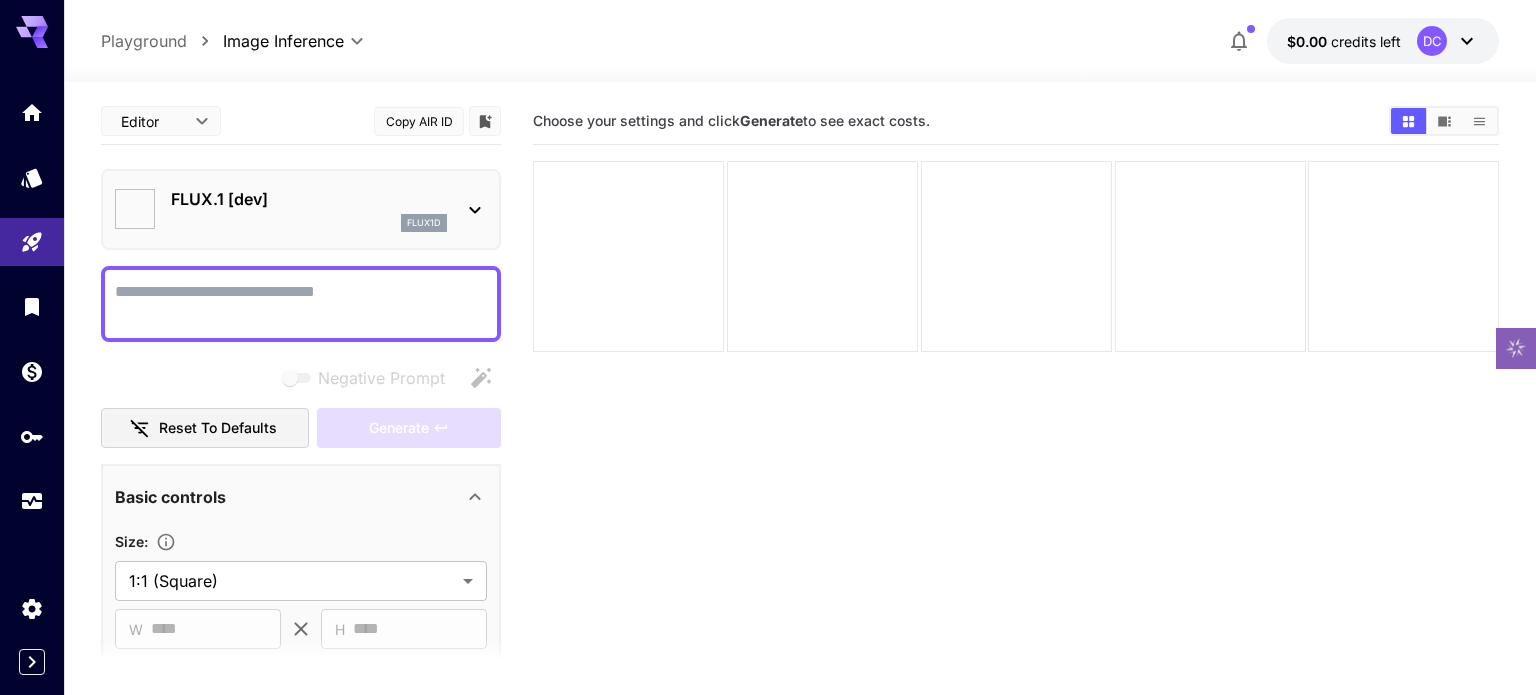 type on "**********" 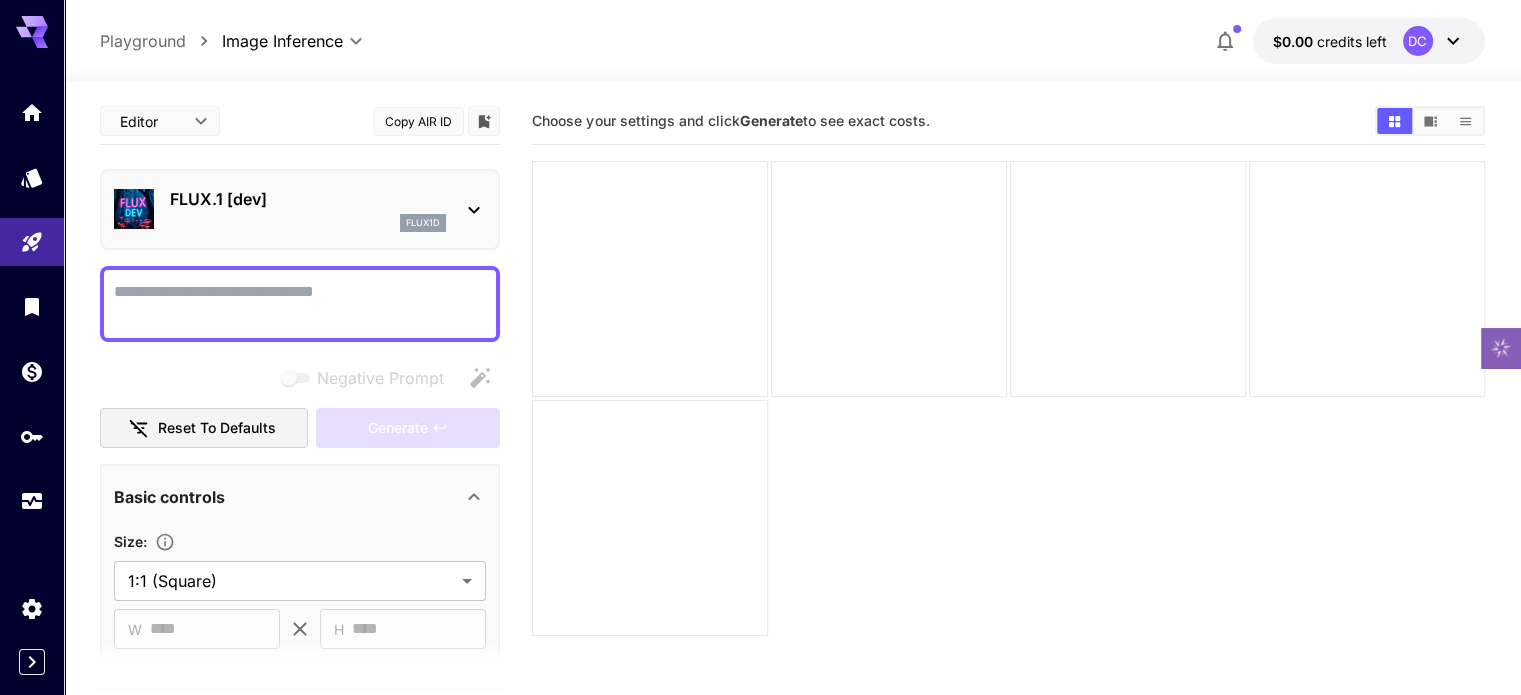 click on "FLUX.1 [dev]" at bounding box center (308, 199) 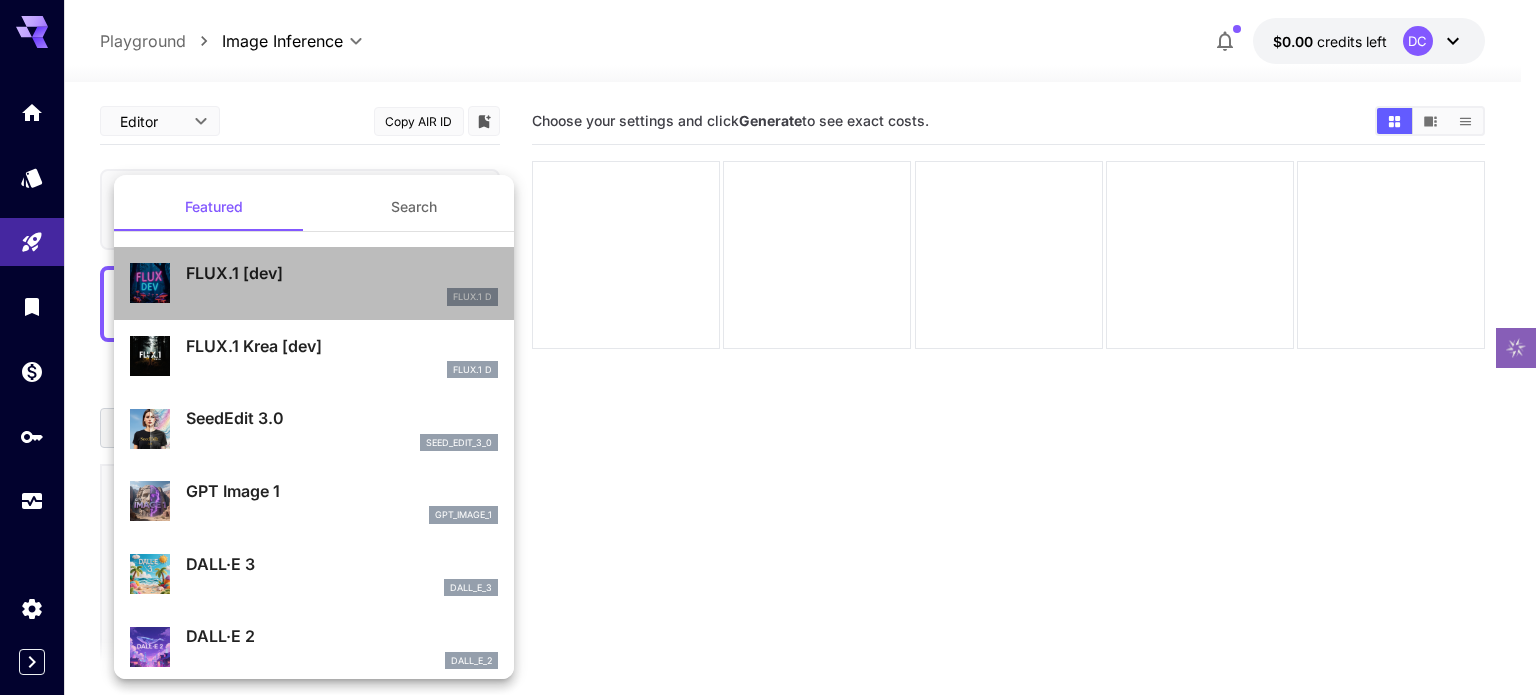click on "FLUX.1 D" at bounding box center [342, 297] 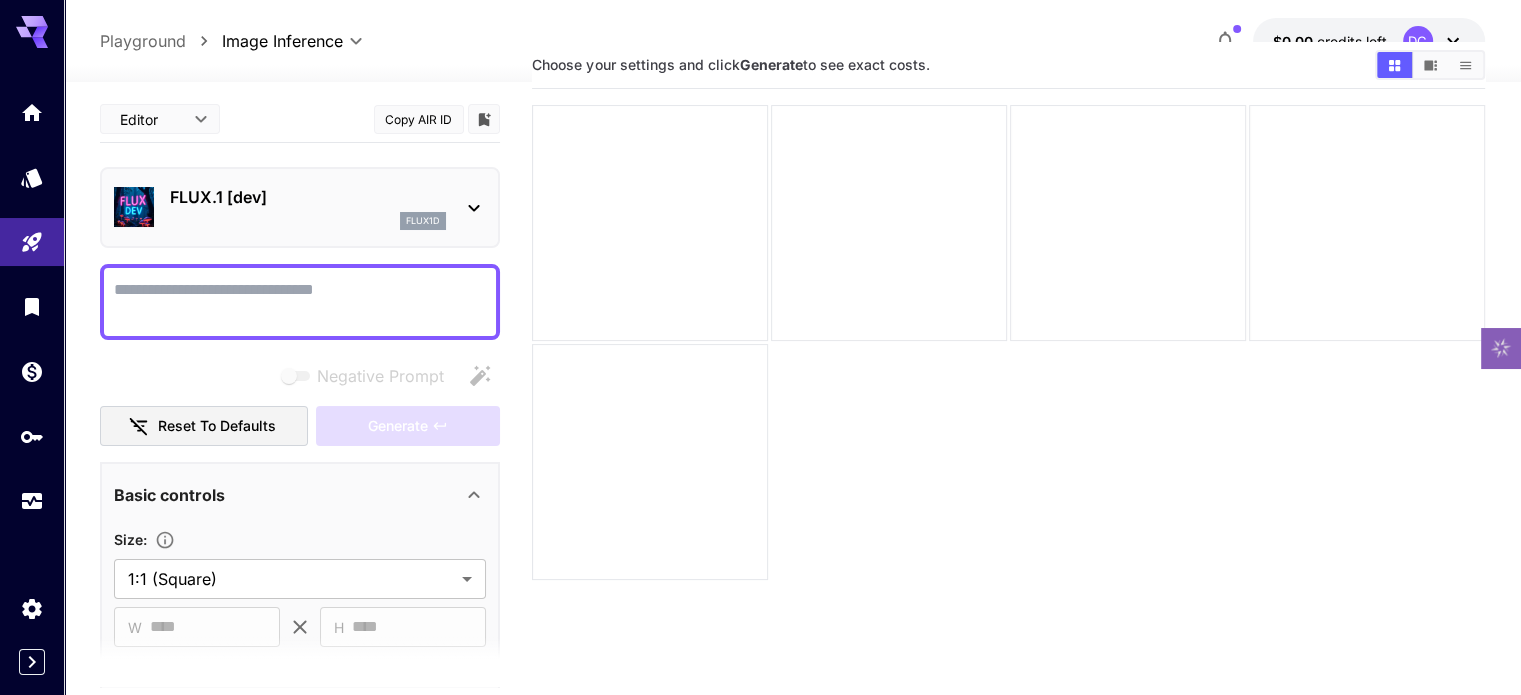 scroll, scrollTop: 0, scrollLeft: 0, axis: both 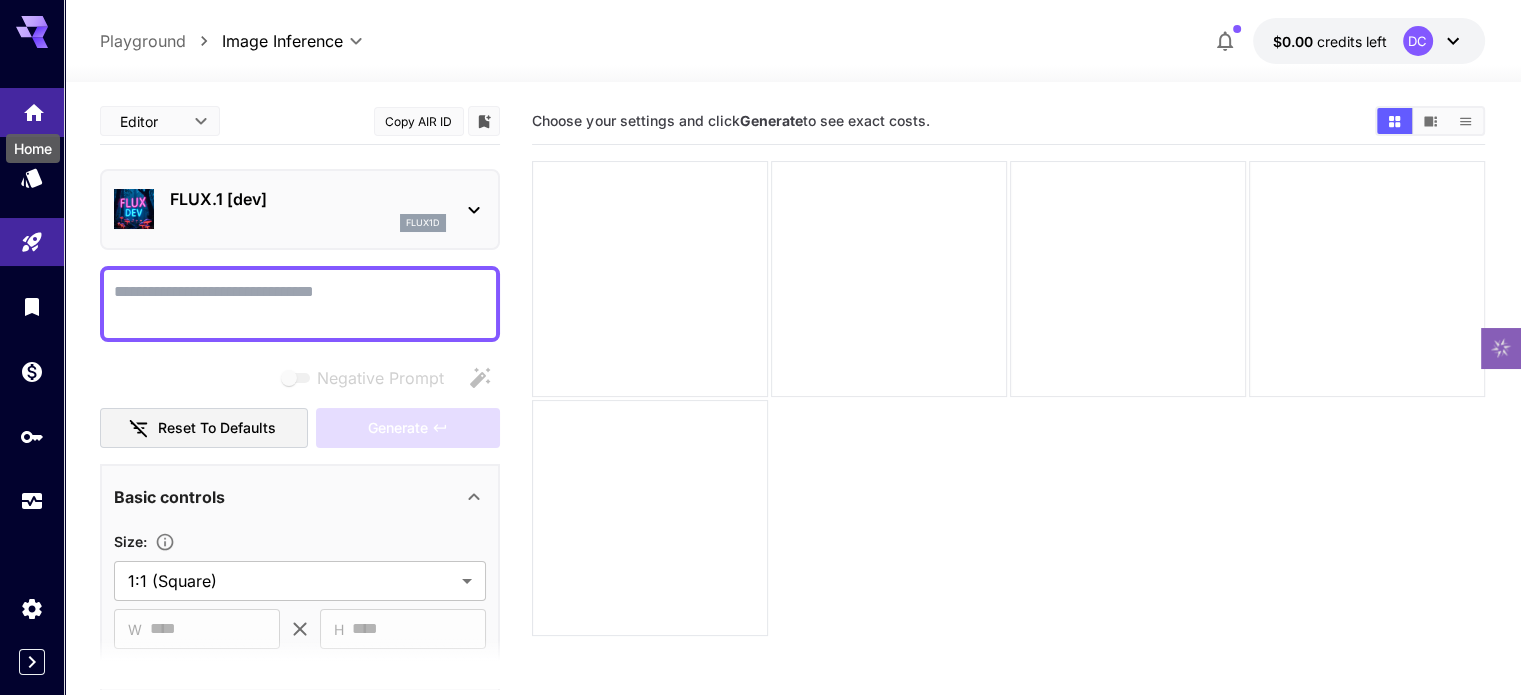 click 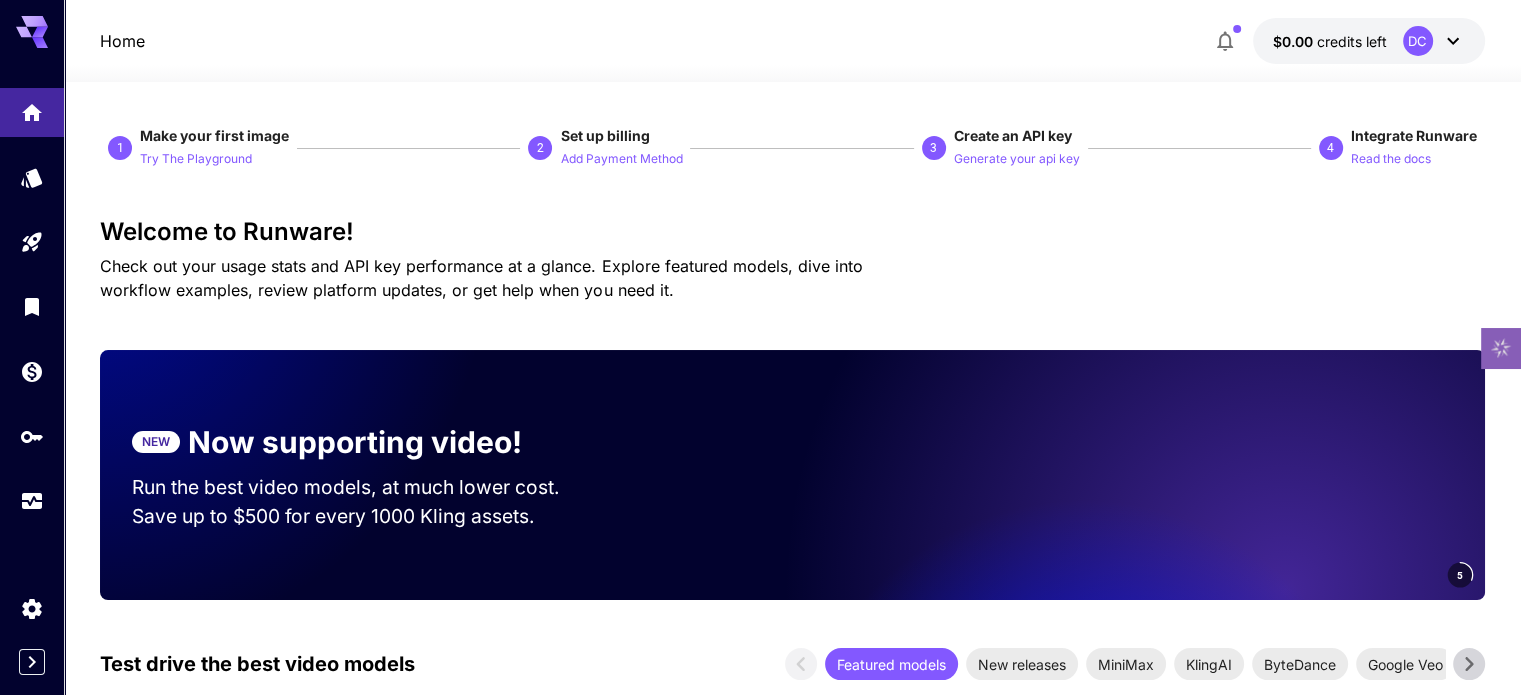 click 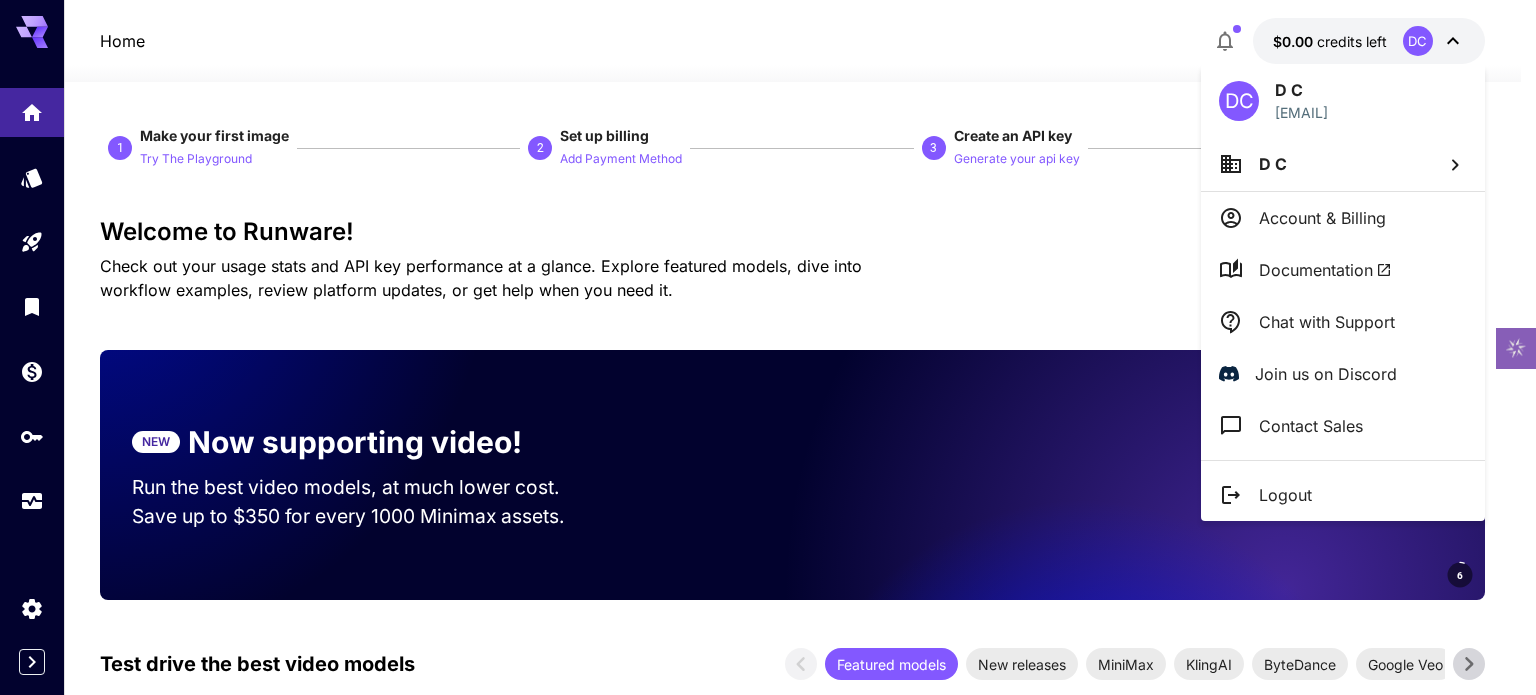 click on "D C" at bounding box center [1343, 164] 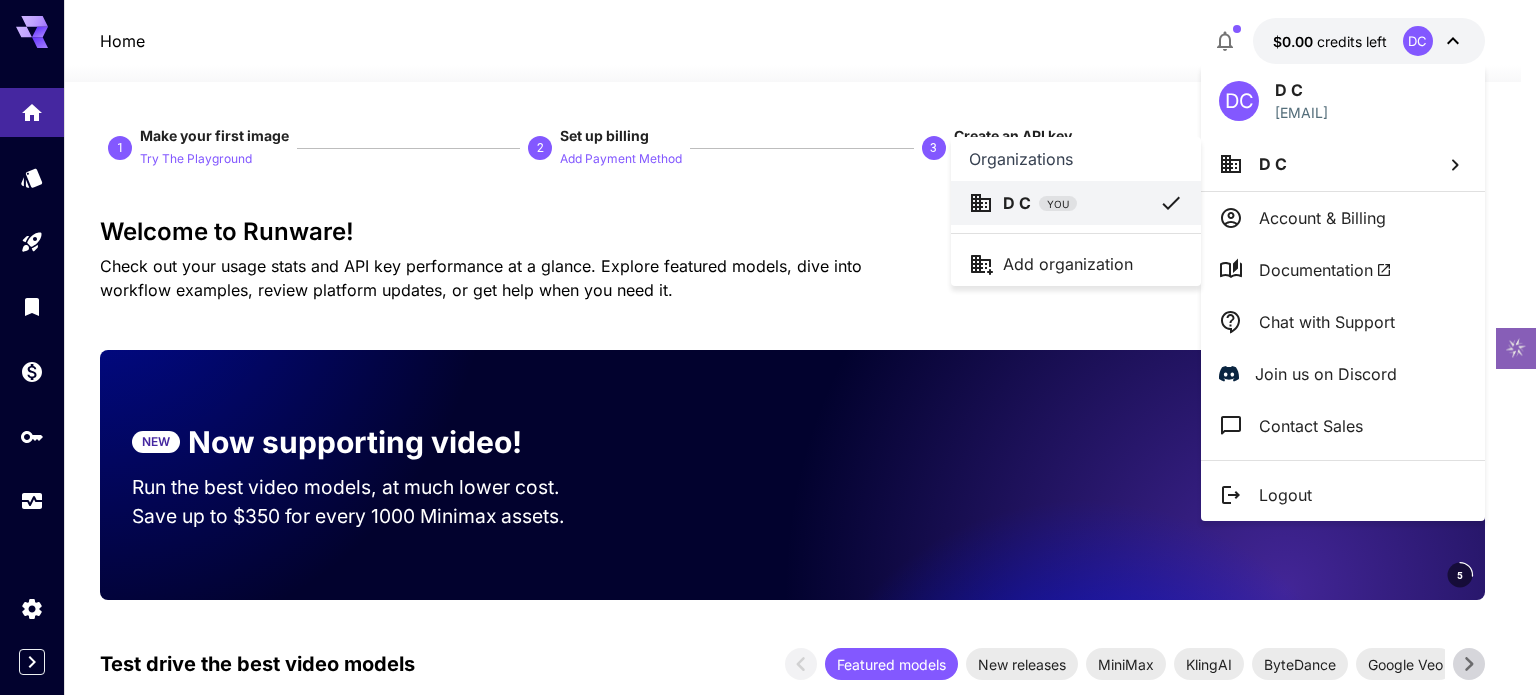 click at bounding box center [768, 347] 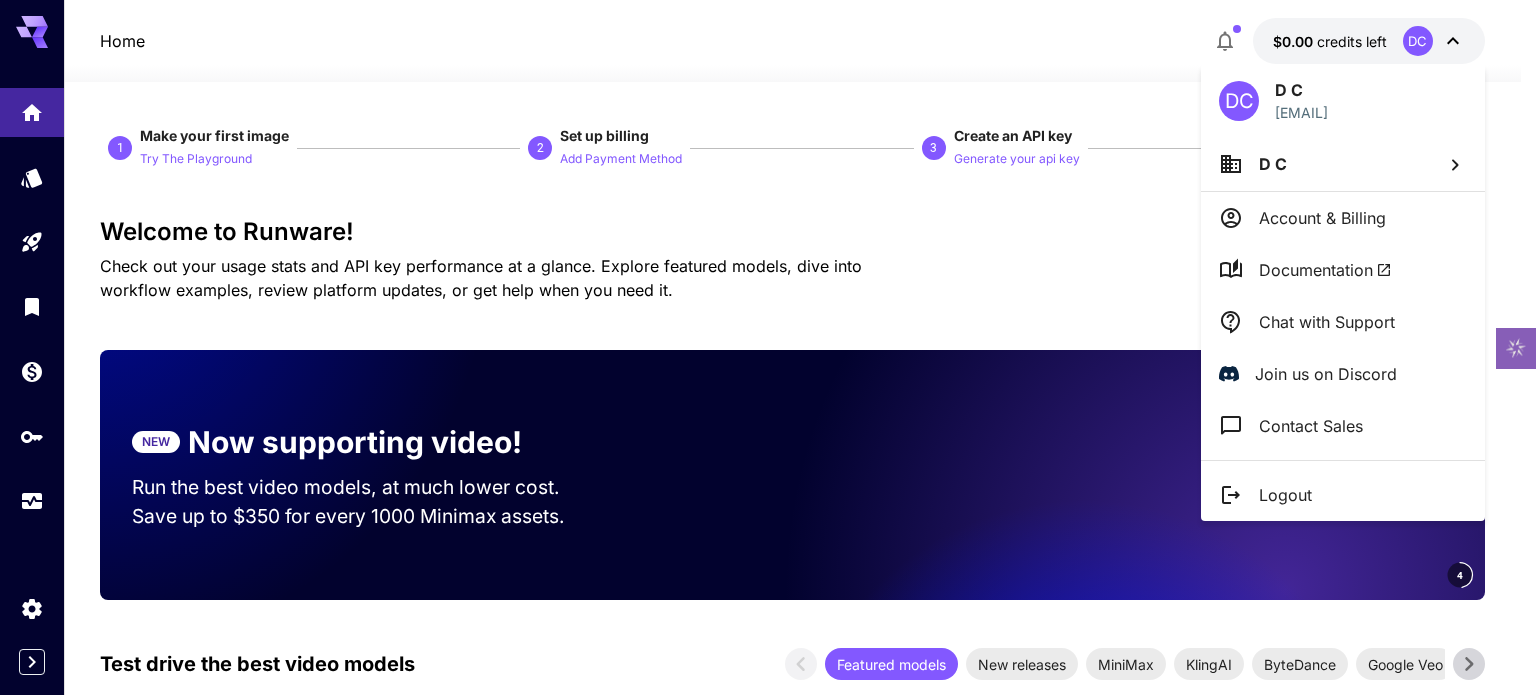 click at bounding box center [768, 347] 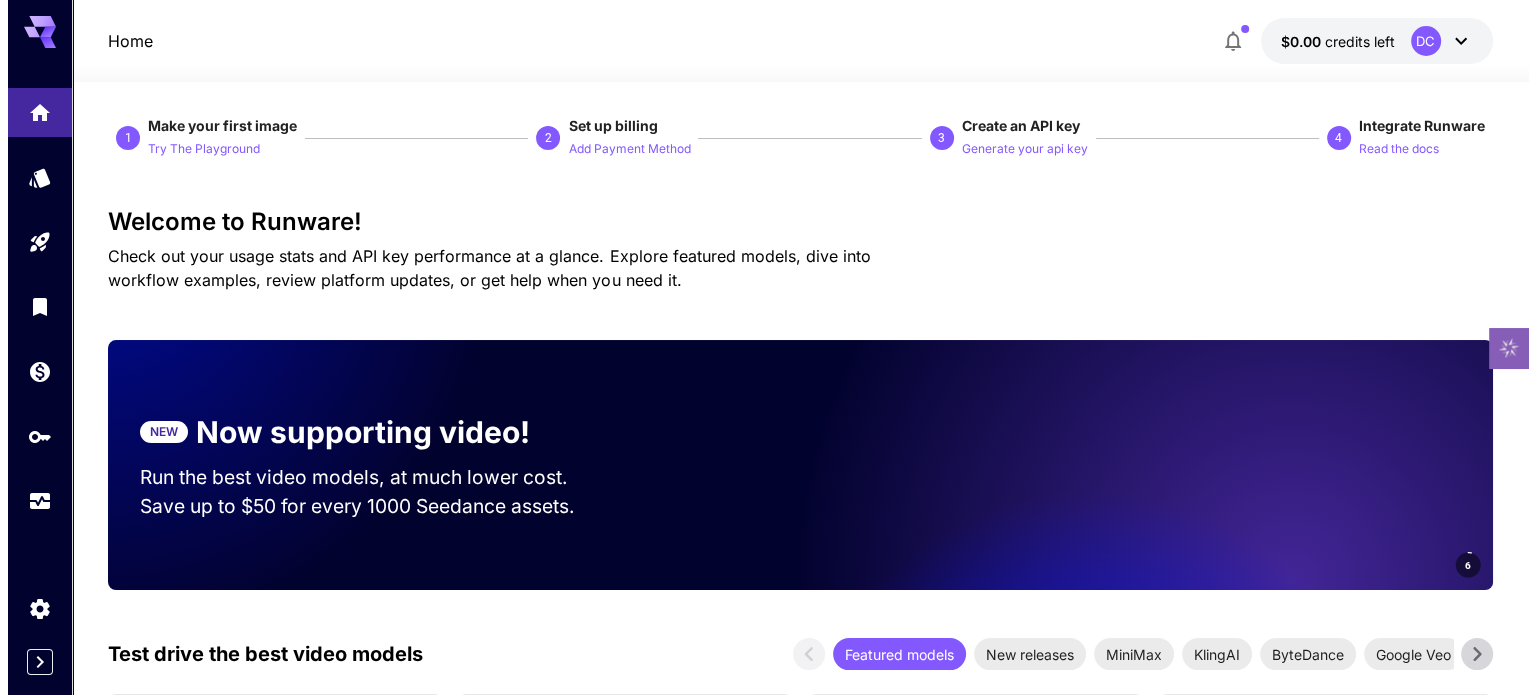 scroll, scrollTop: 0, scrollLeft: 0, axis: both 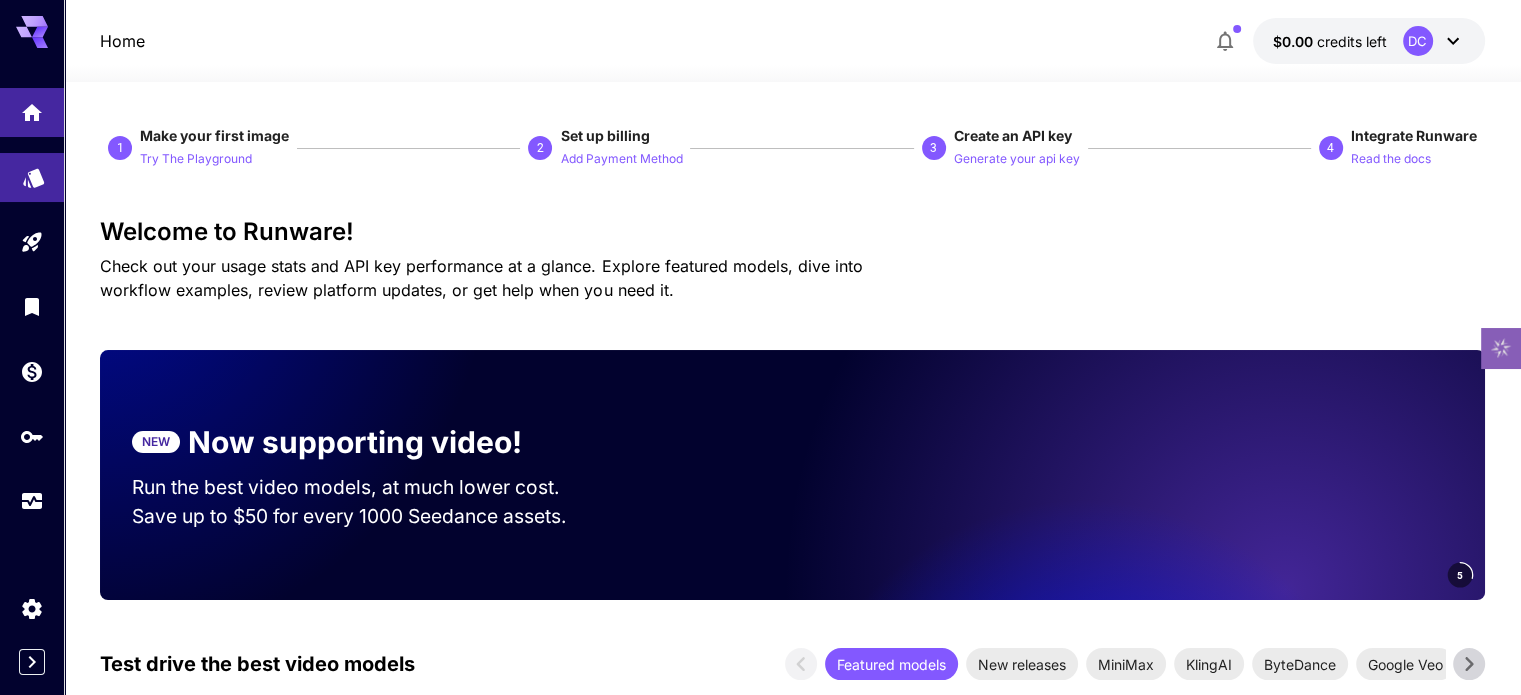 click at bounding box center [32, 177] 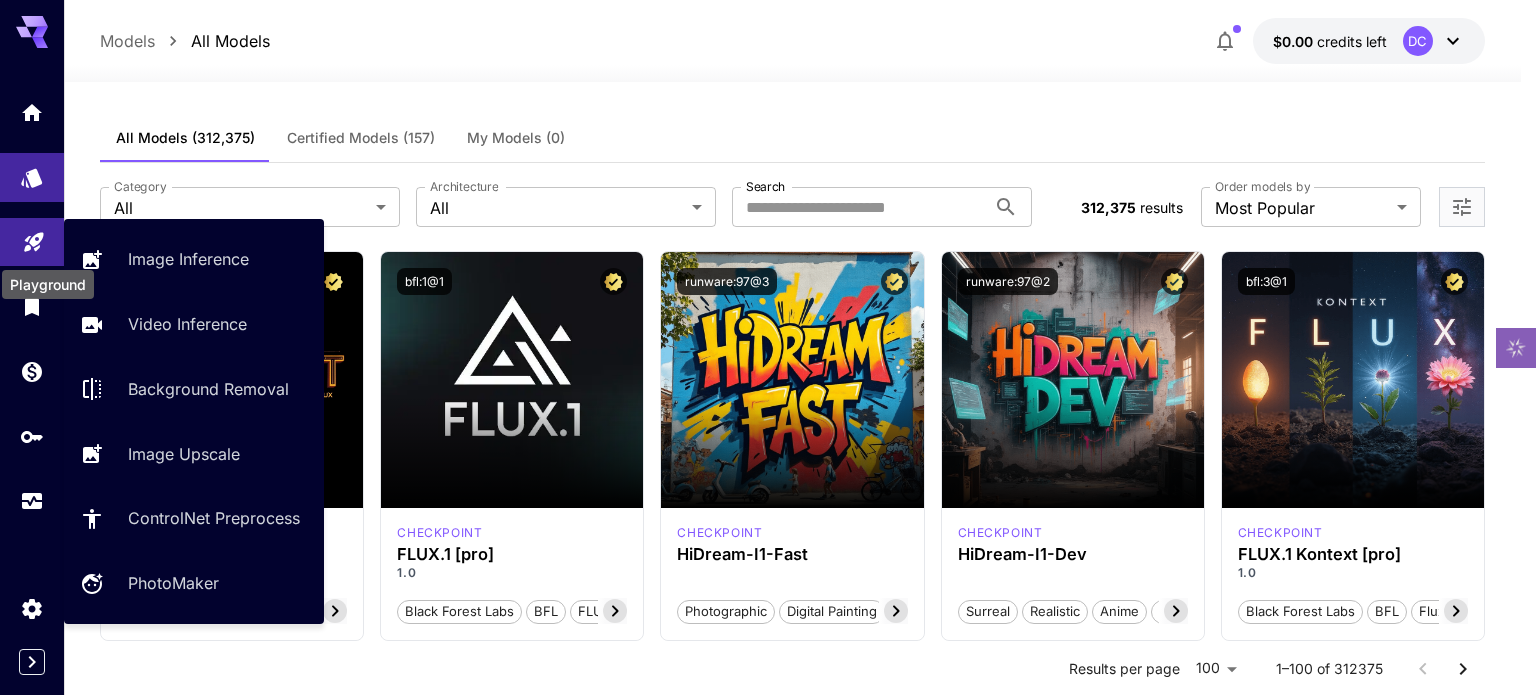 click on "**********" at bounding box center (768, 7513) 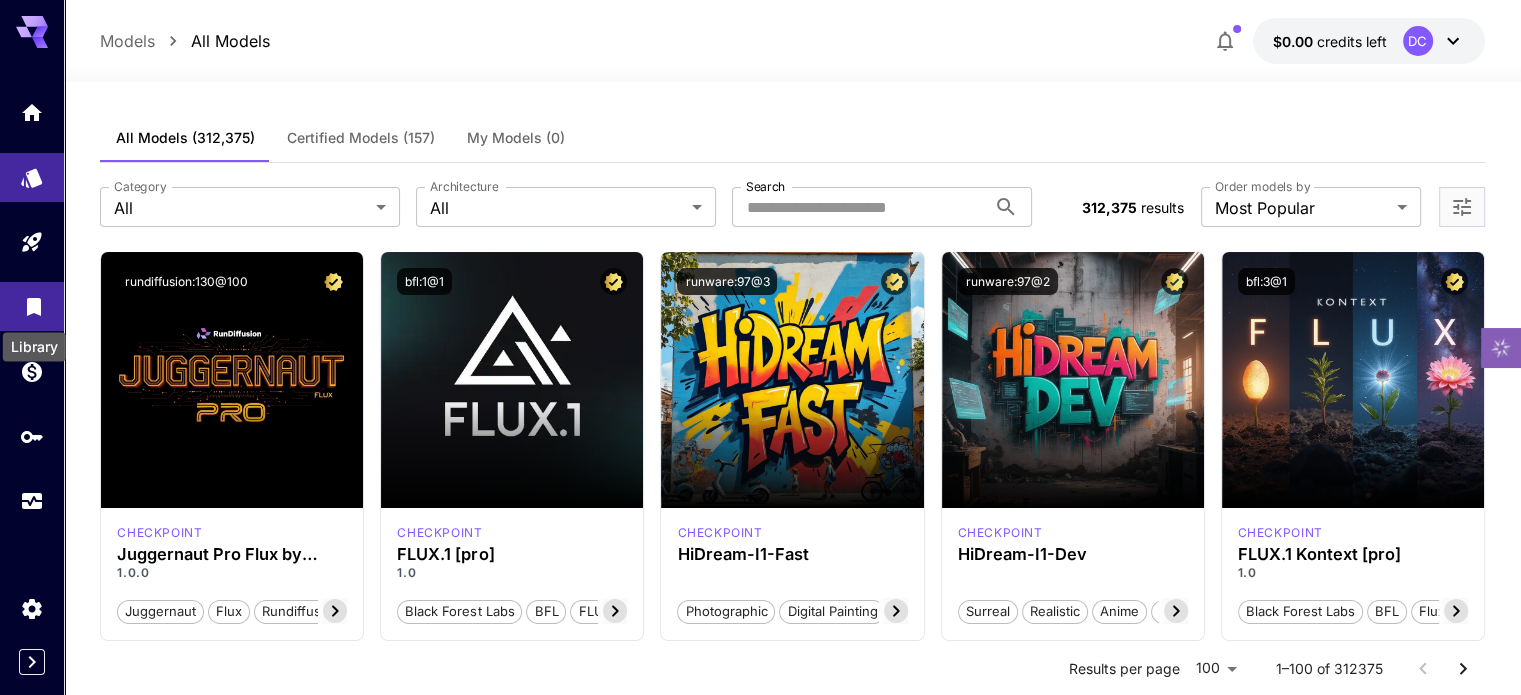 click 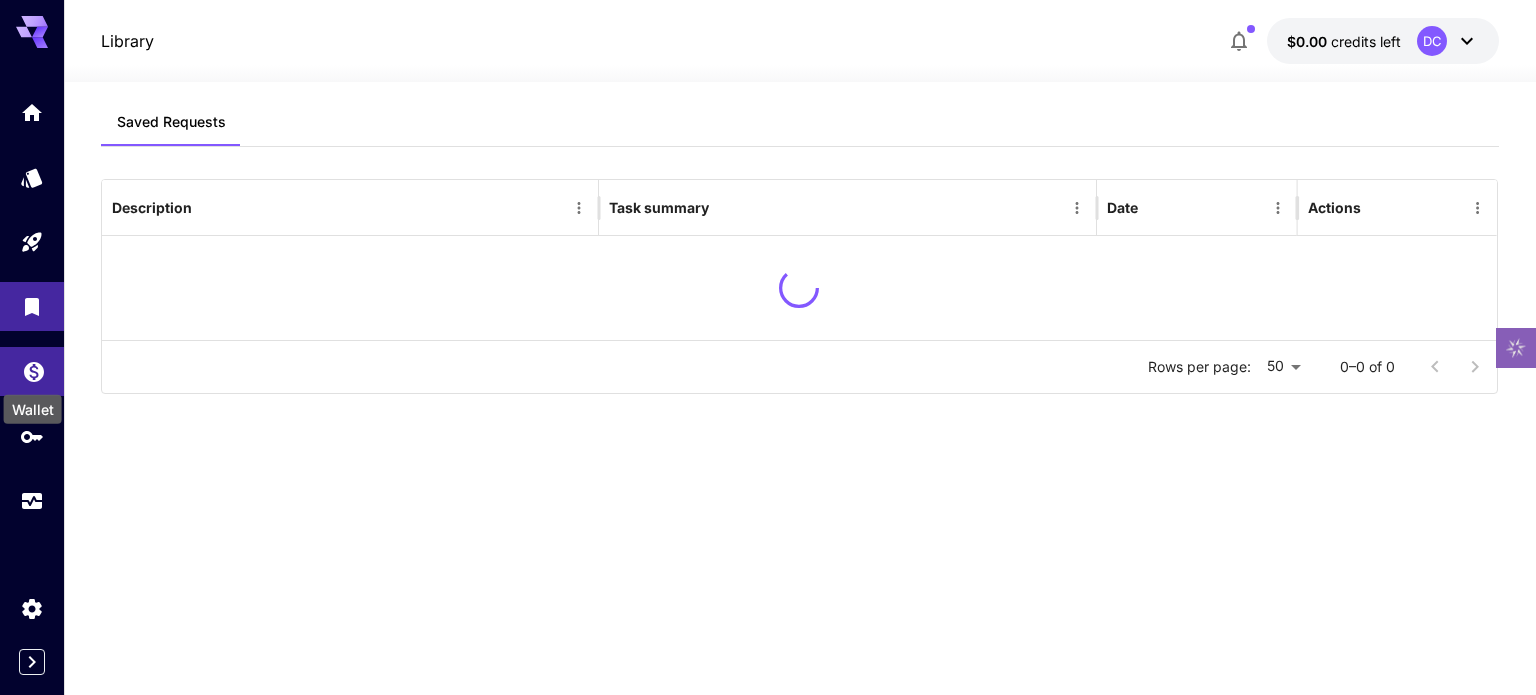 click 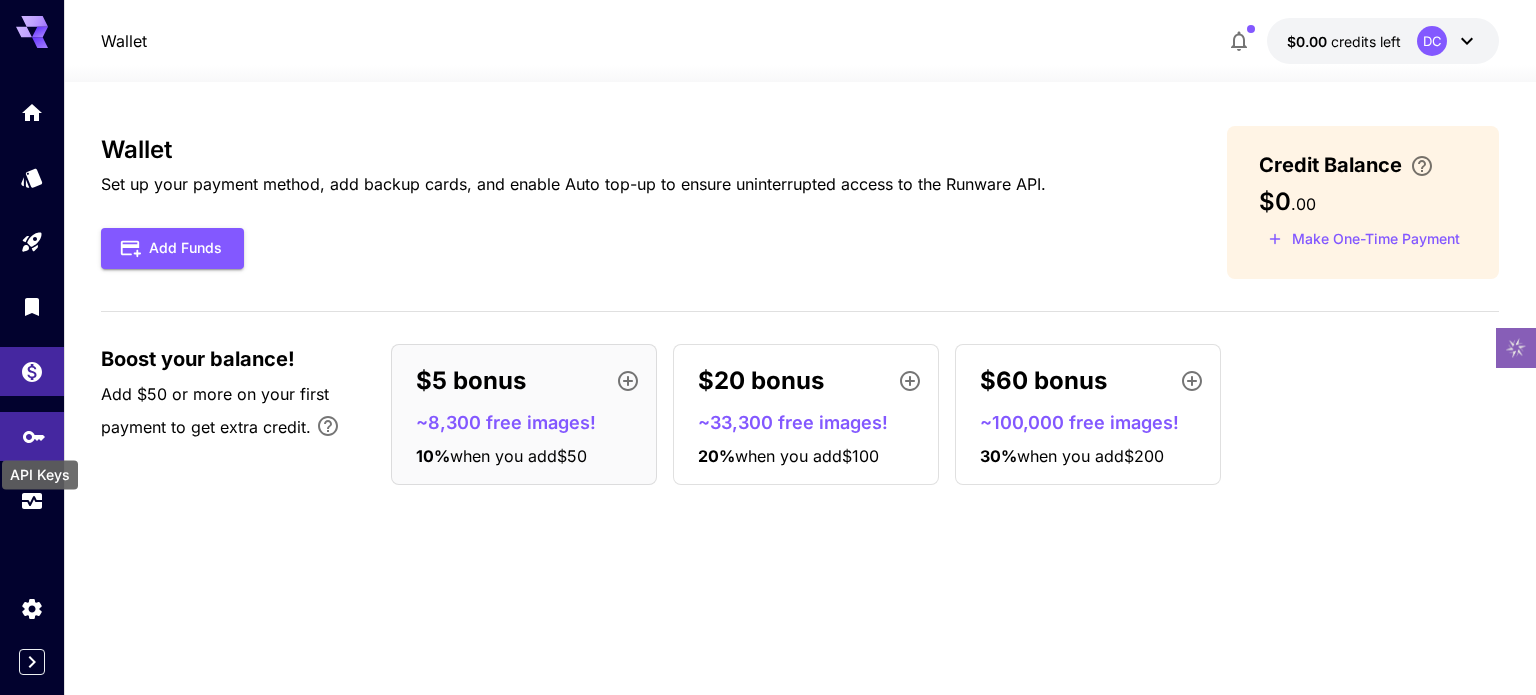 click 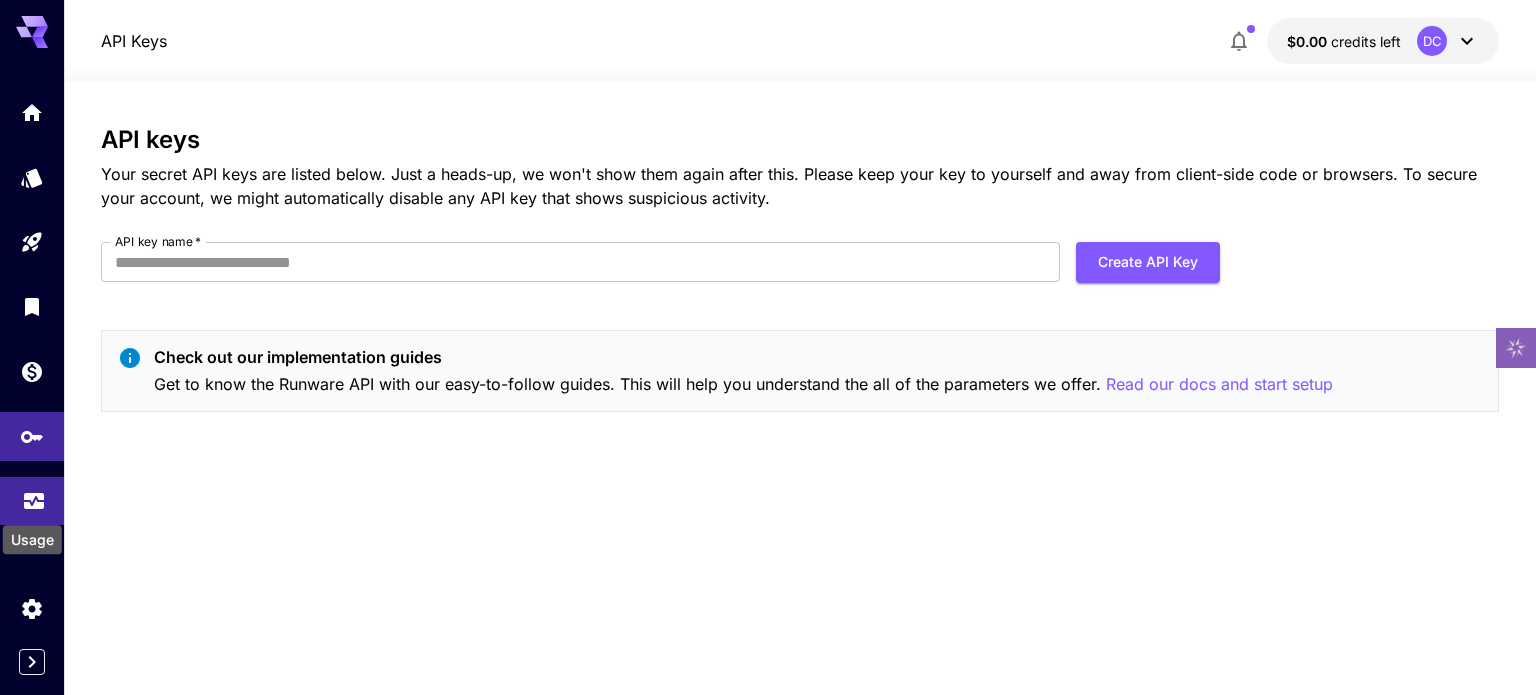 click 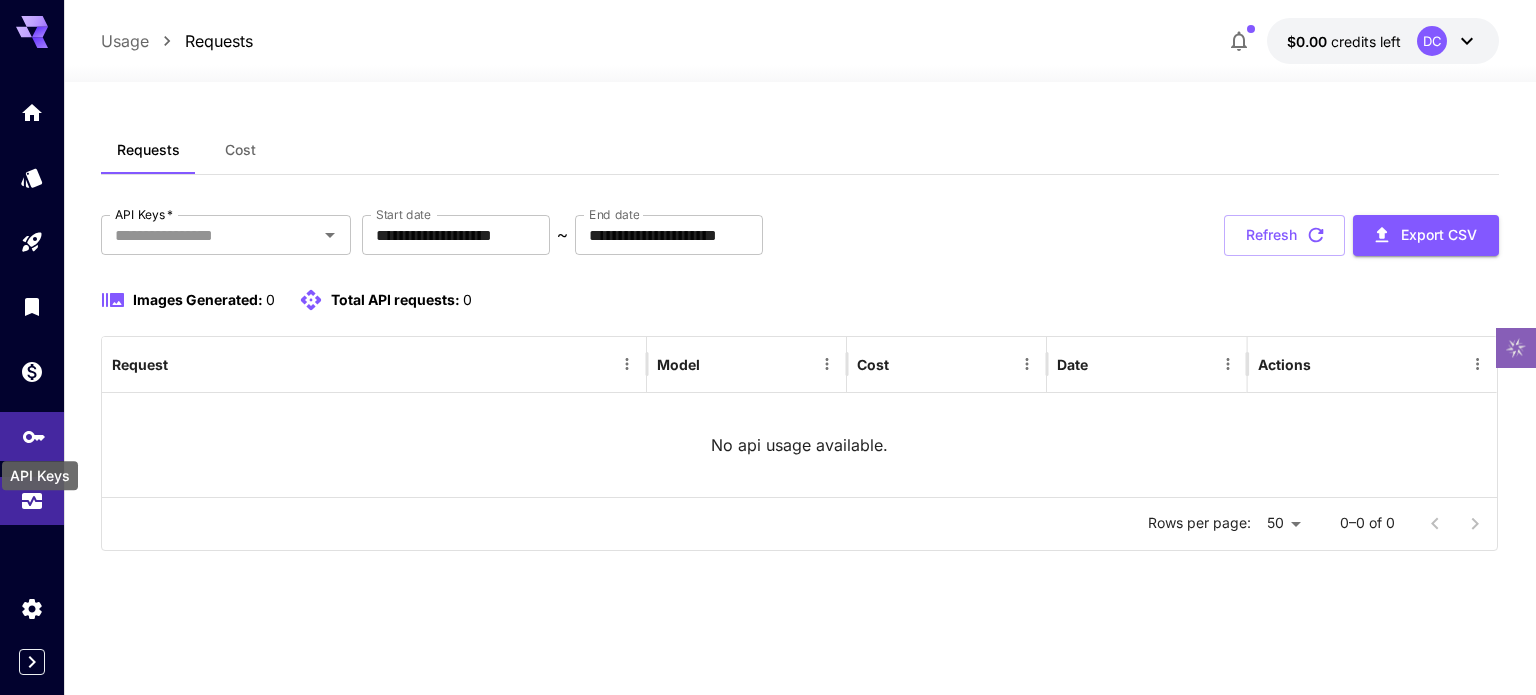 click 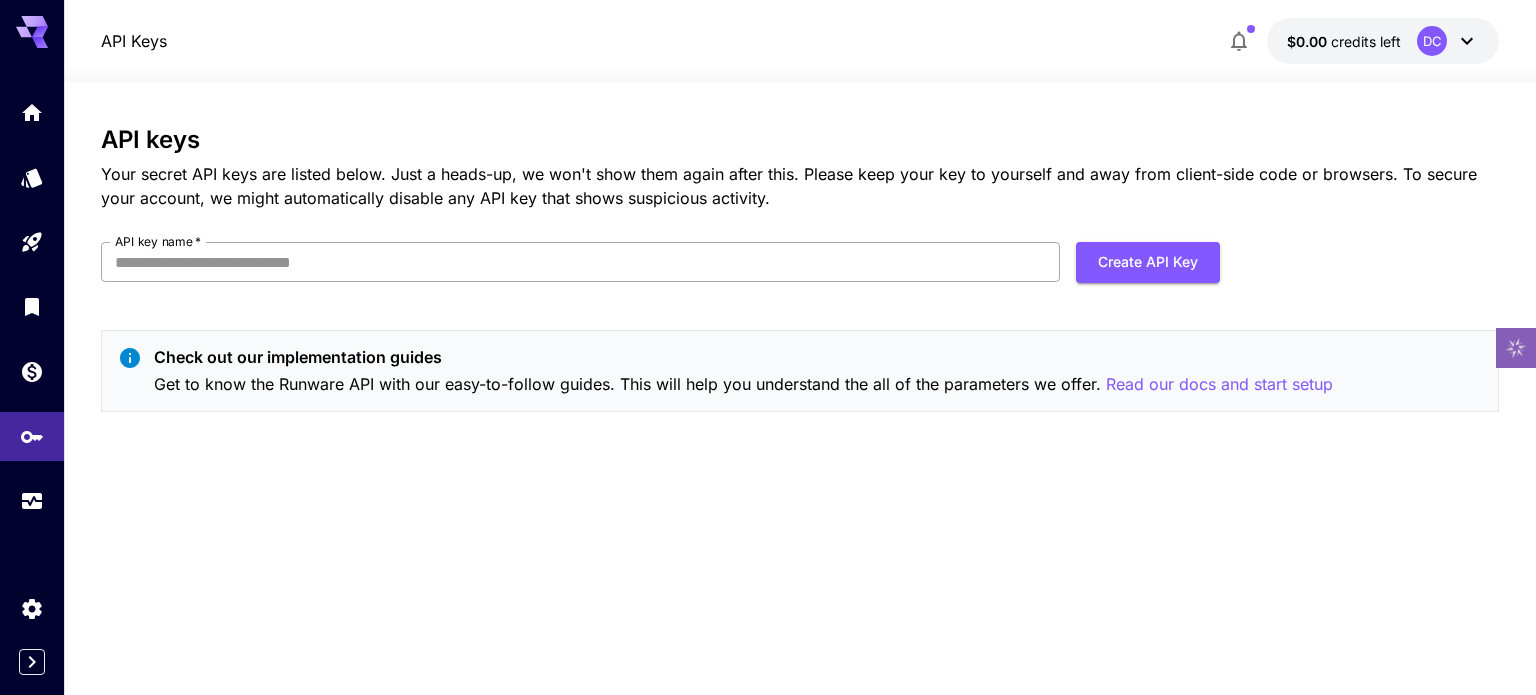 click on "API key name   *" at bounding box center [580, 262] 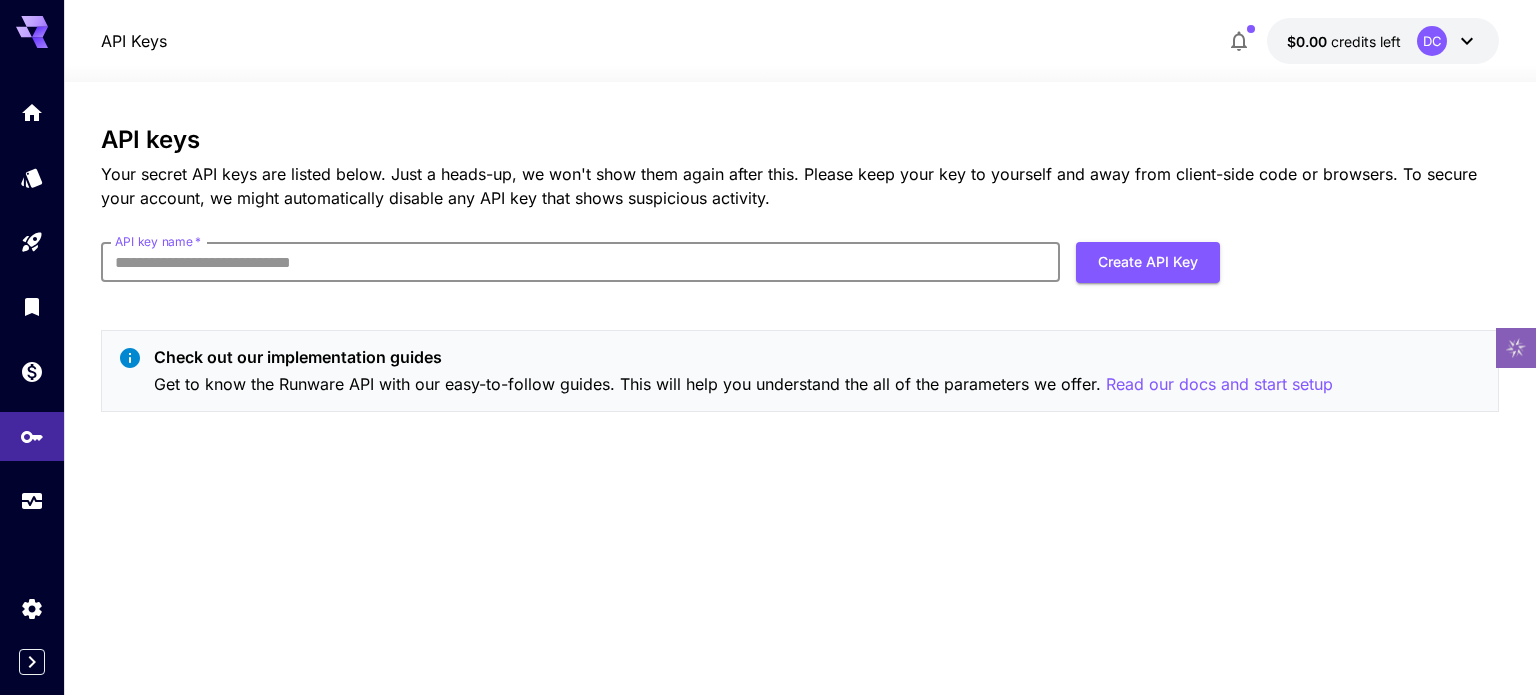 click on "API key name   *" at bounding box center [580, 262] 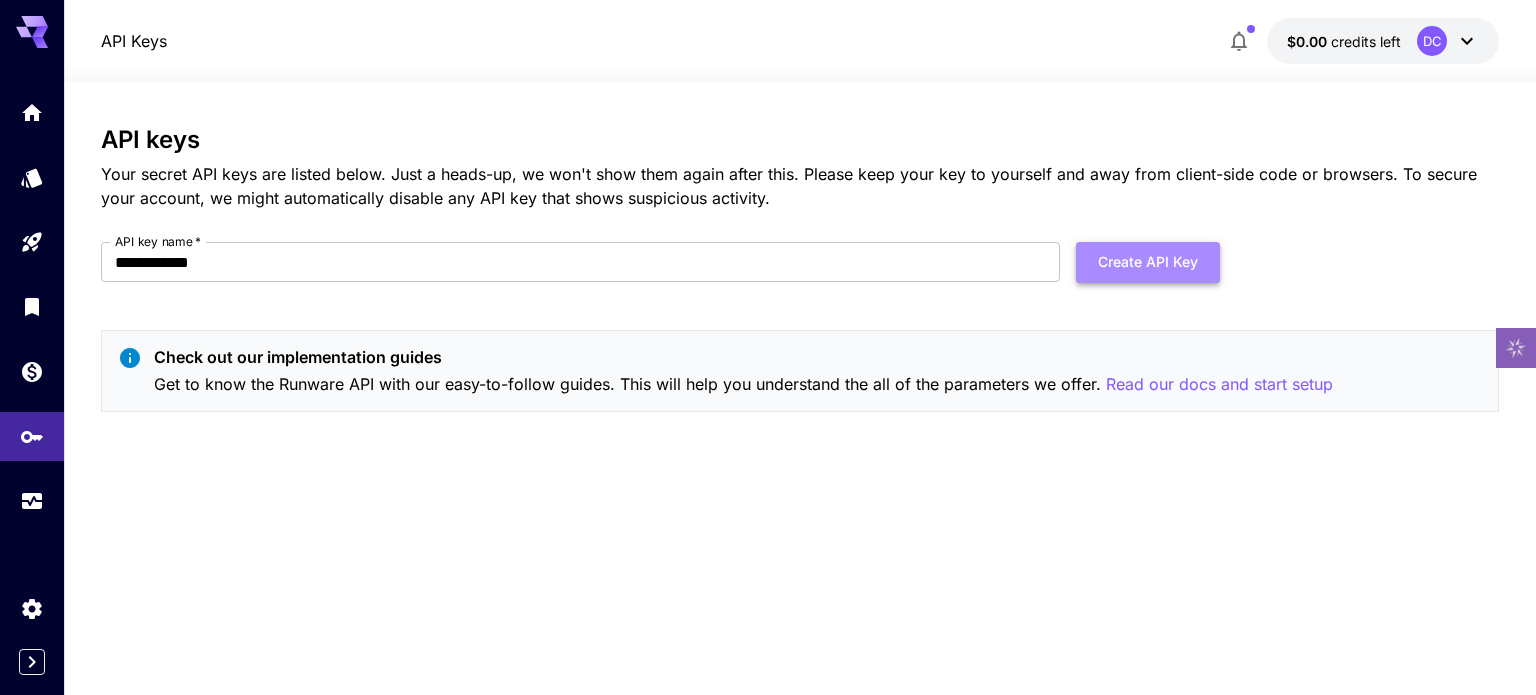 click on "Create API Key" at bounding box center (1148, 262) 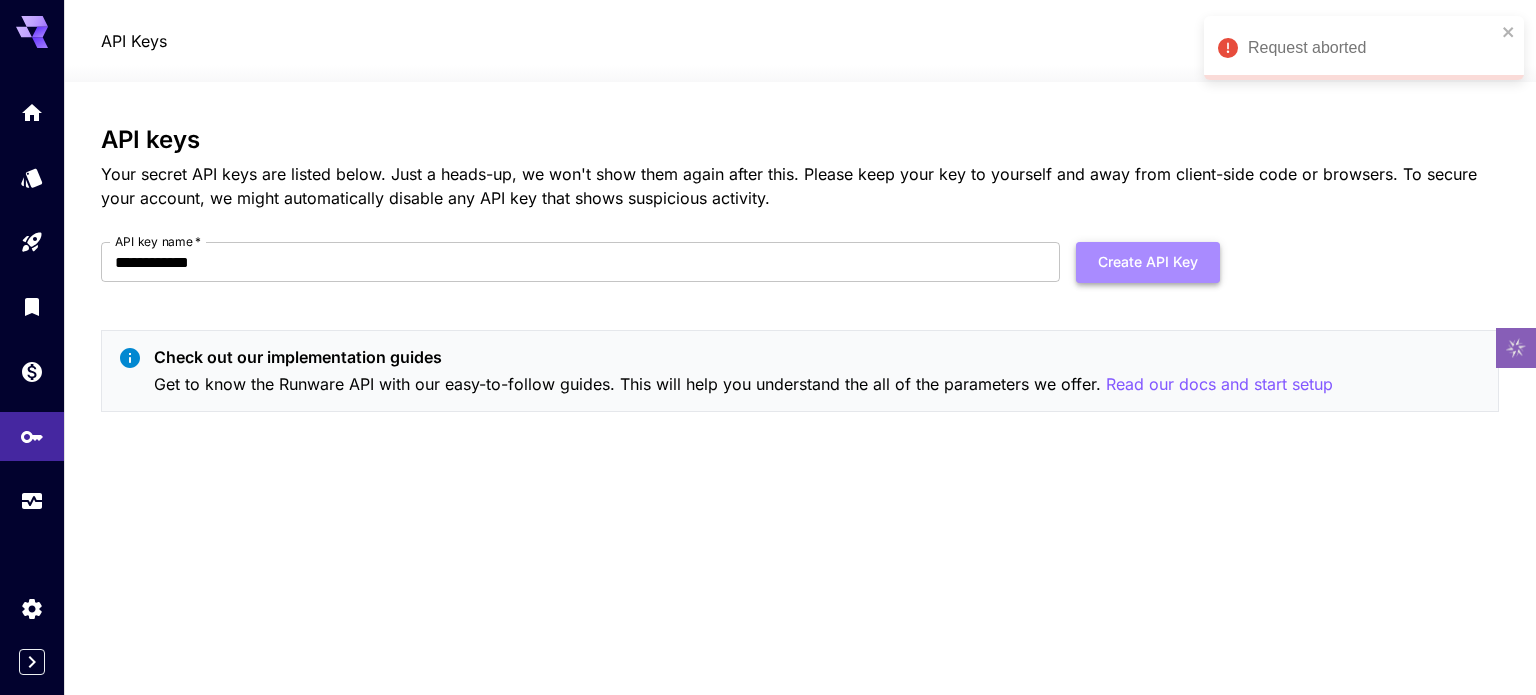 click on "Create API Key" at bounding box center [1148, 262] 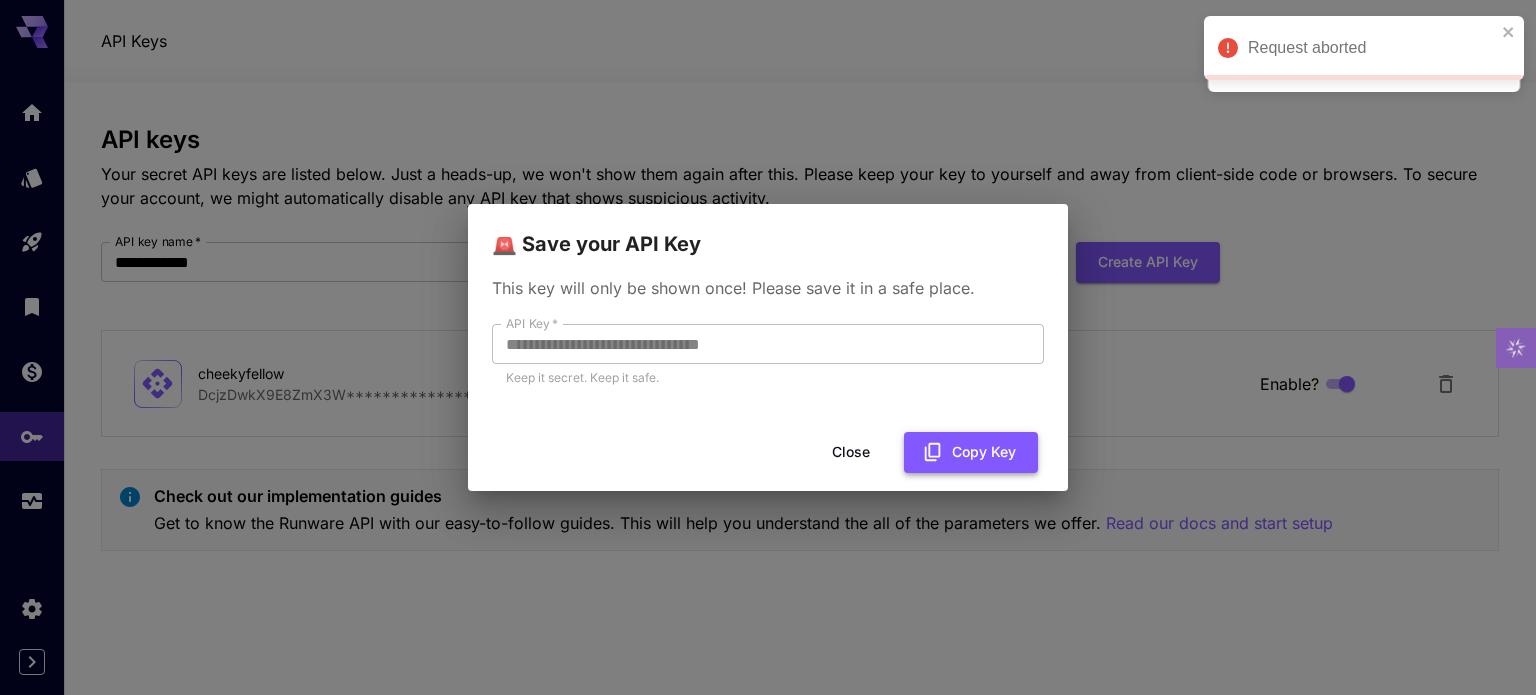 click on "Copy Key" at bounding box center (971, 452) 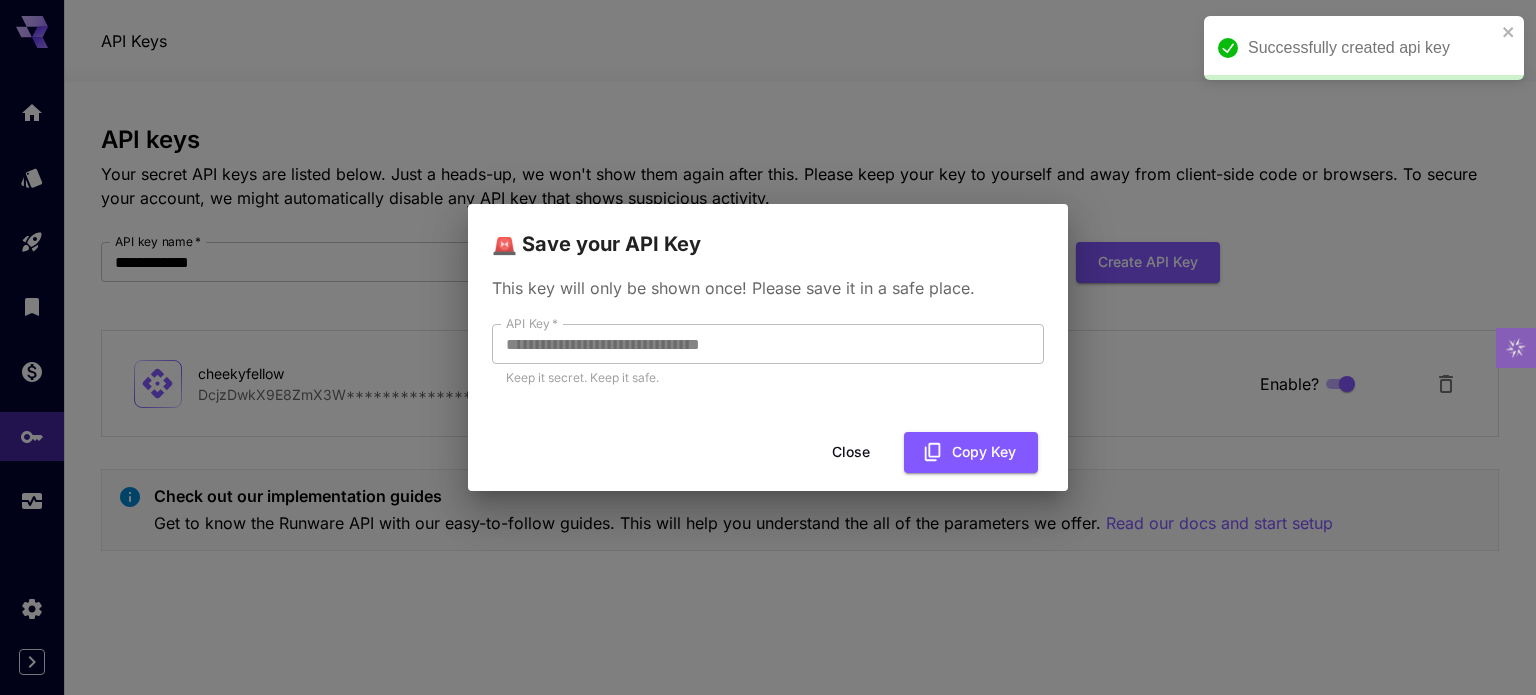 click on "Close" at bounding box center (851, 452) 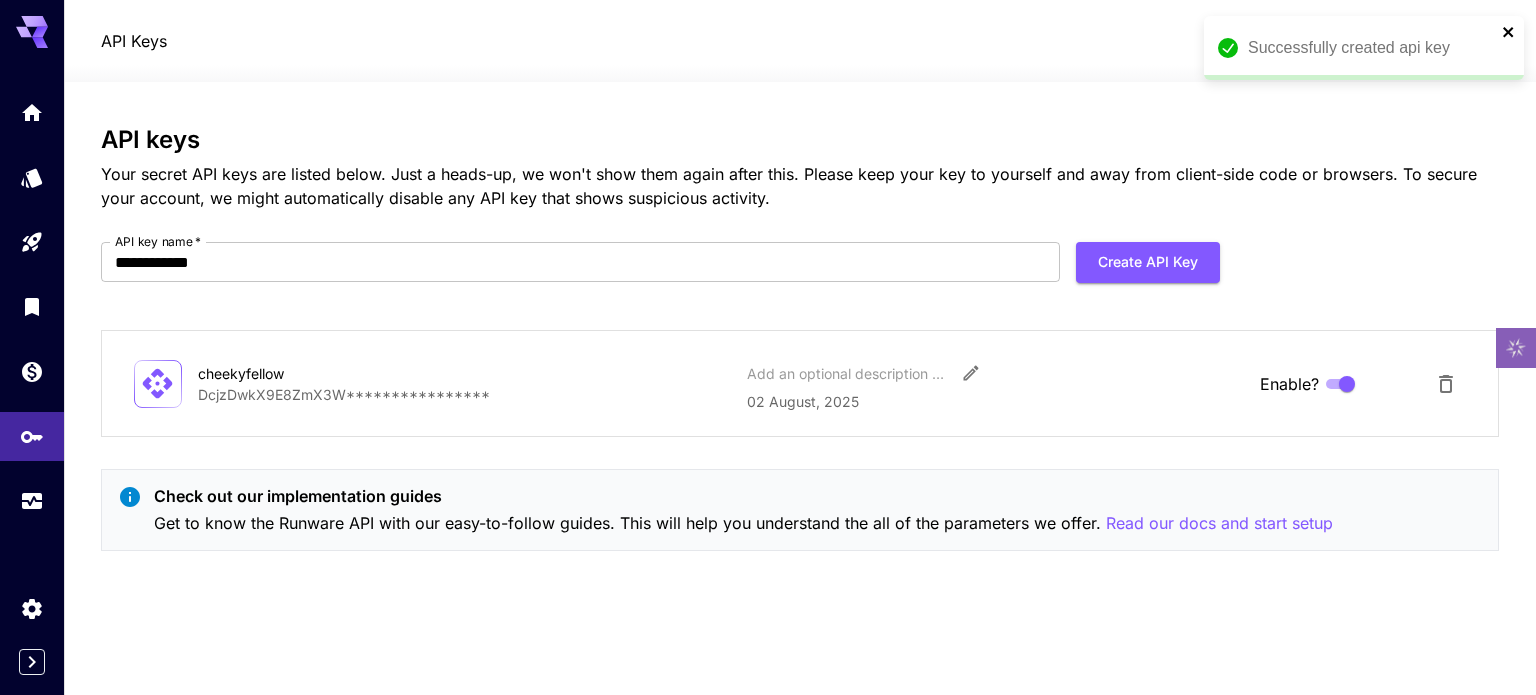 click 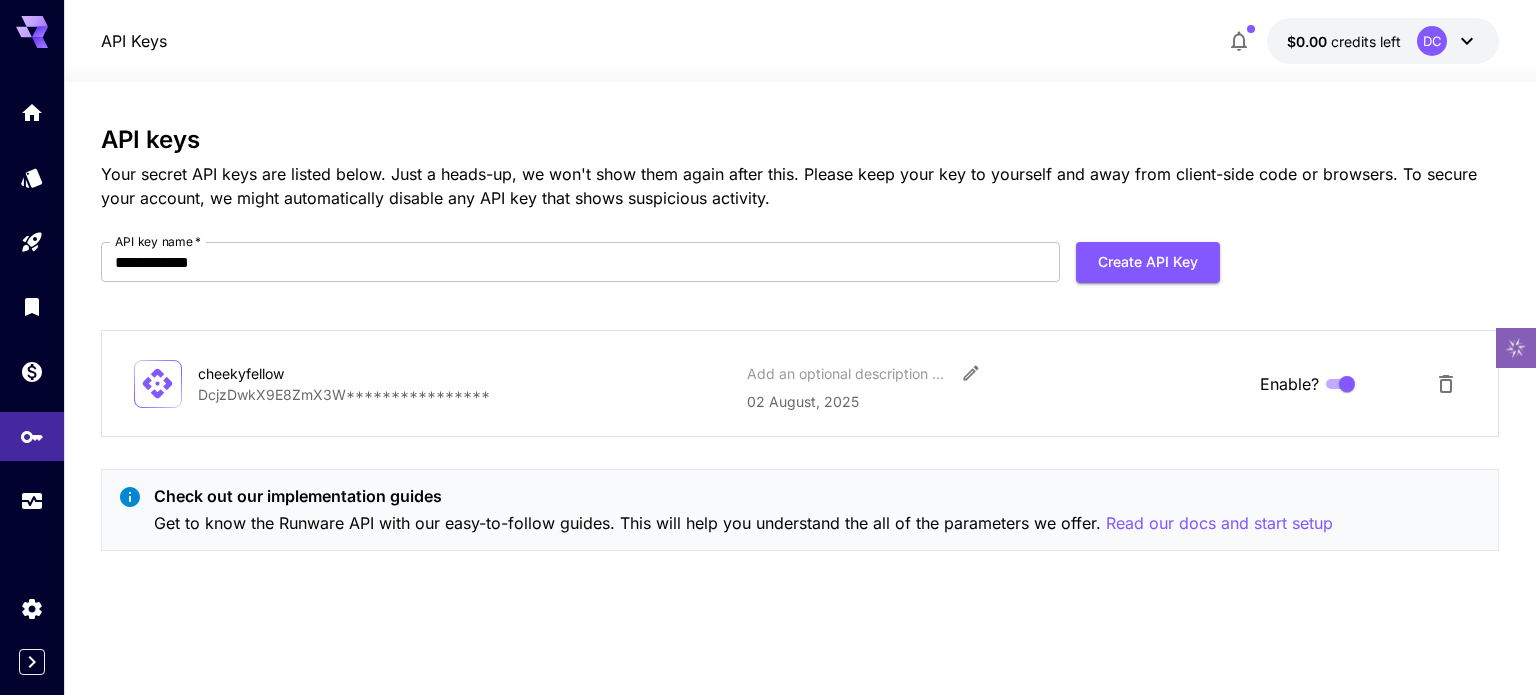 click 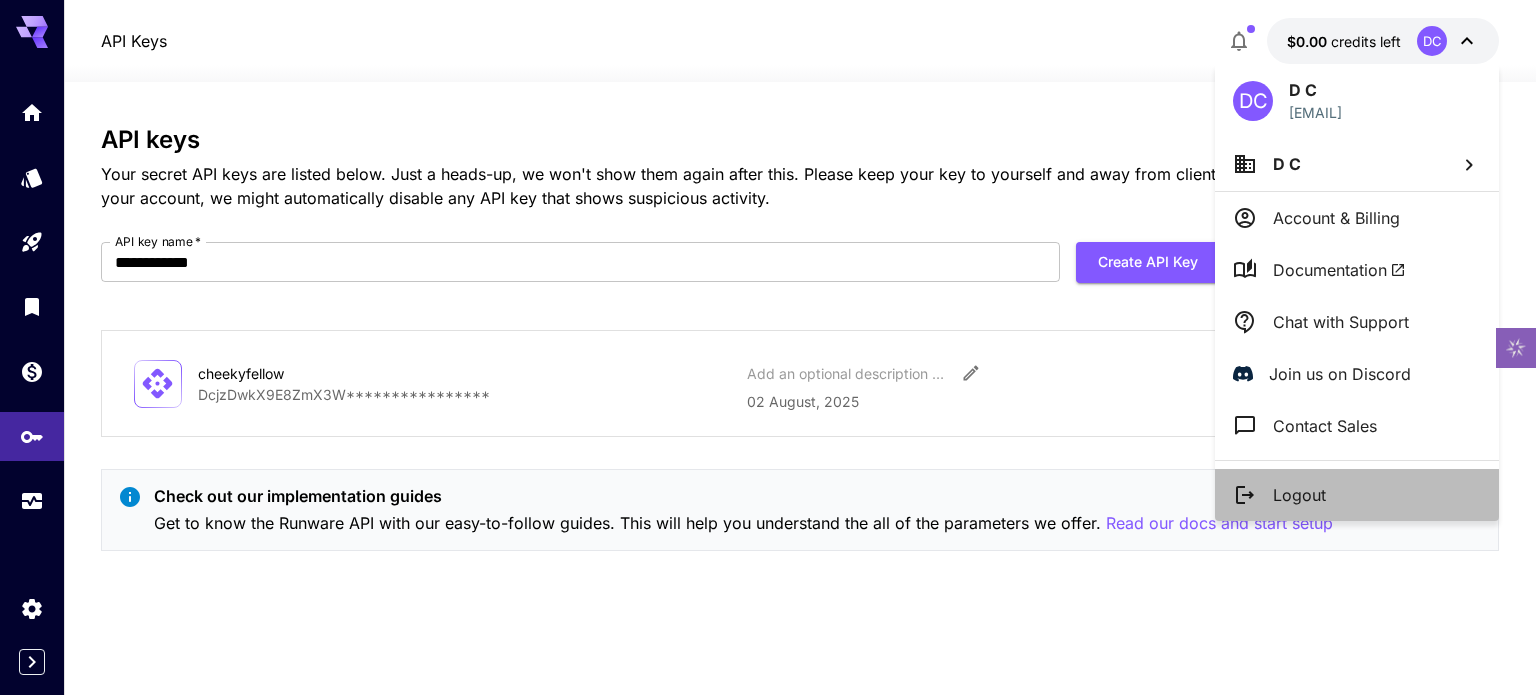 click on "Logout" at bounding box center (1357, 495) 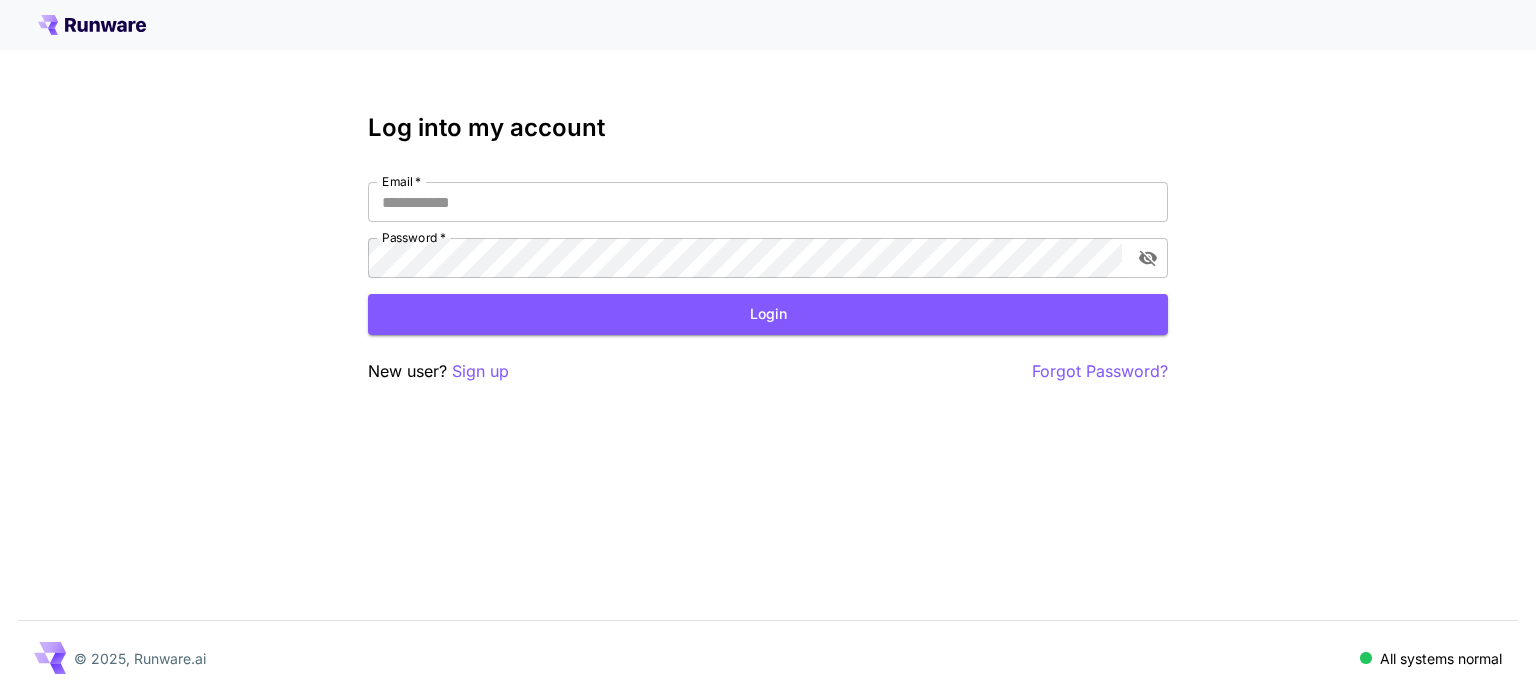 scroll, scrollTop: 0, scrollLeft: 0, axis: both 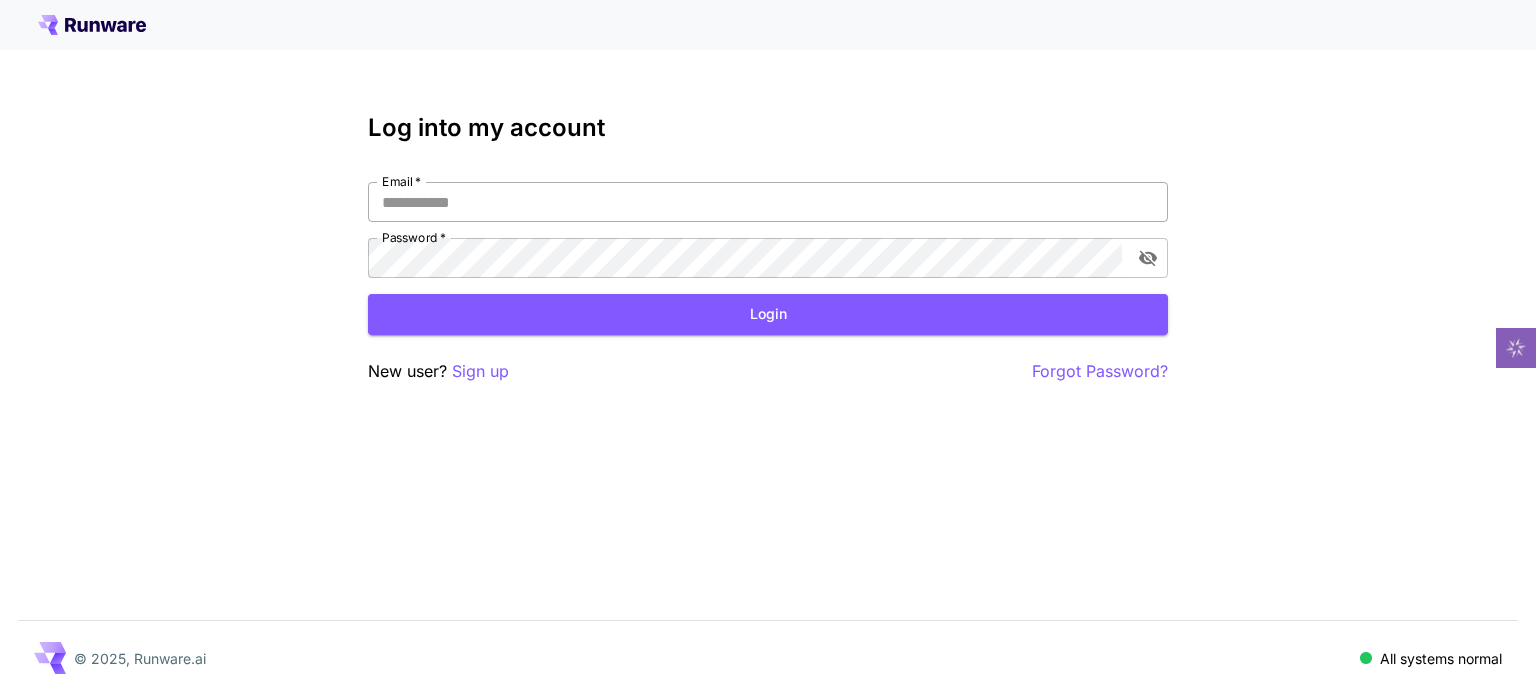 click on "Email   *" at bounding box center [768, 202] 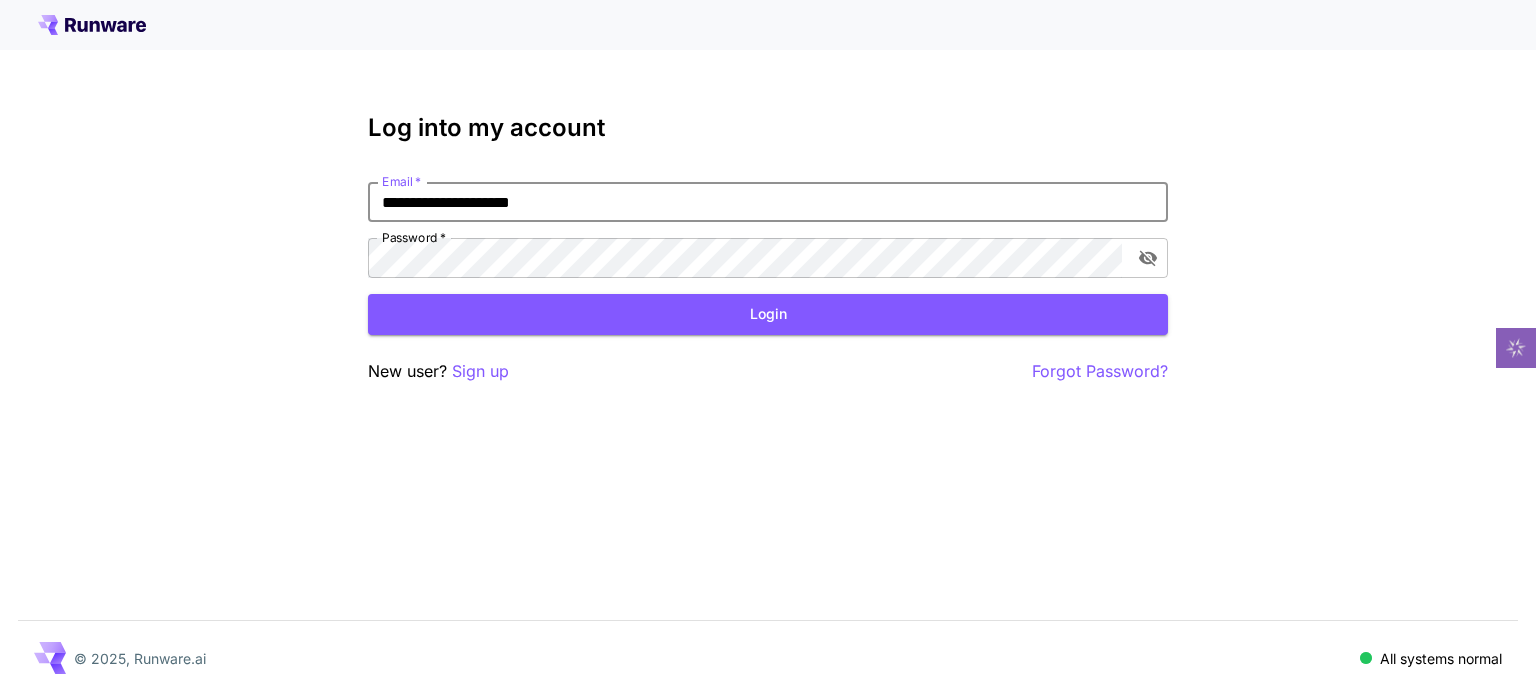 click on "**********" at bounding box center (768, 202) 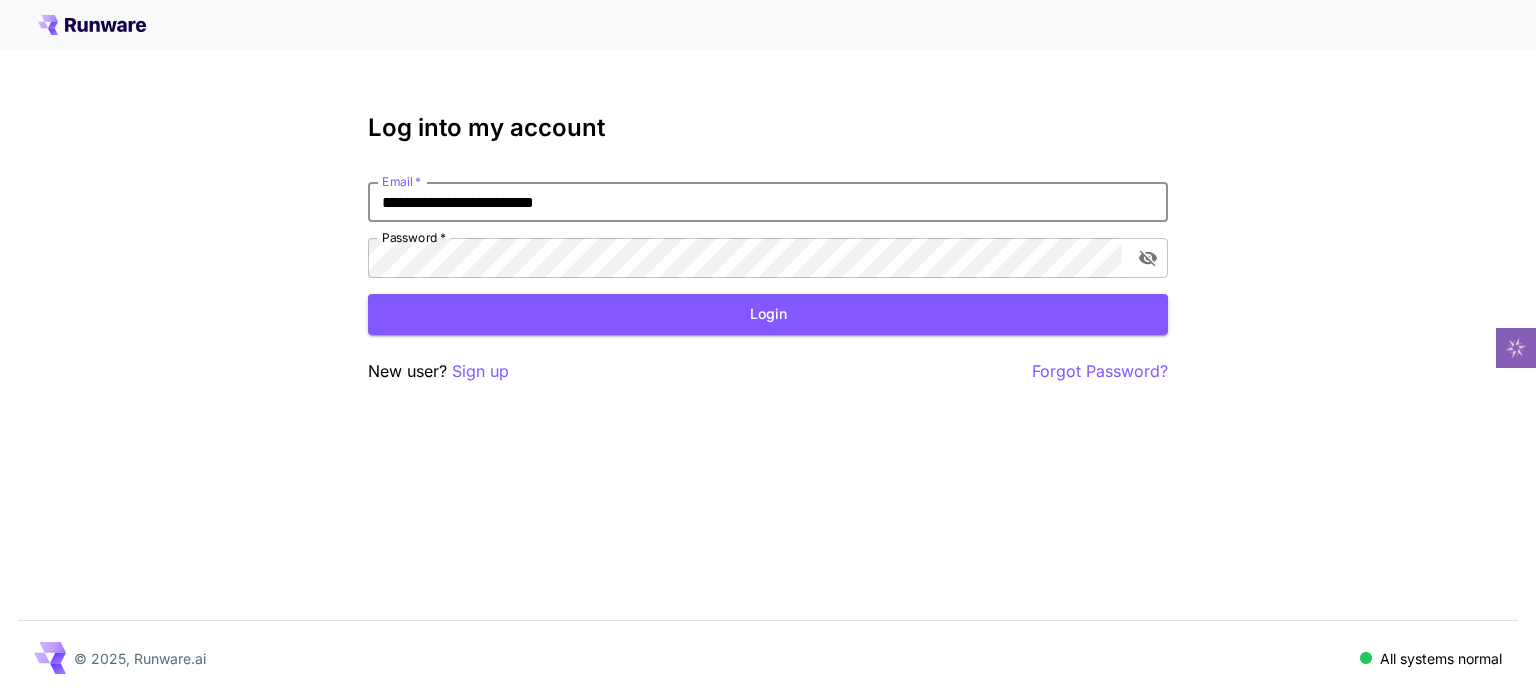 type on "**********" 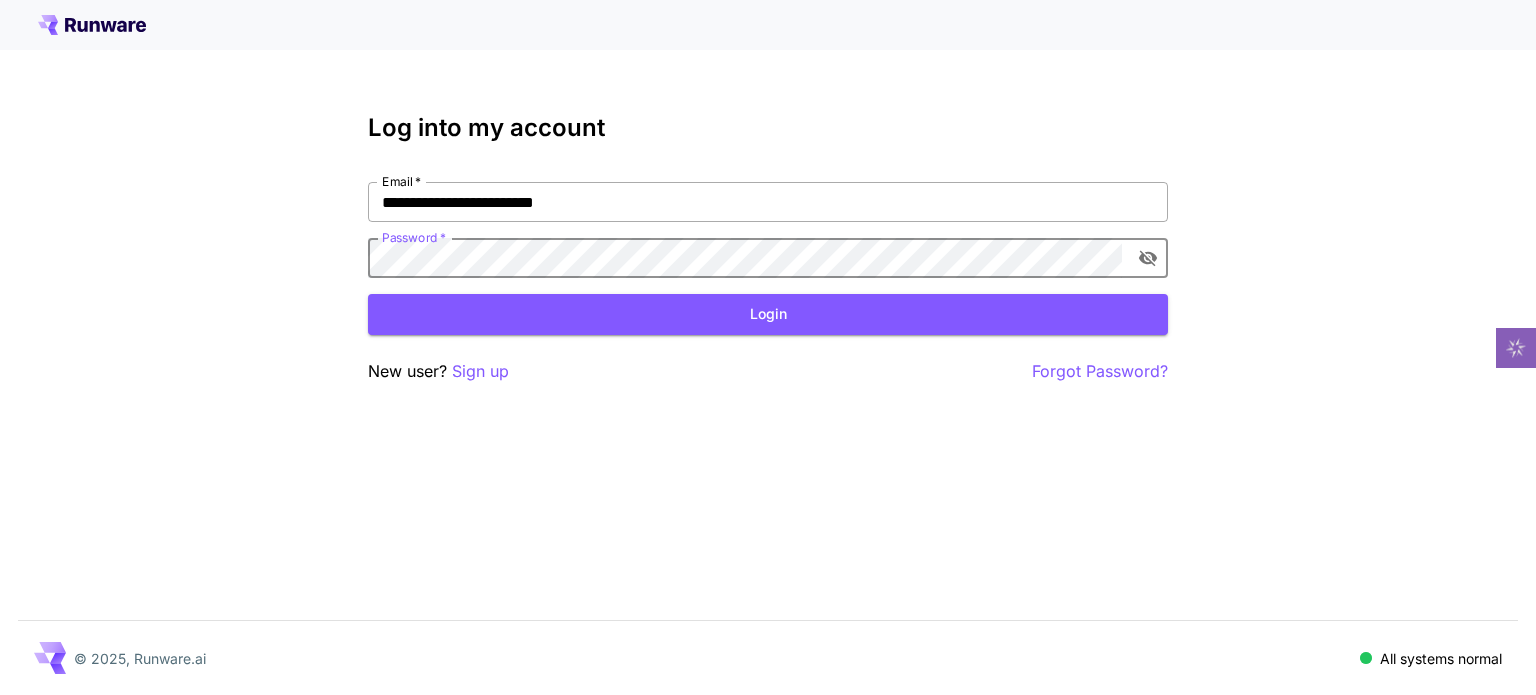 click on "Login" at bounding box center (768, 314) 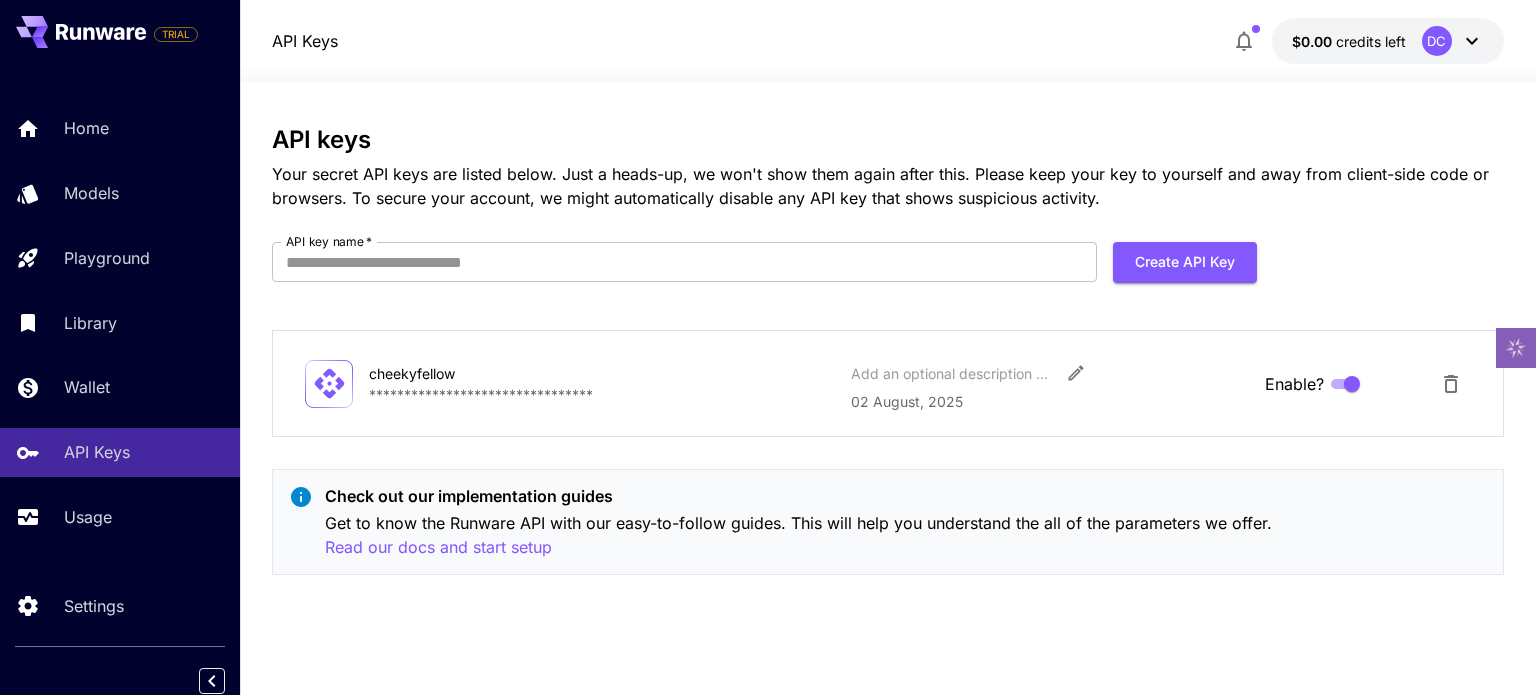 click 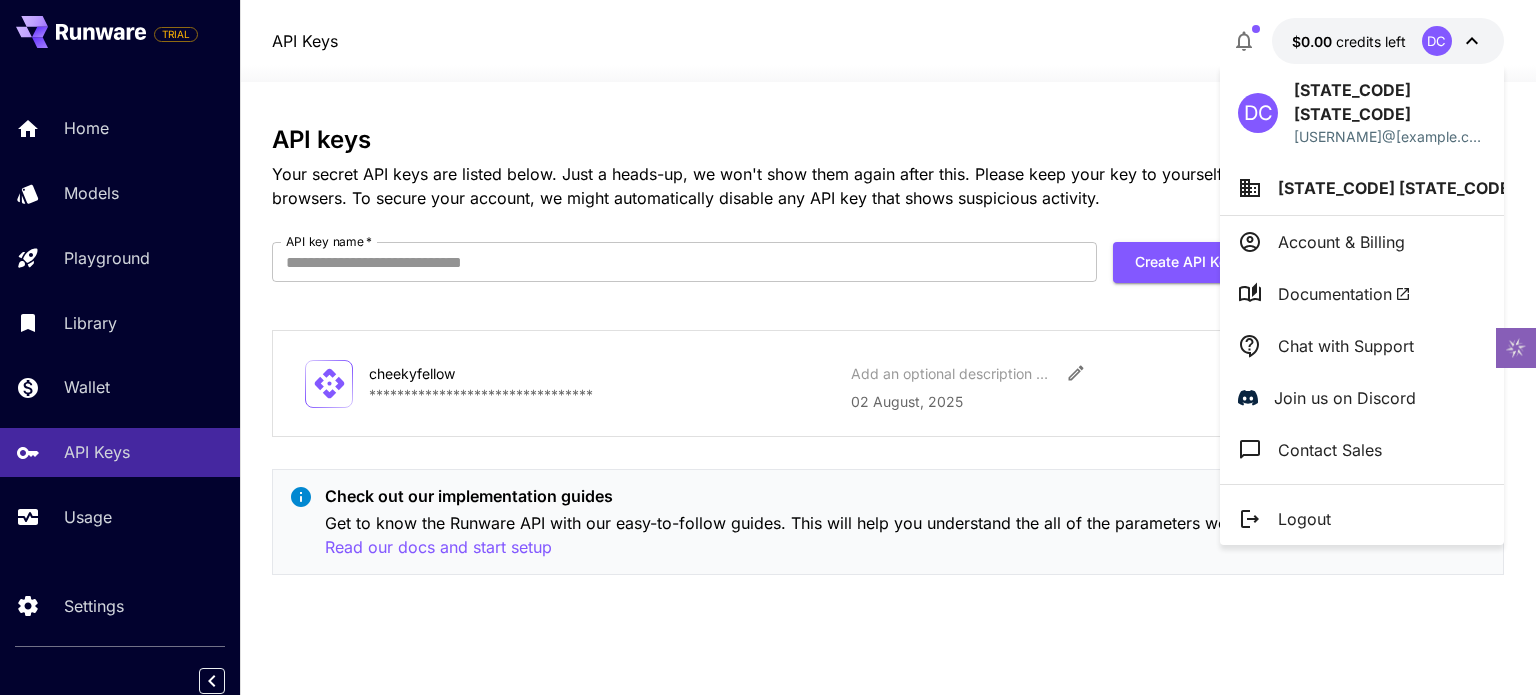 click on "Logout" at bounding box center [1362, 519] 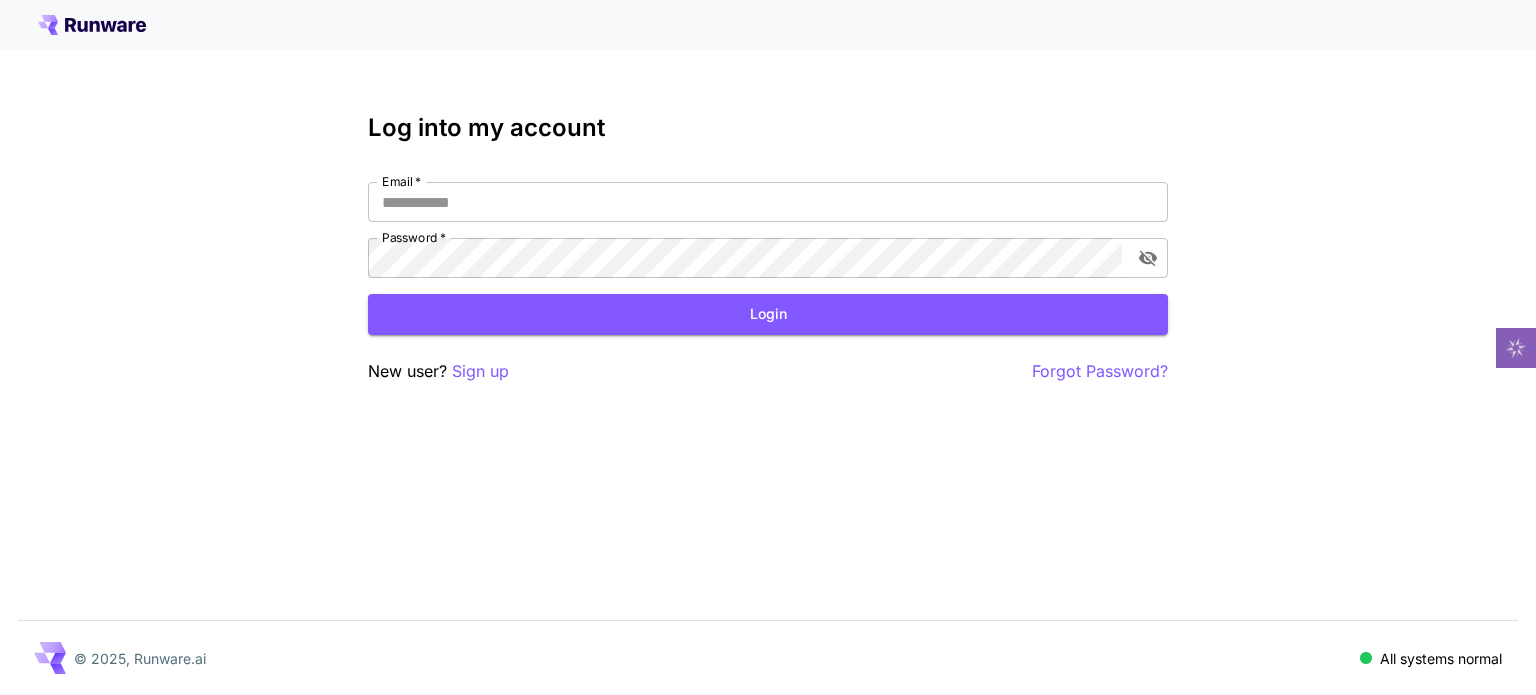 scroll, scrollTop: 0, scrollLeft: 0, axis: both 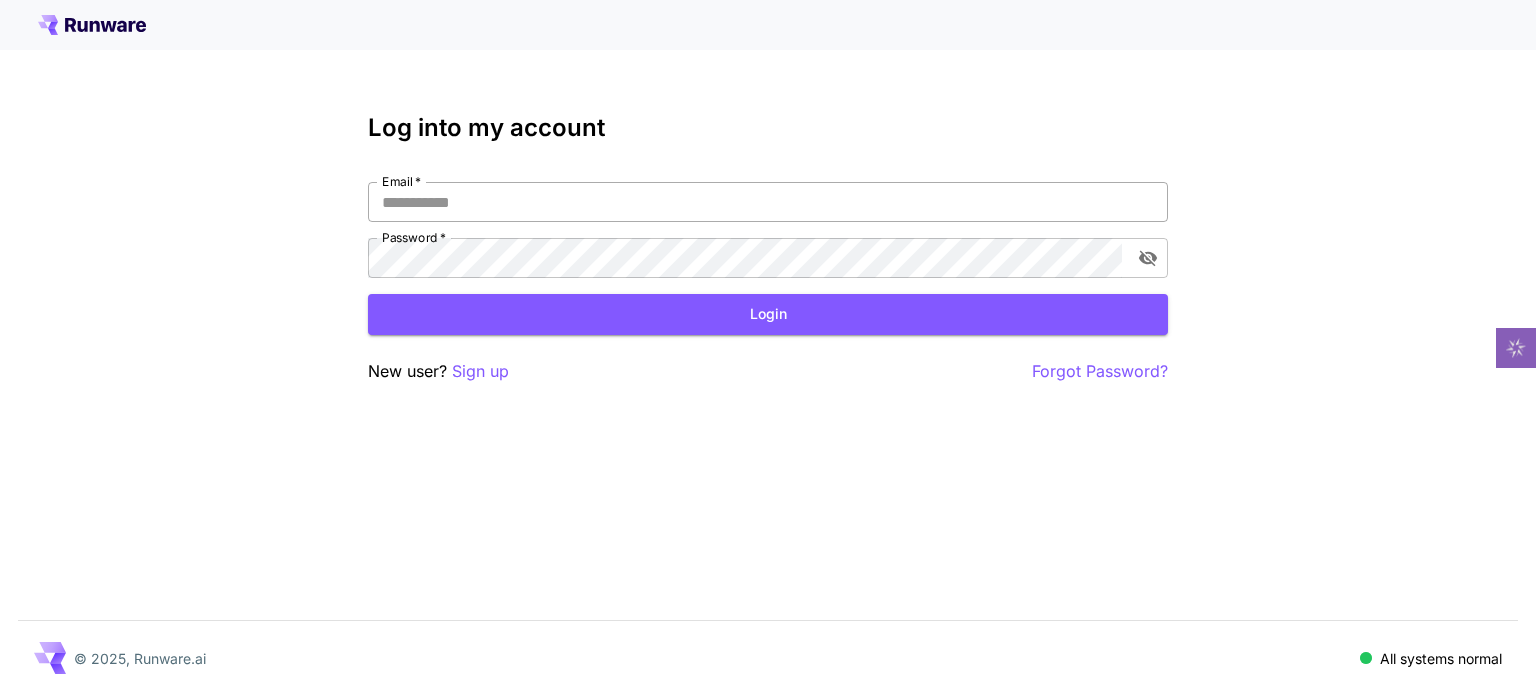 click on "Email   *" at bounding box center [768, 202] 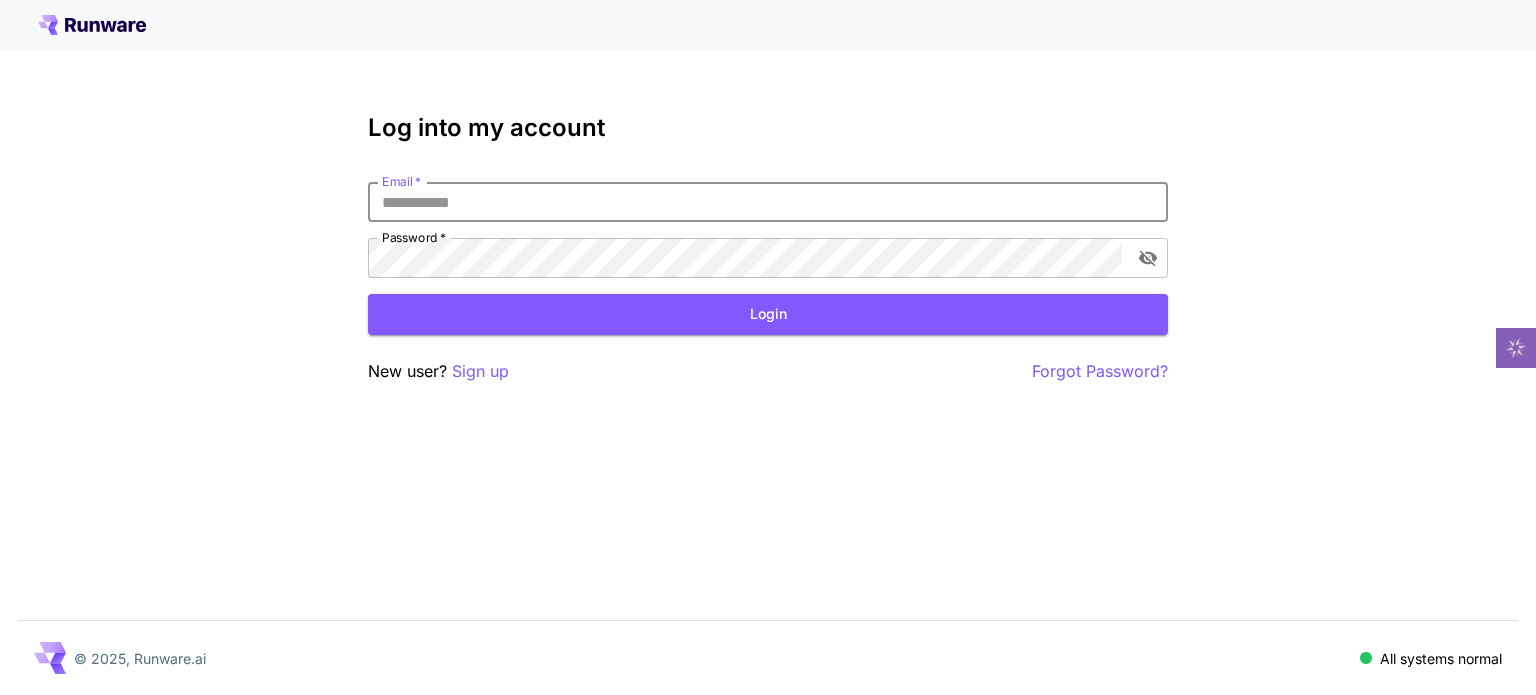 type on "**********" 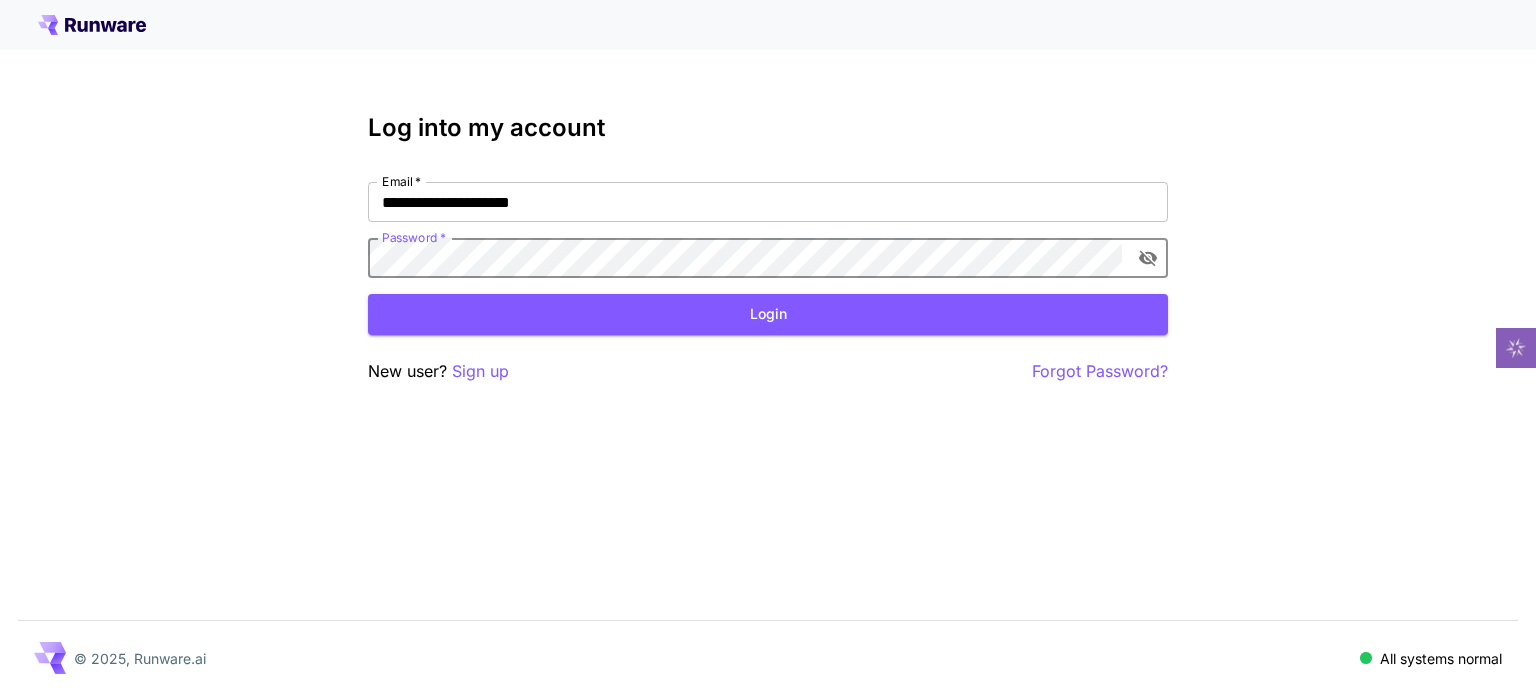 click on "Login" at bounding box center [768, 314] 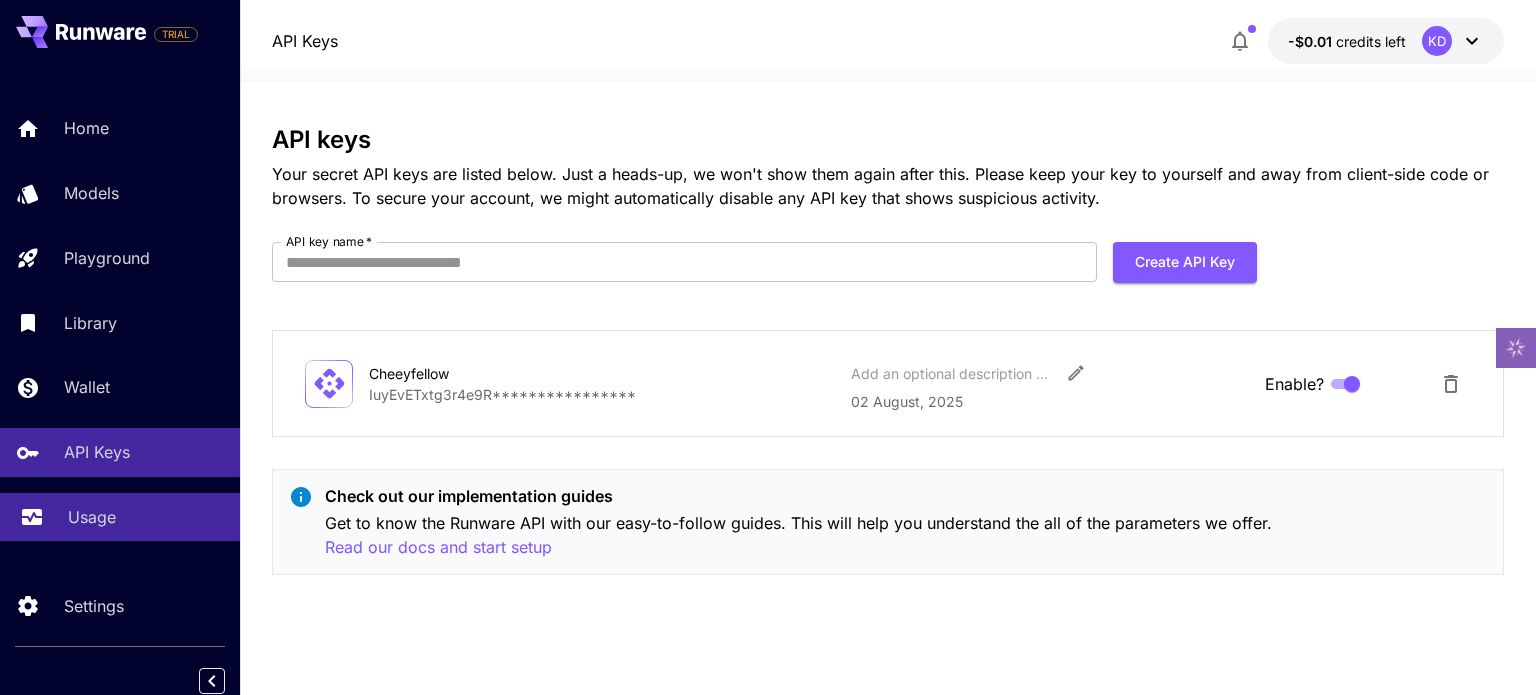 click on "Usage" at bounding box center [120, 517] 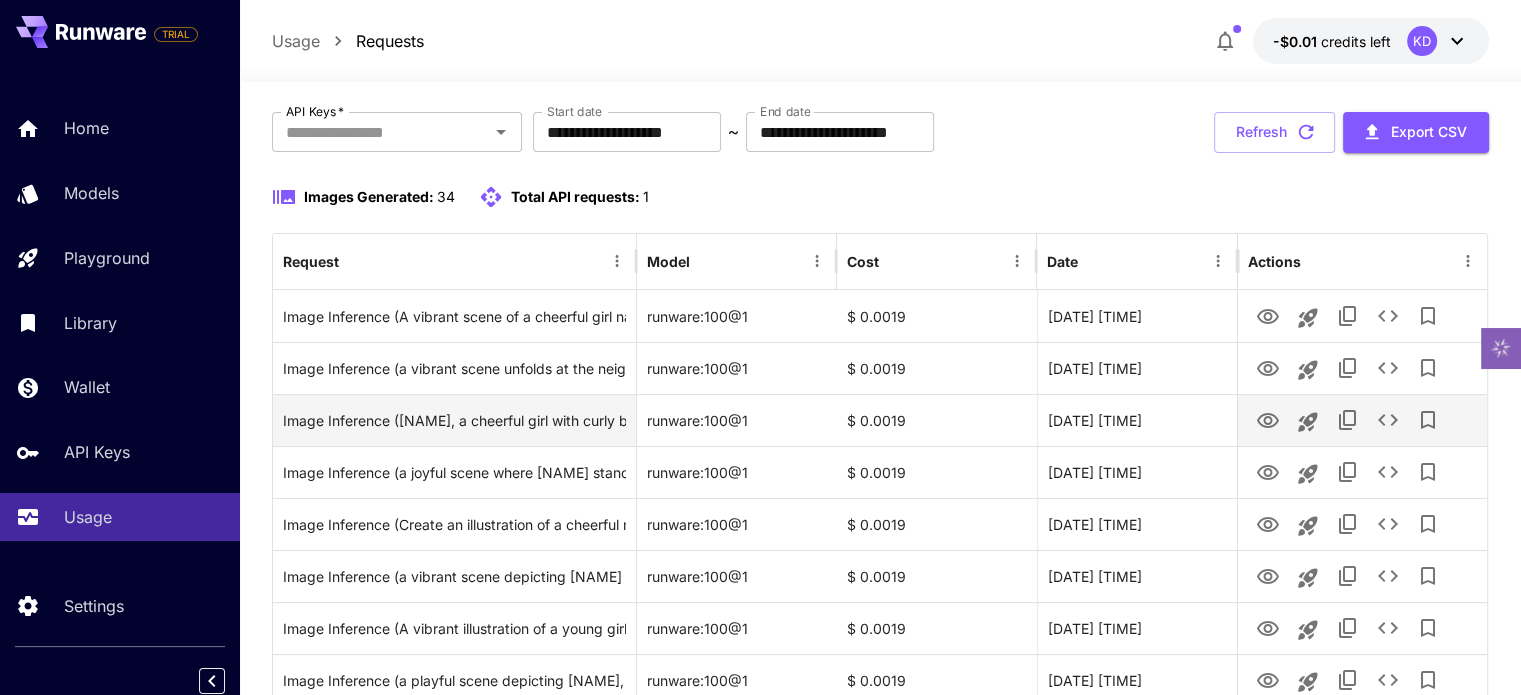 scroll, scrollTop: 100, scrollLeft: 0, axis: vertical 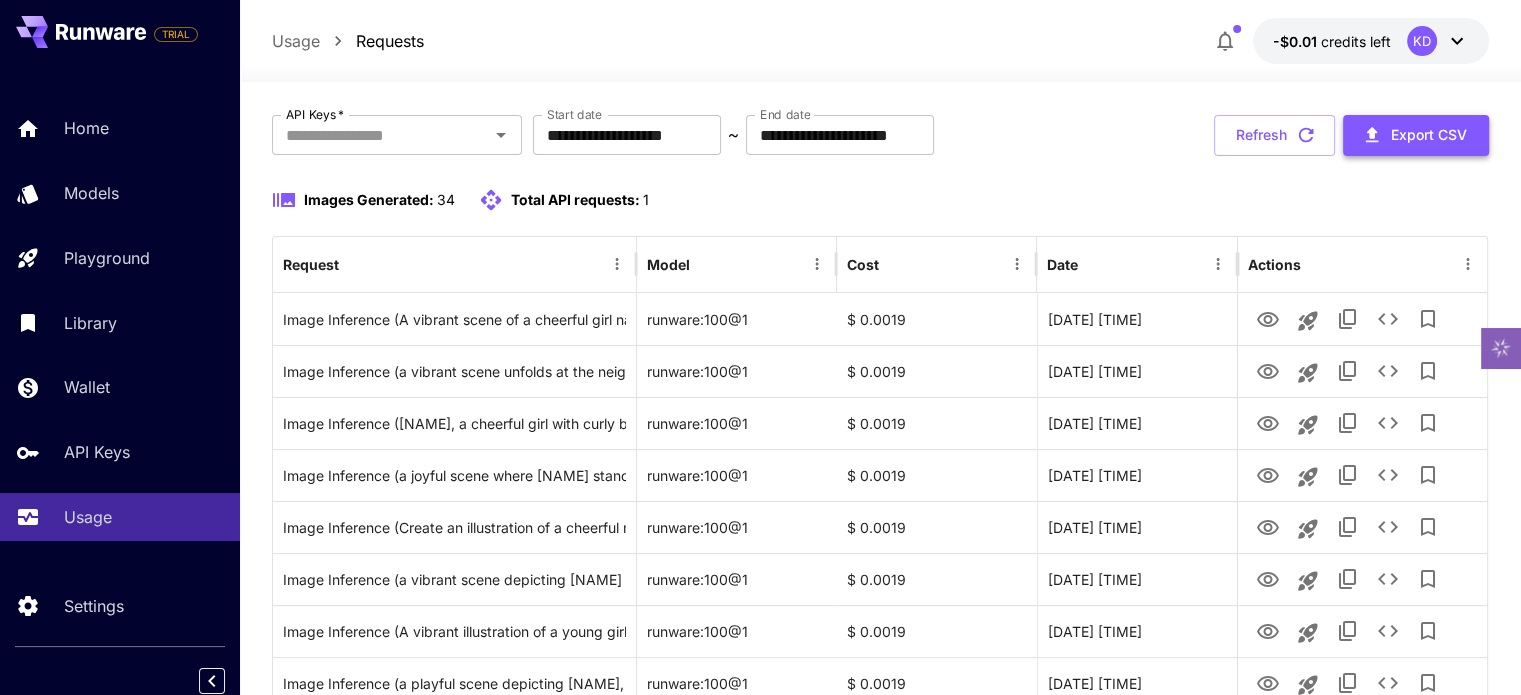 click on "Export CSV" at bounding box center (1416, 135) 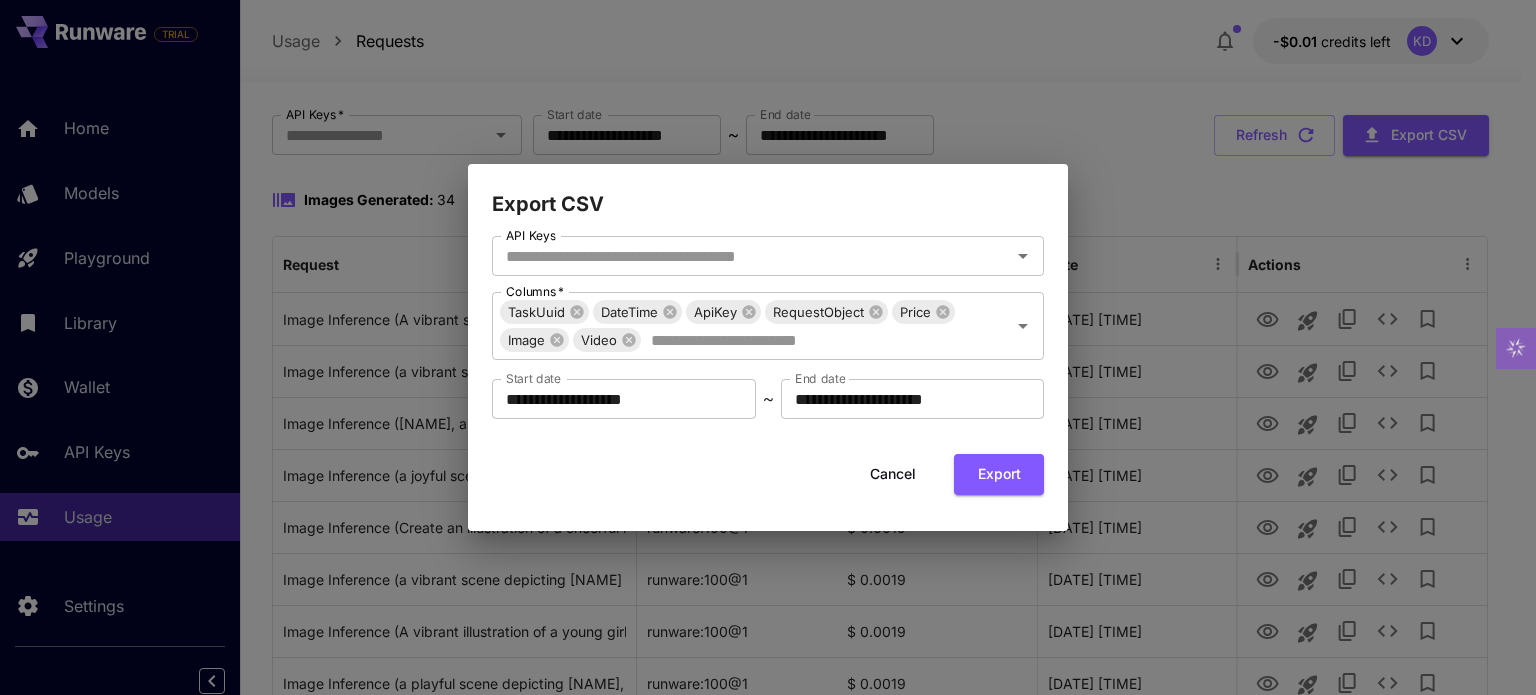 click on "**********" at bounding box center (768, 329) 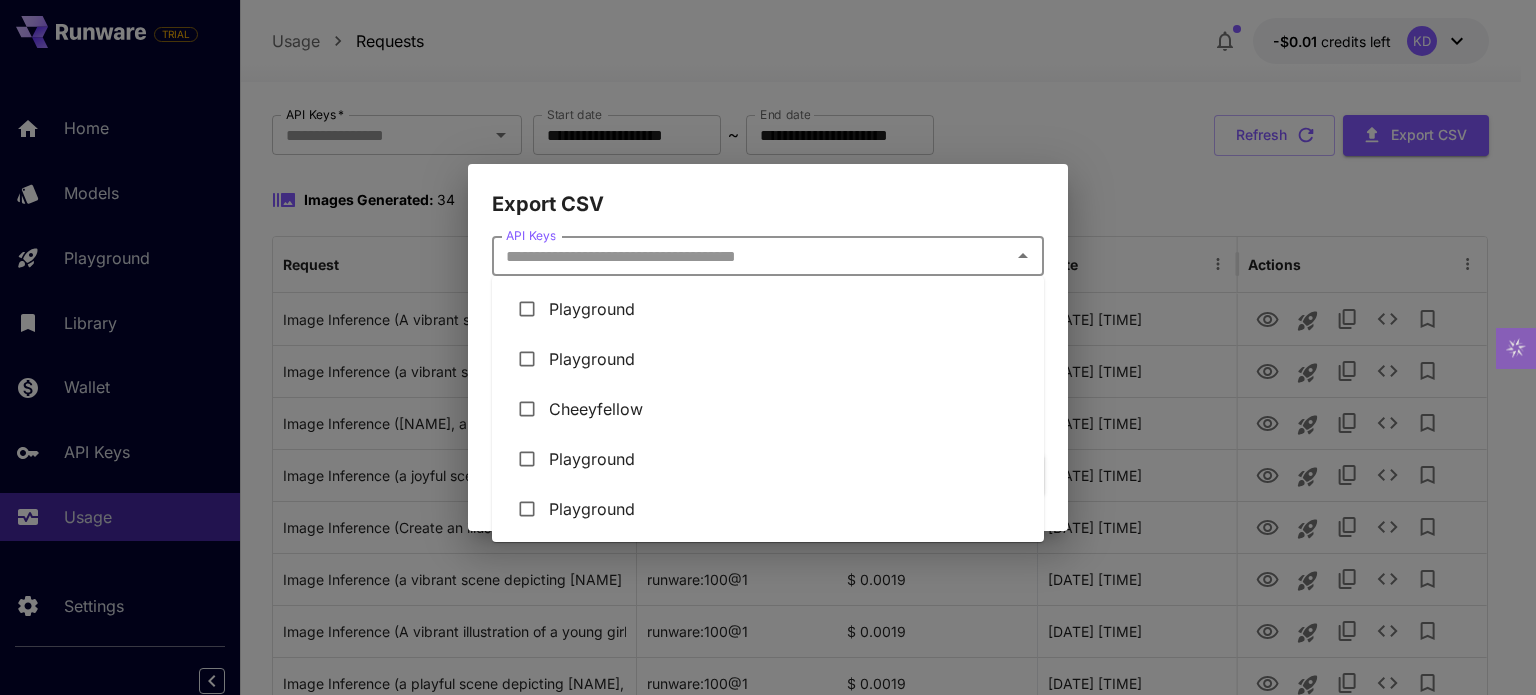 click on "API Keys" at bounding box center [751, 256] 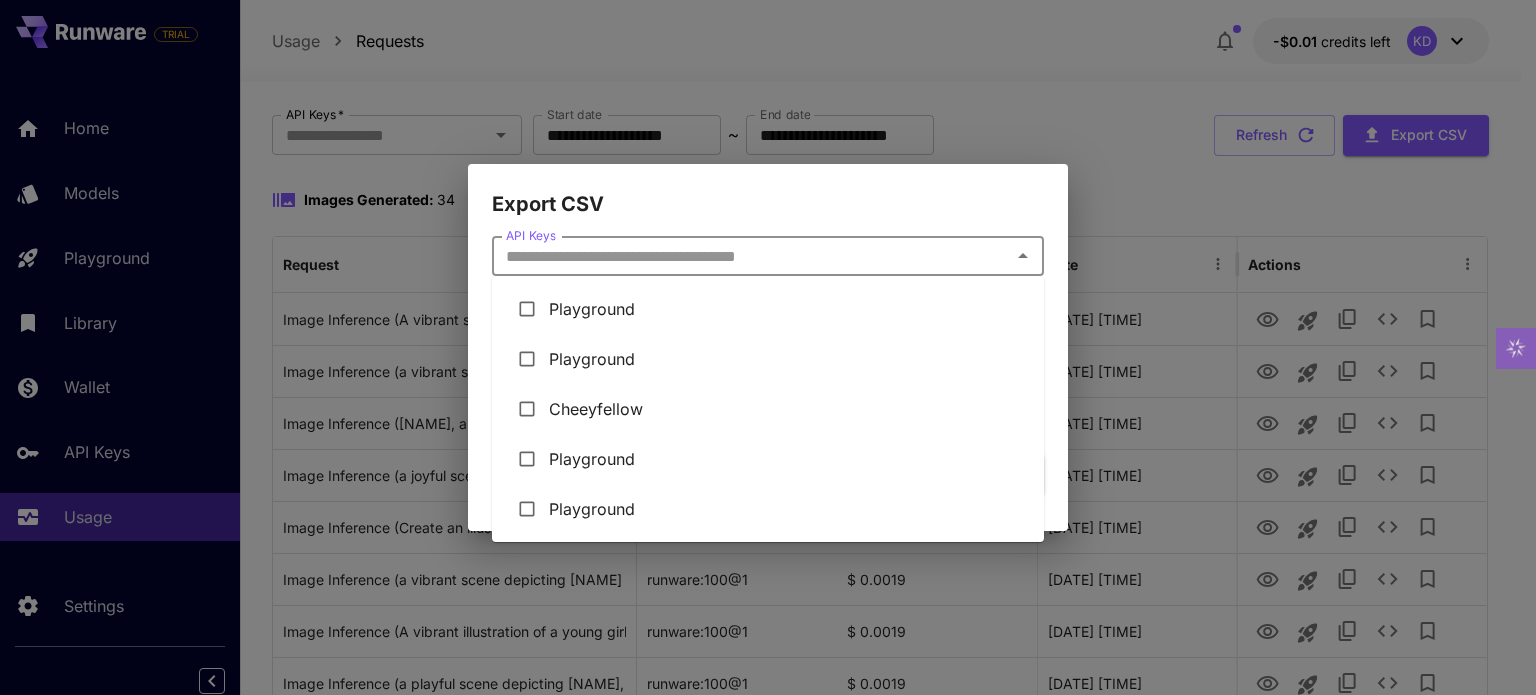 click on "Cheeyfellow" at bounding box center [768, 409] 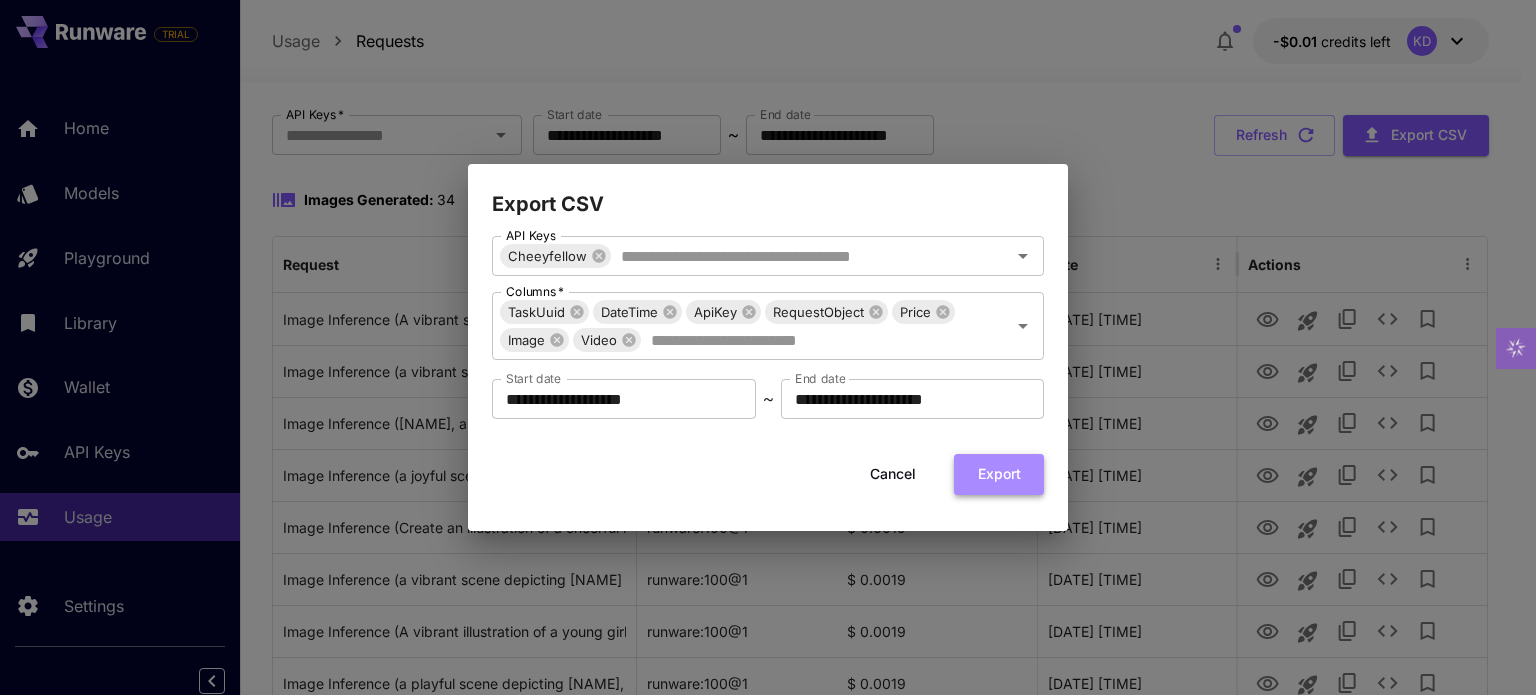 click on "Export" at bounding box center (999, 474) 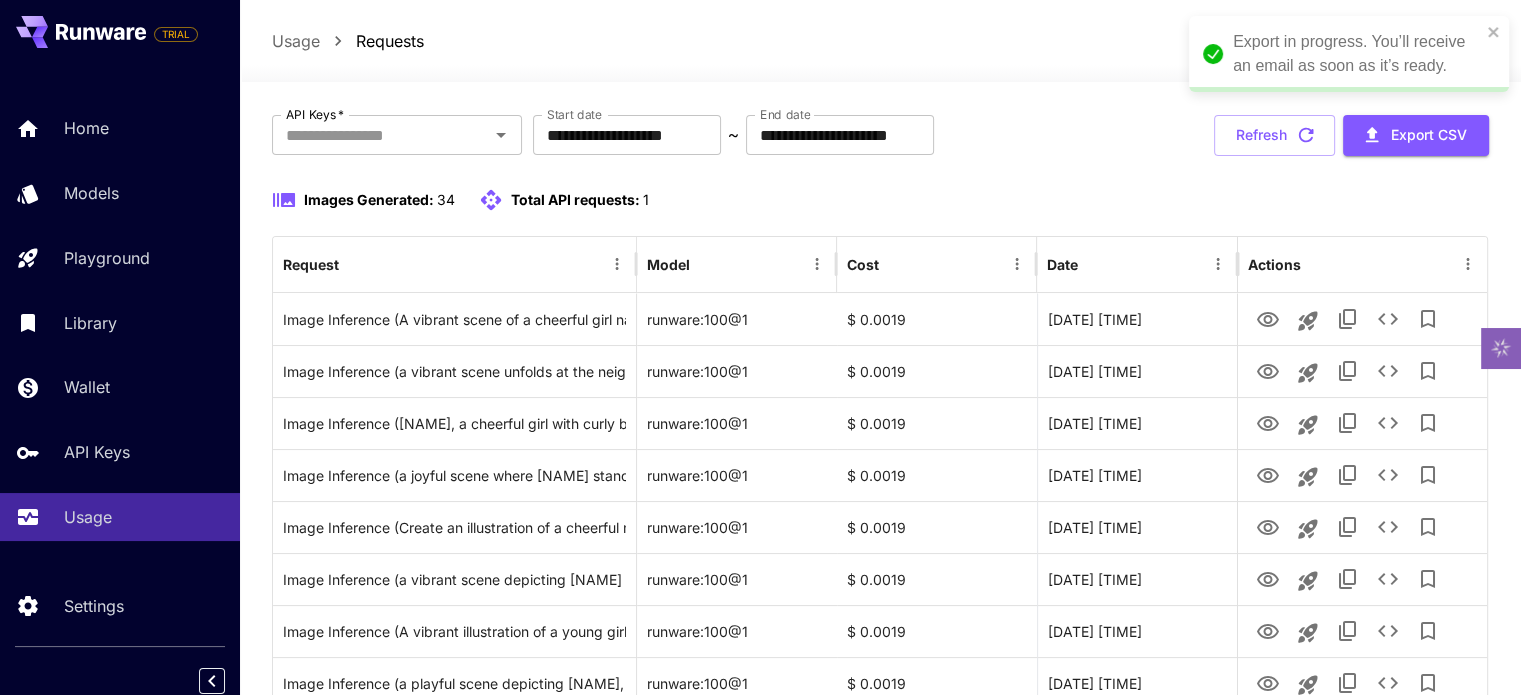click on "Images Generated: 34 Total API requests: 1" at bounding box center (880, 200) 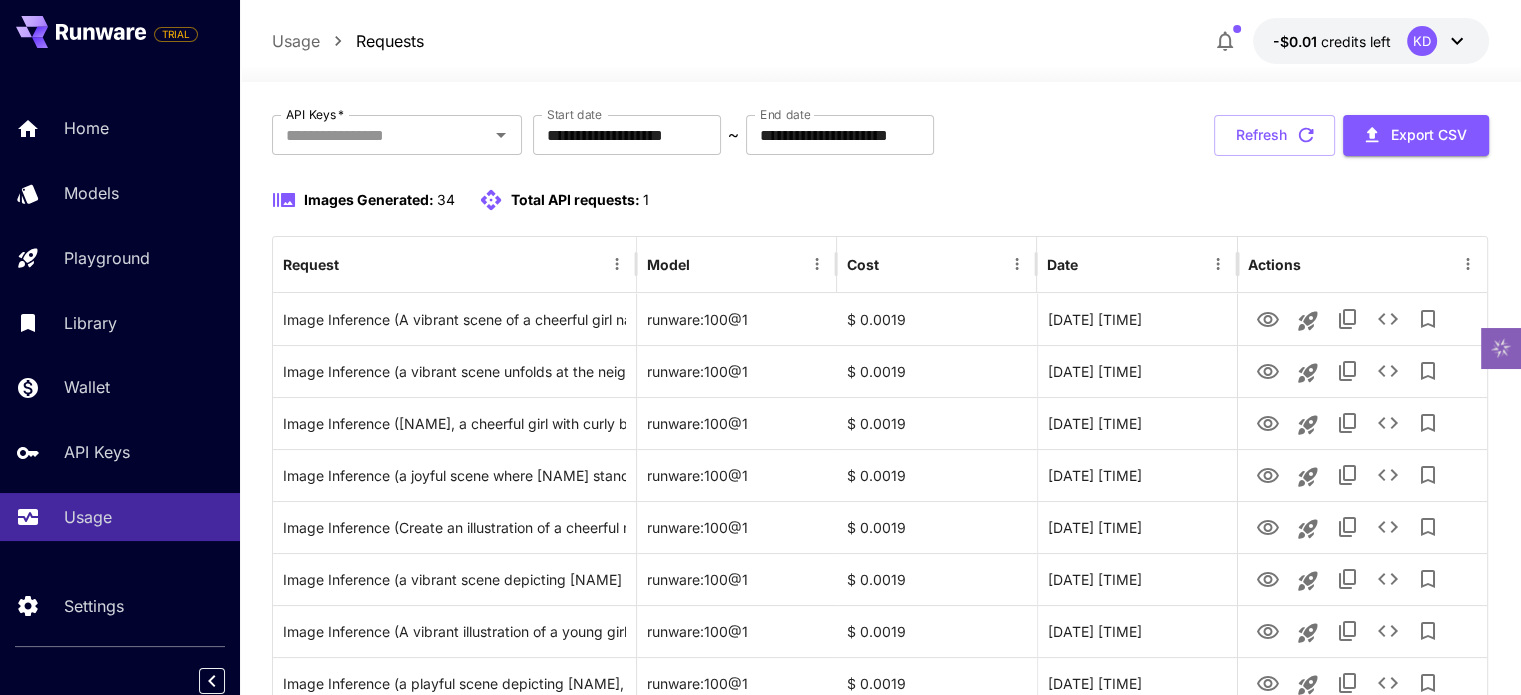 click 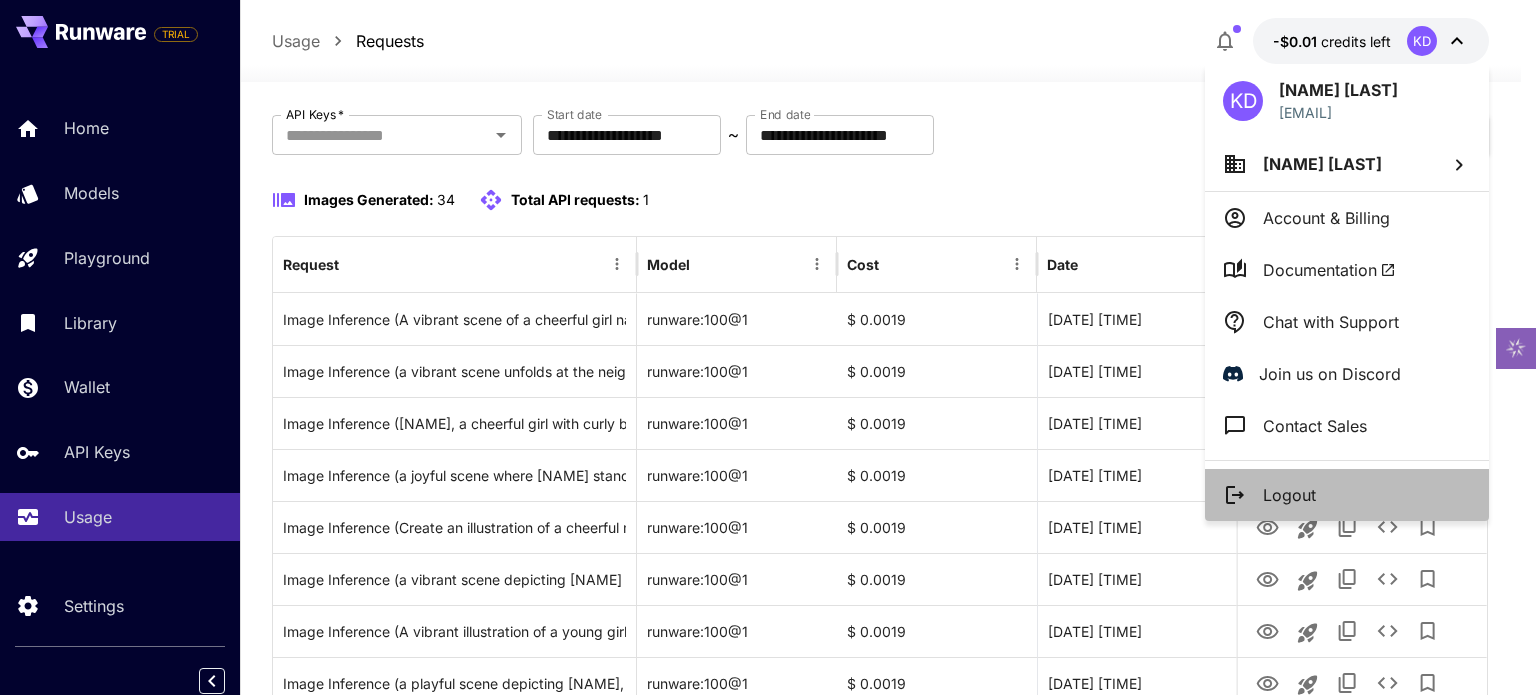 click on "Logout" at bounding box center [1347, 495] 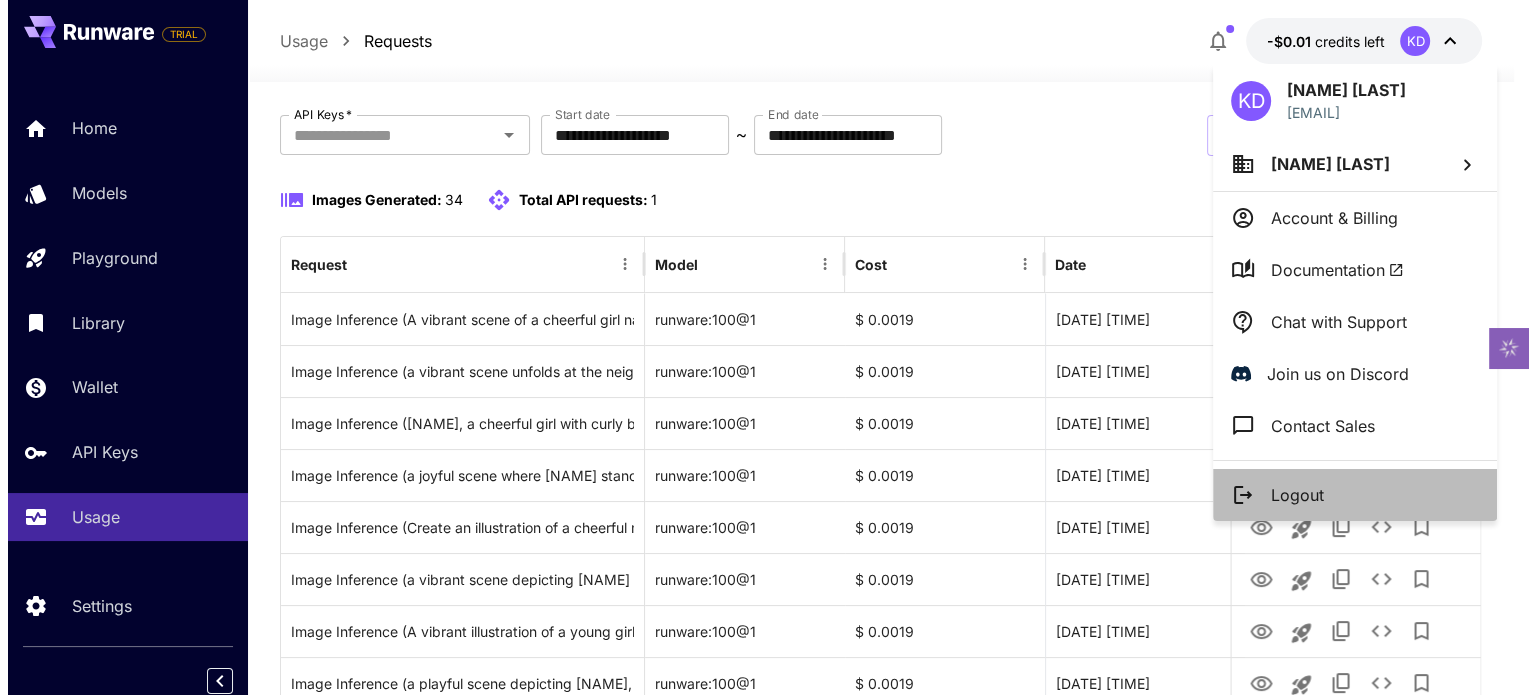 scroll, scrollTop: 0, scrollLeft: 0, axis: both 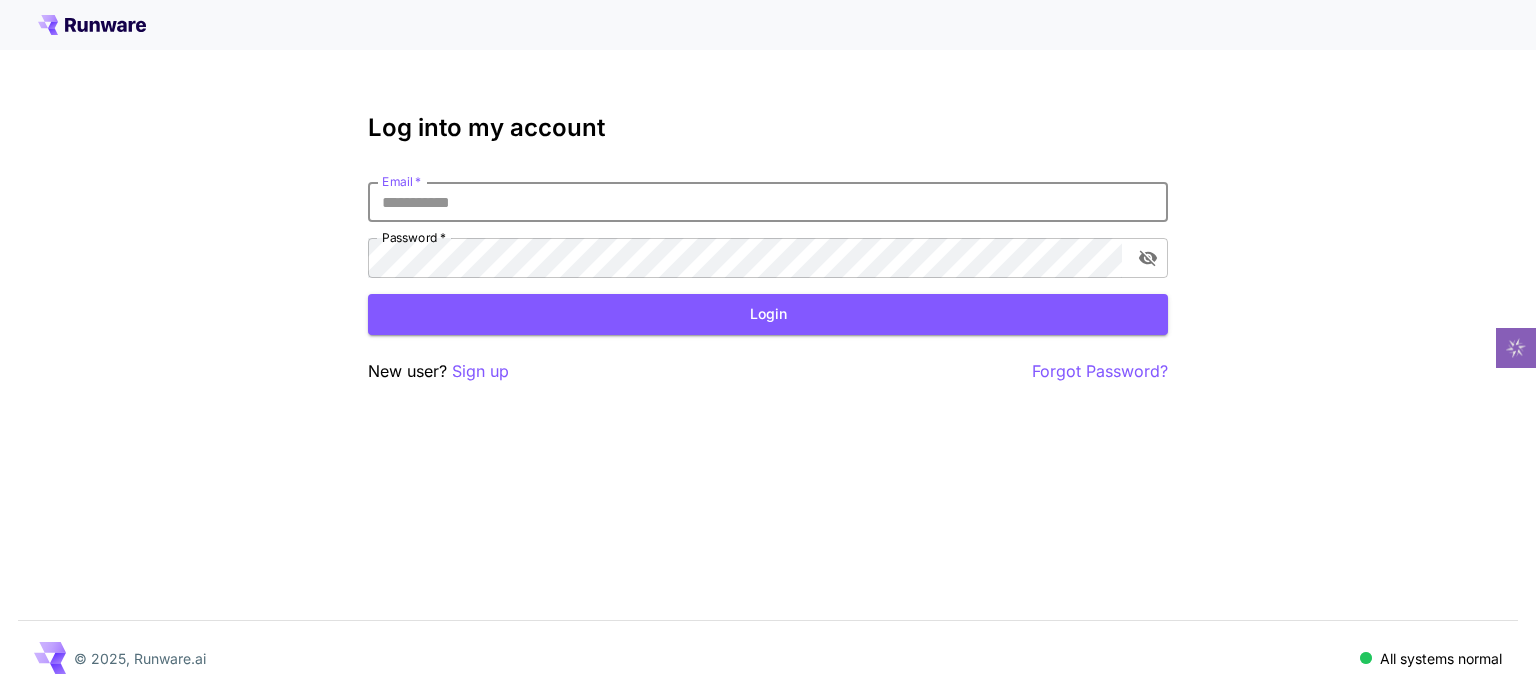 click on "Email   *" at bounding box center (768, 202) 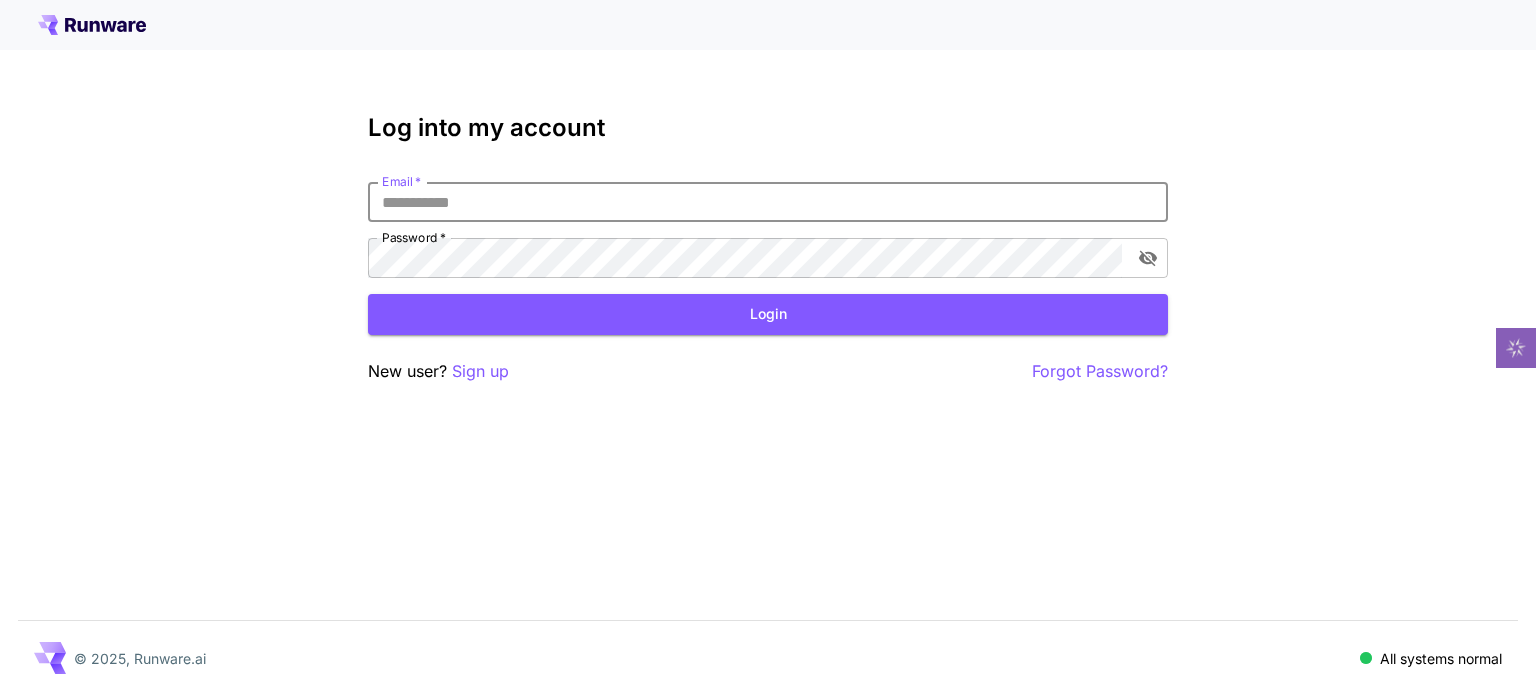 type on "**********" 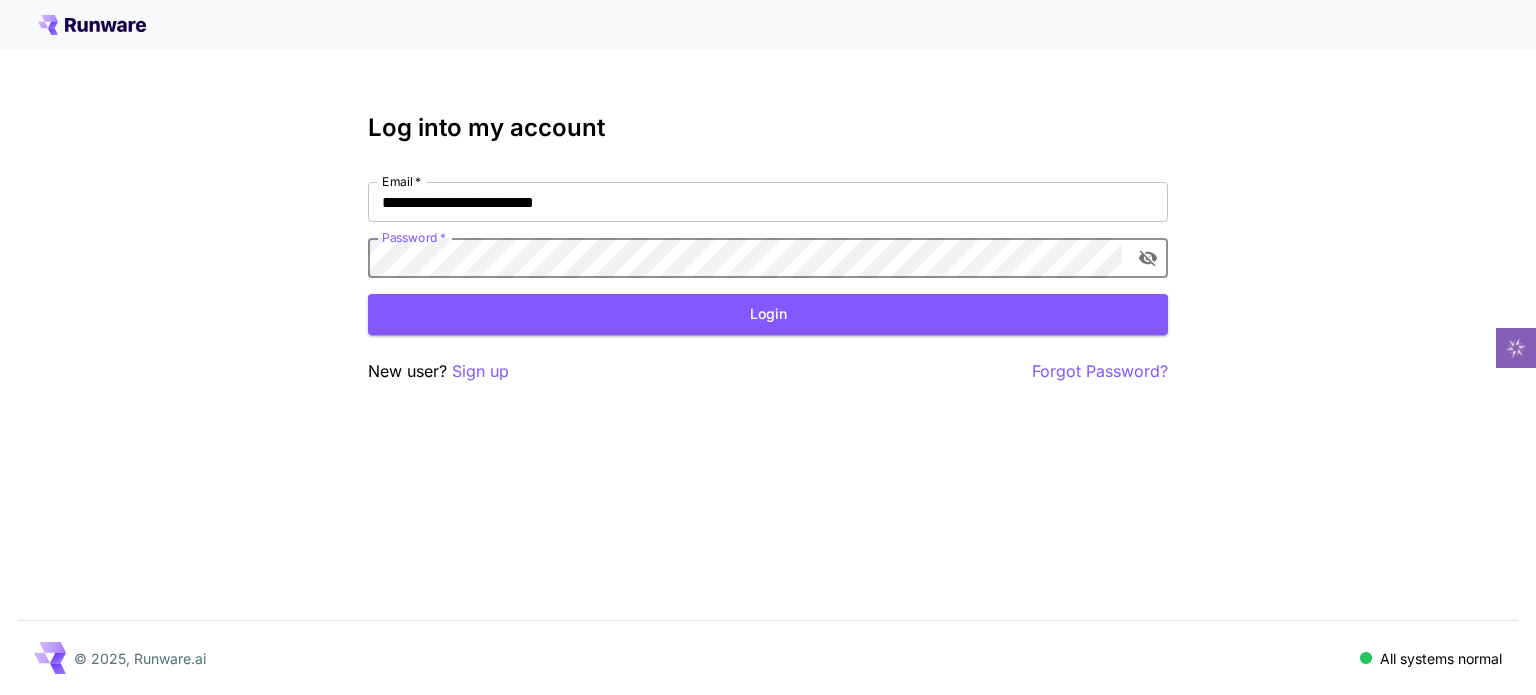 click on "Login" at bounding box center [768, 314] 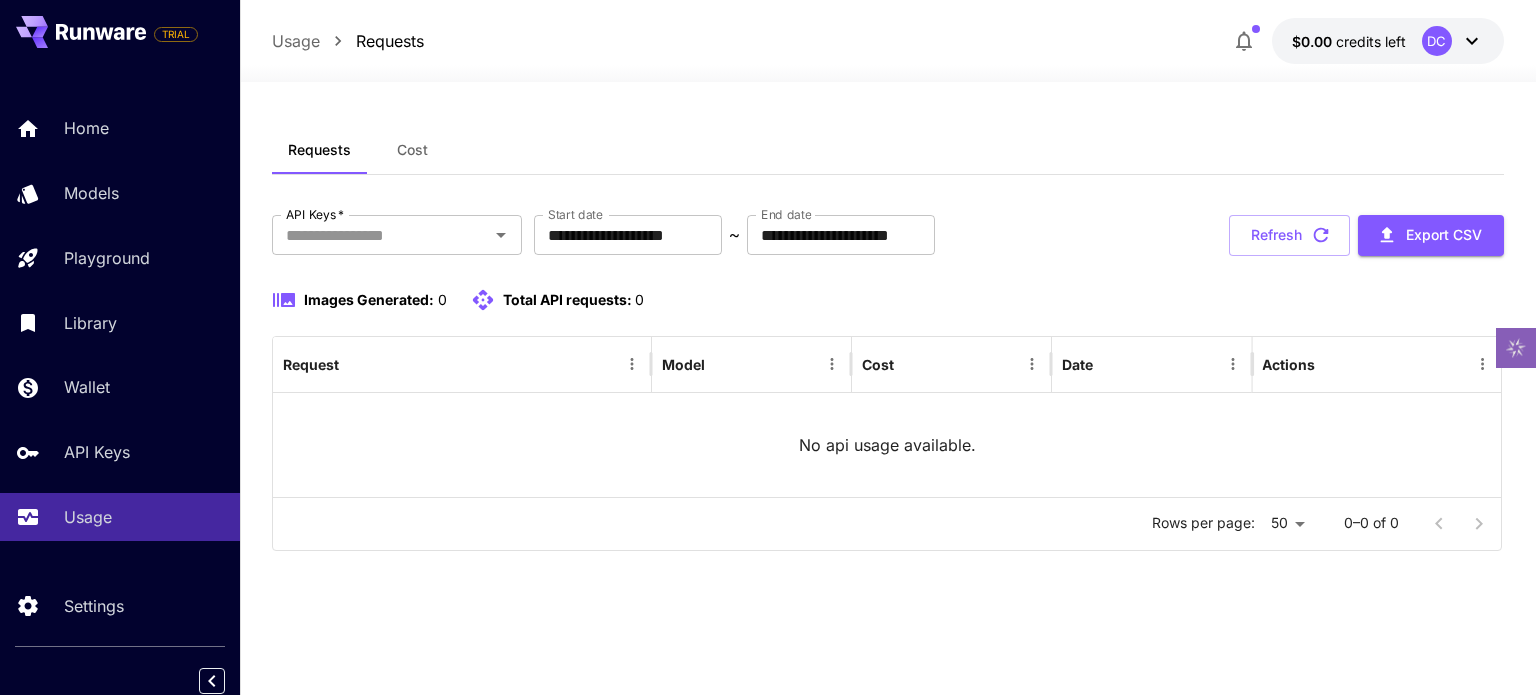 click 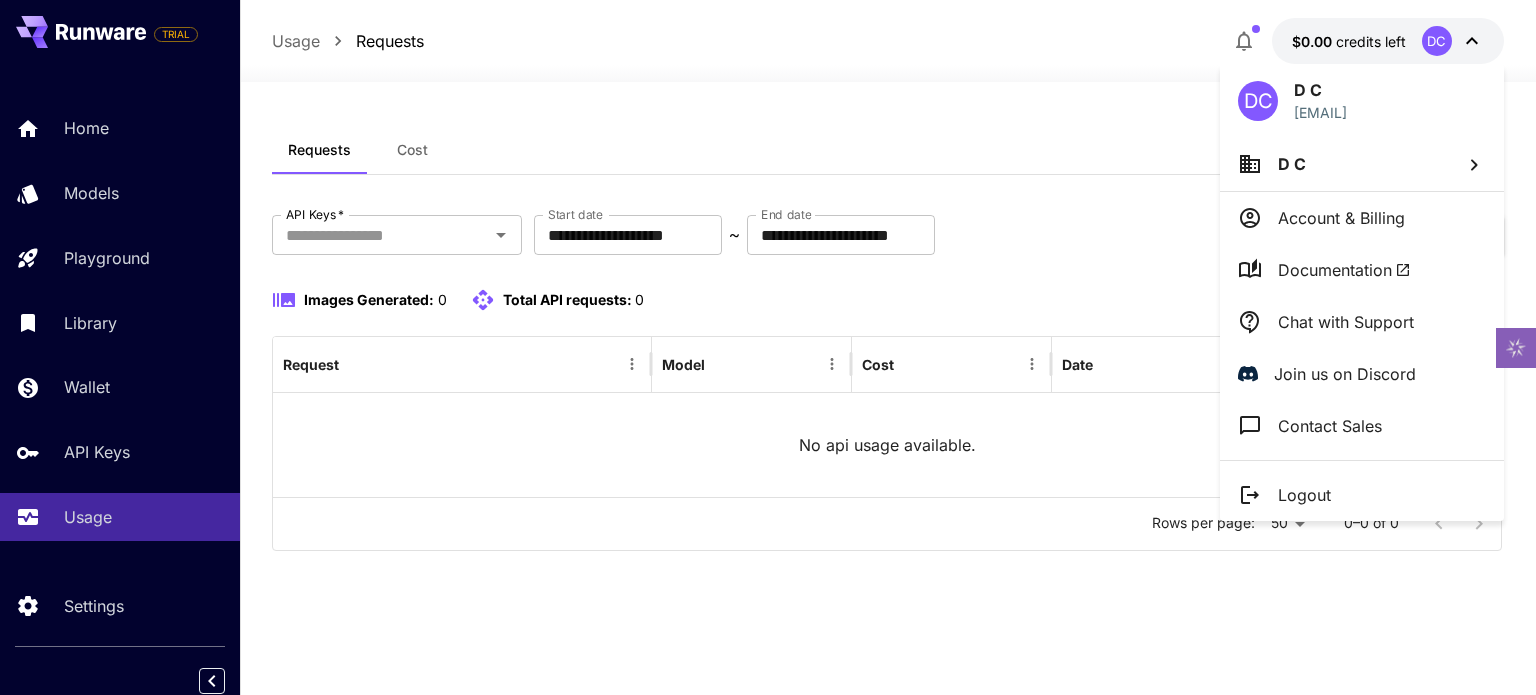 click at bounding box center (768, 347) 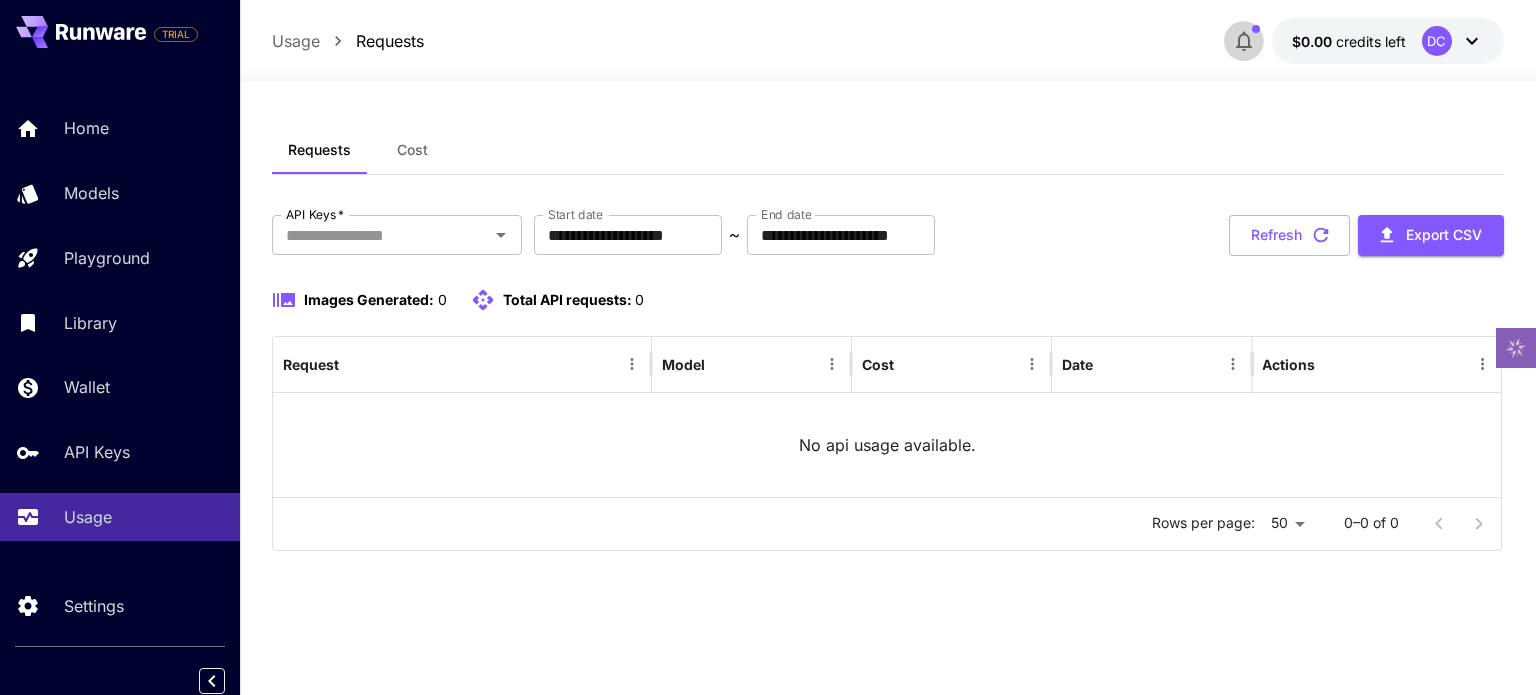click 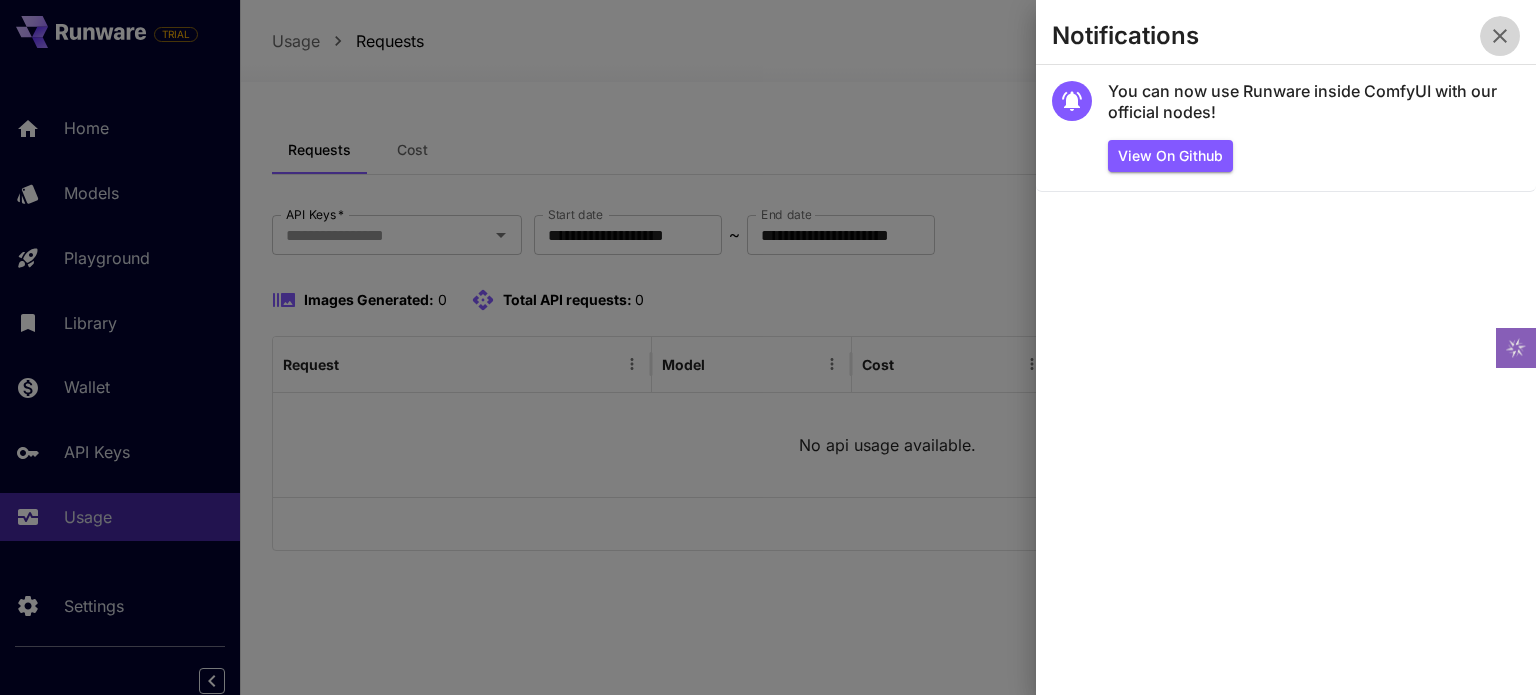 click 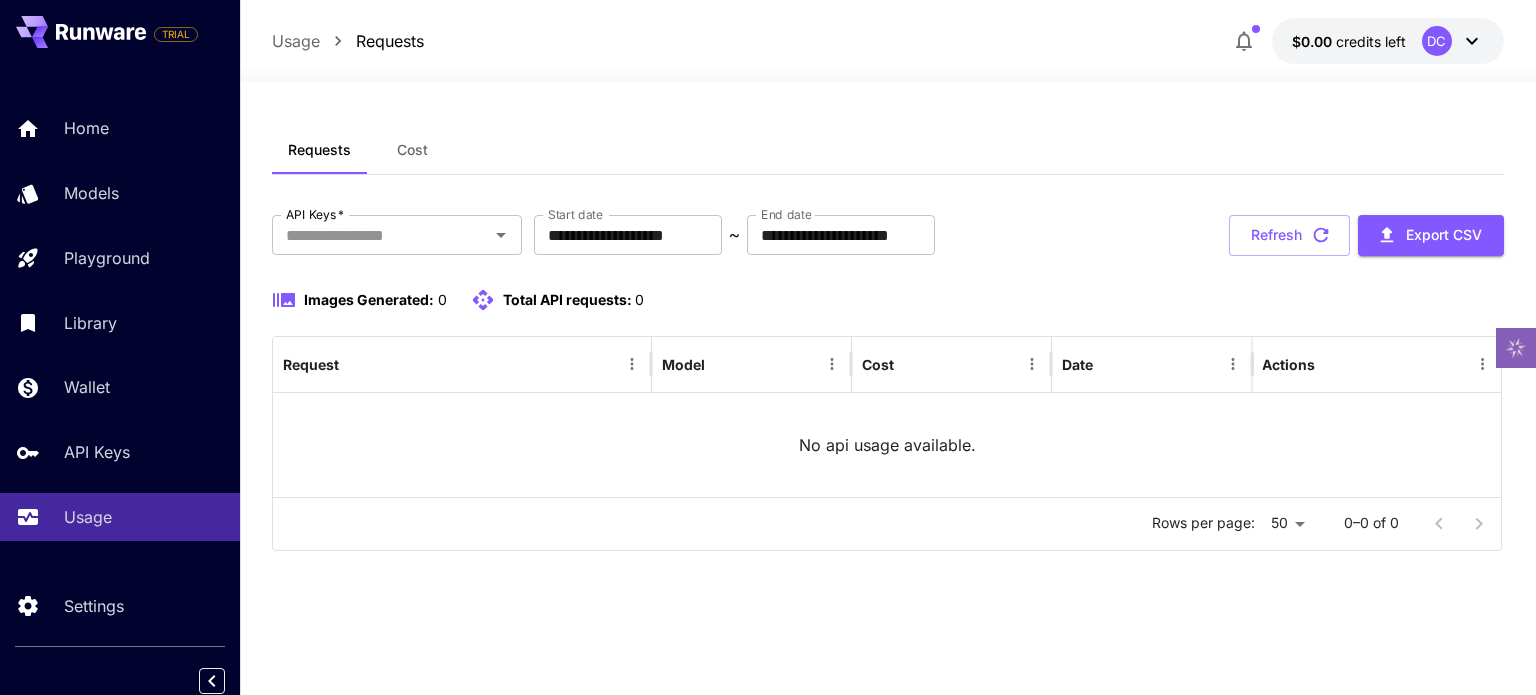click 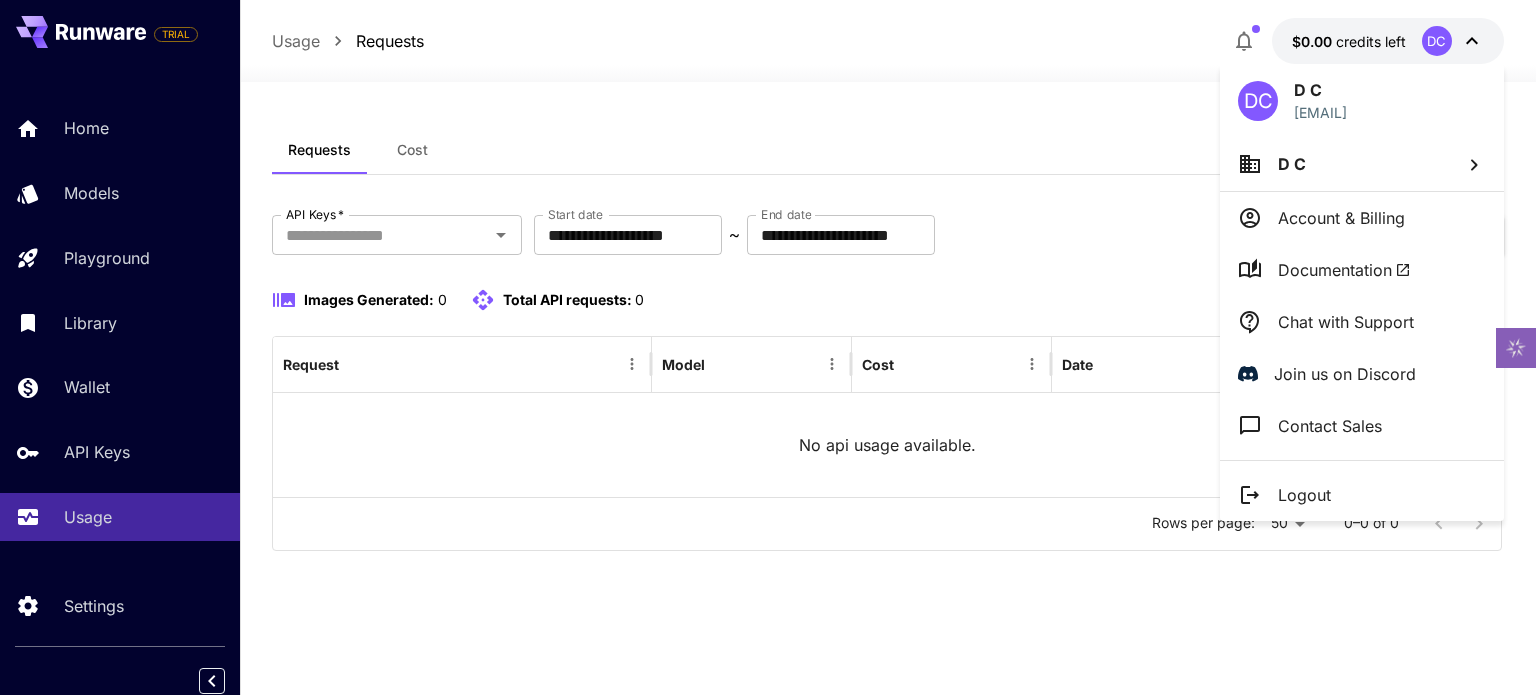 click at bounding box center (768, 347) 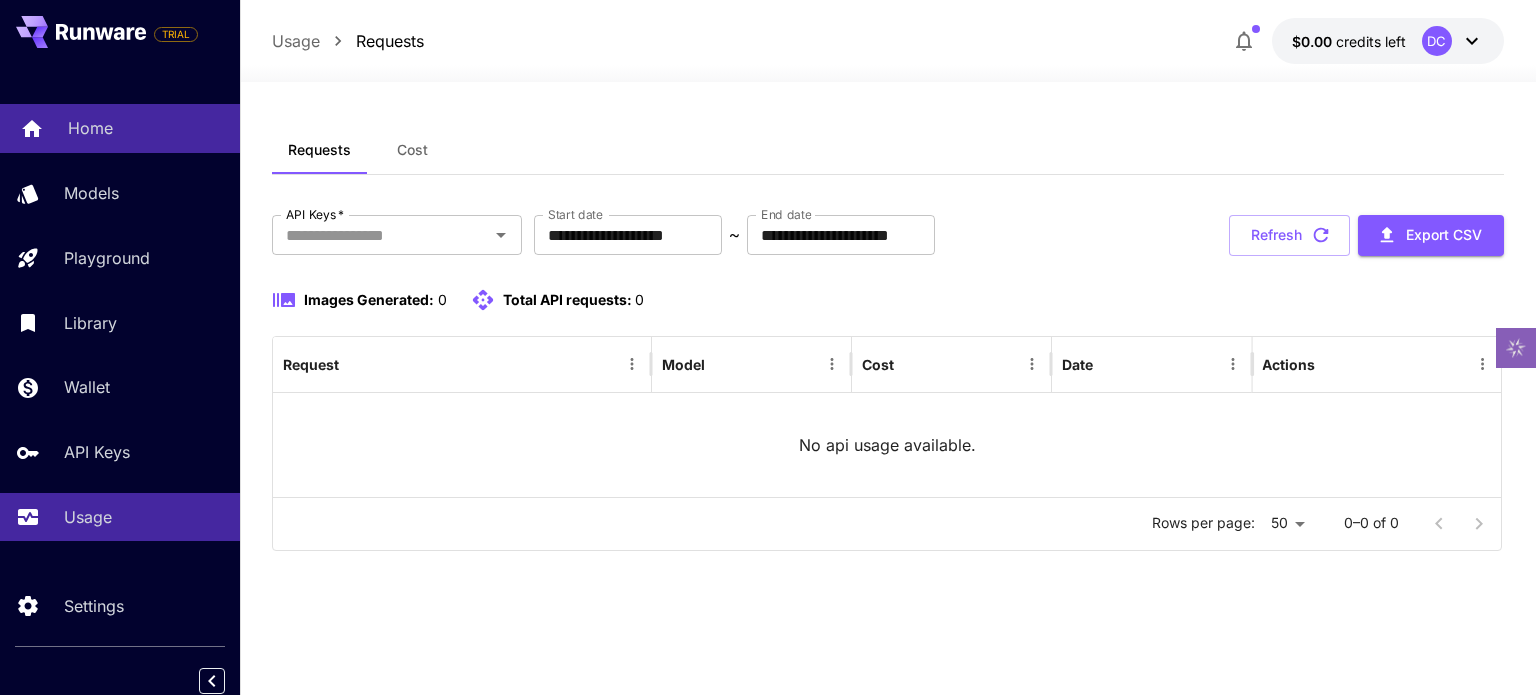 click on "Home" at bounding box center (146, 128) 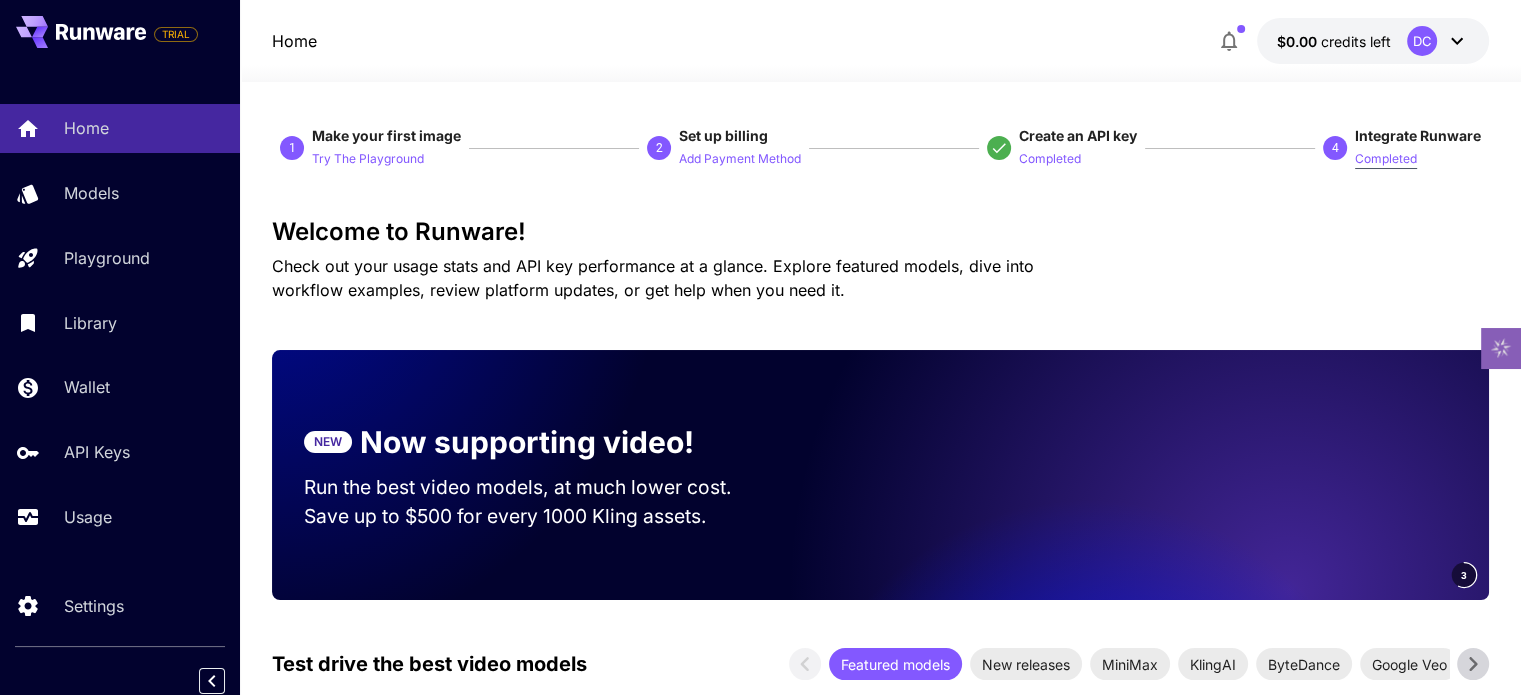 click on "Completed" at bounding box center [1386, 159] 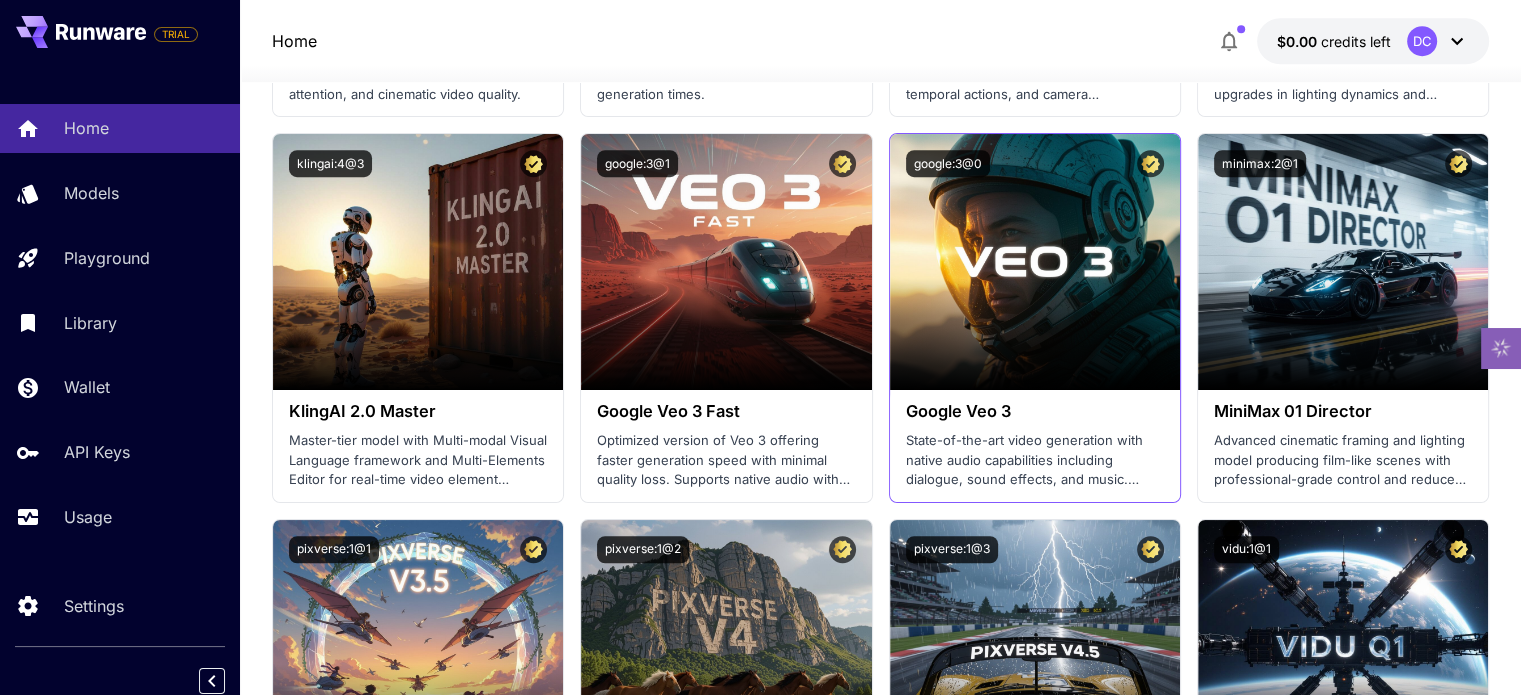 scroll, scrollTop: 1400, scrollLeft: 0, axis: vertical 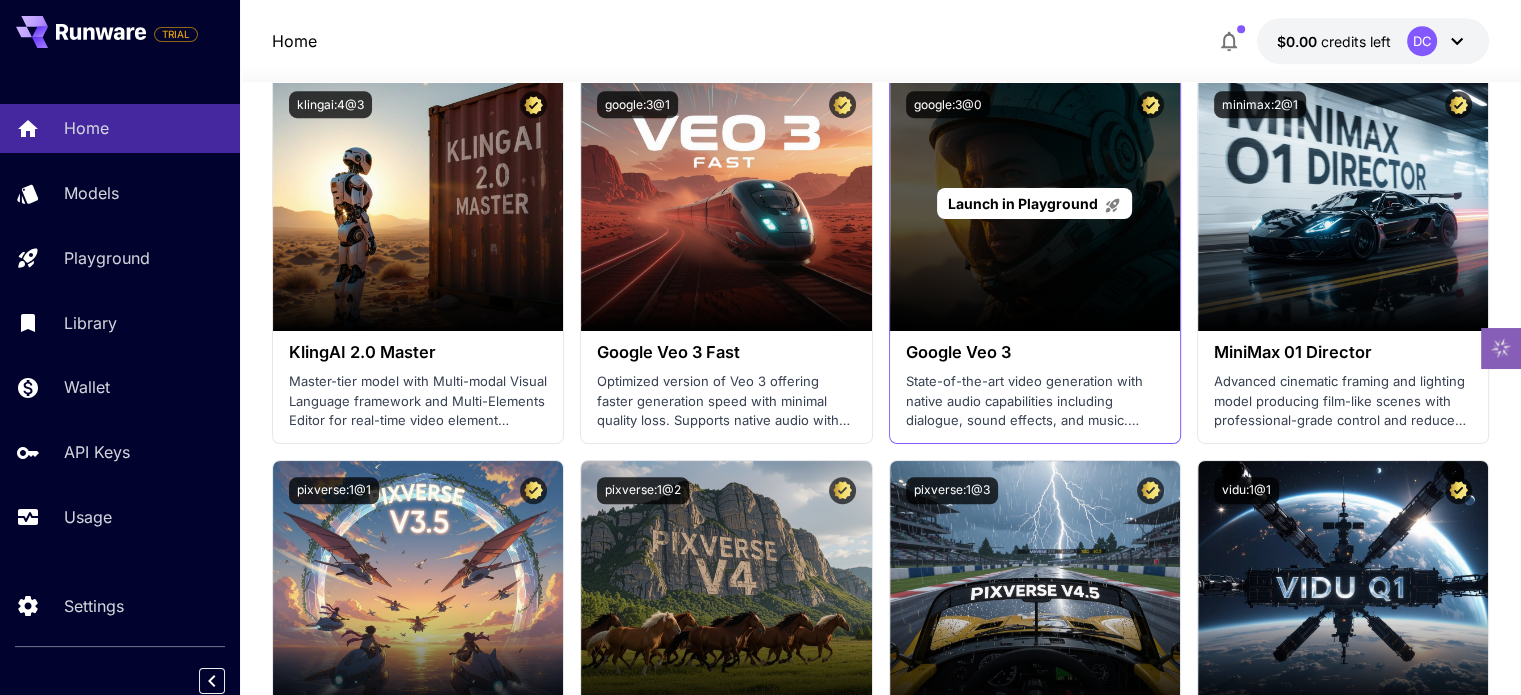 click on "Launch in Playground" at bounding box center [1035, 203] 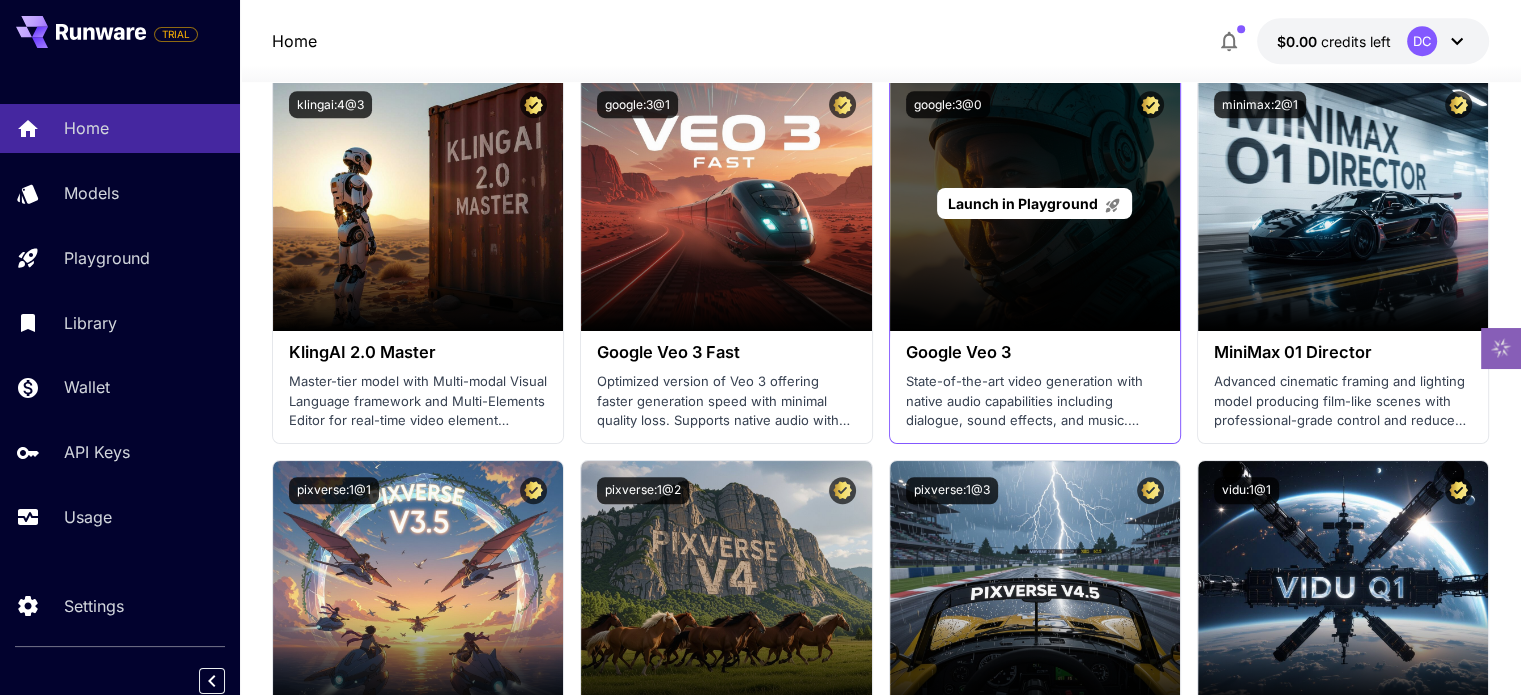 click on "Launch in Playground" at bounding box center (1023, 203) 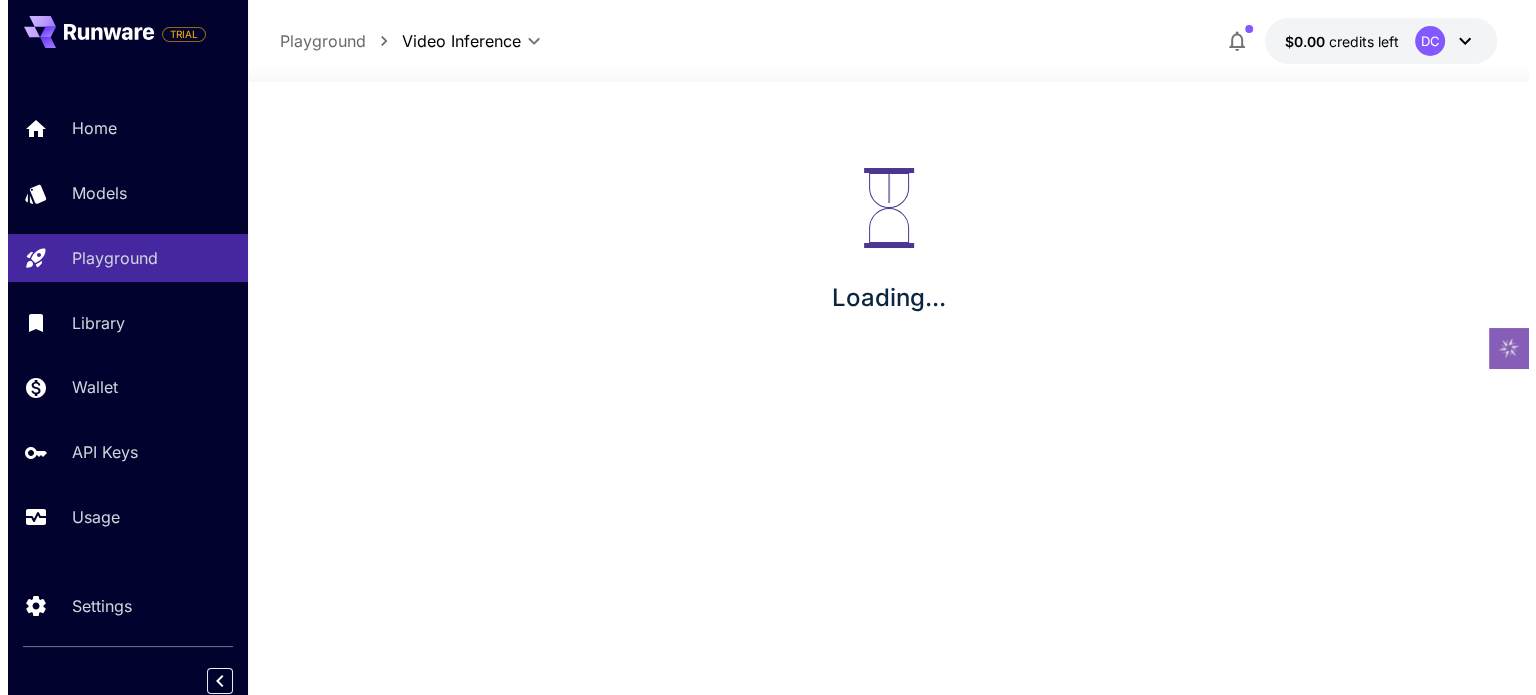 scroll, scrollTop: 0, scrollLeft: 0, axis: both 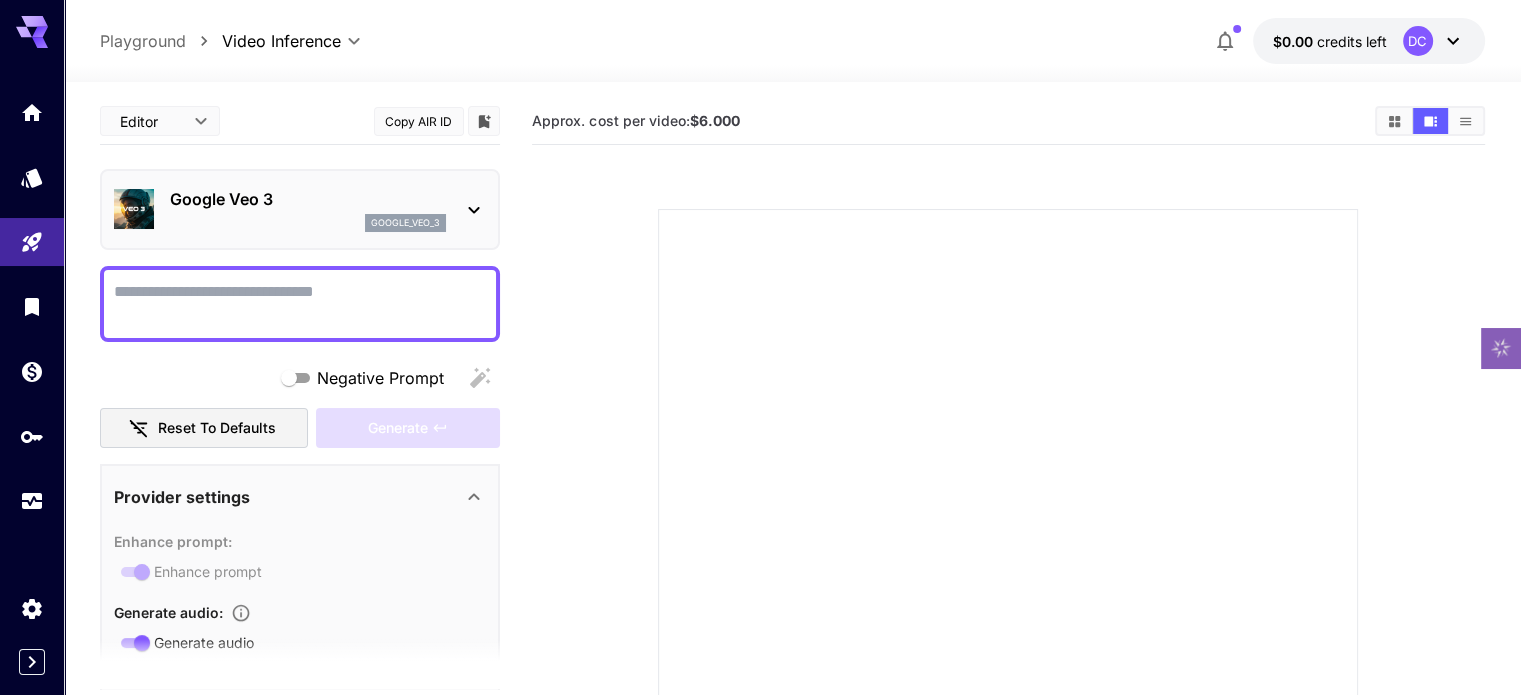 click on "Negative Prompt" at bounding box center (300, 304) 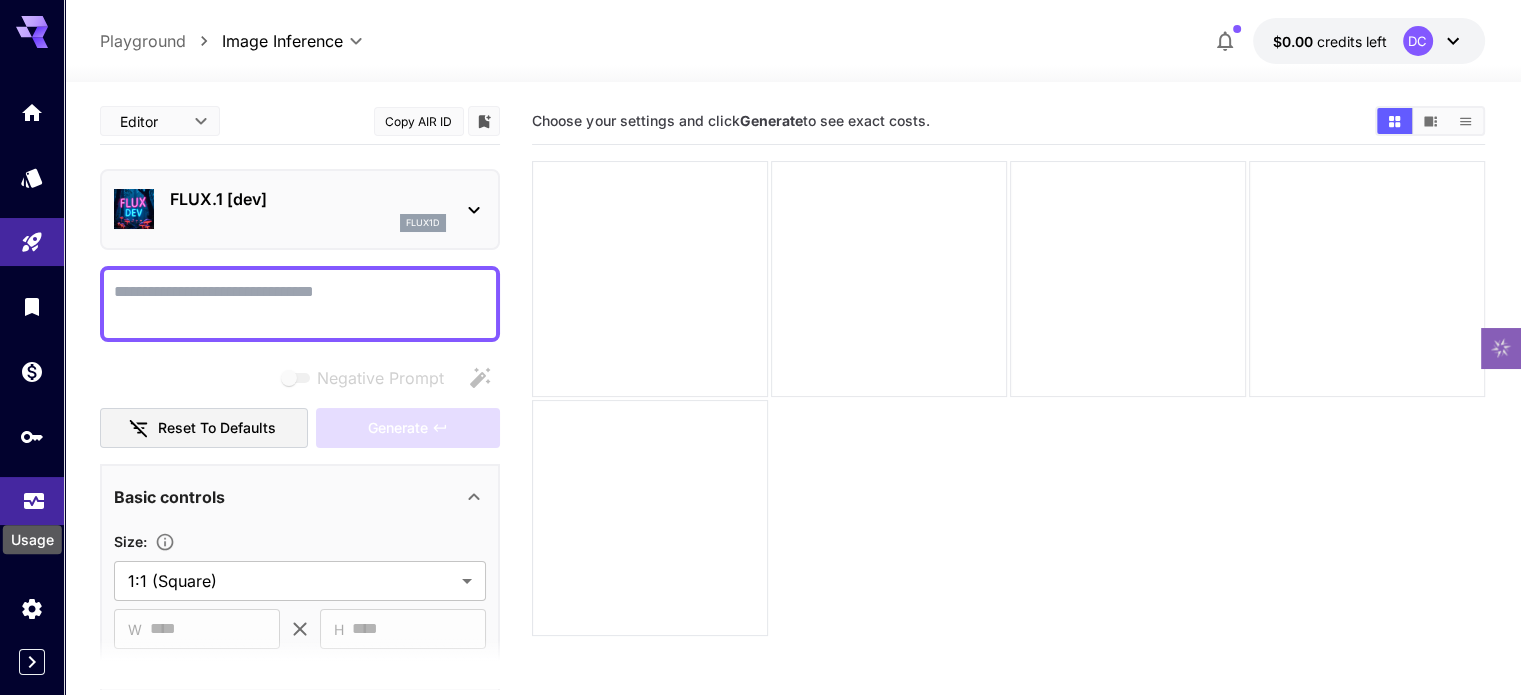click 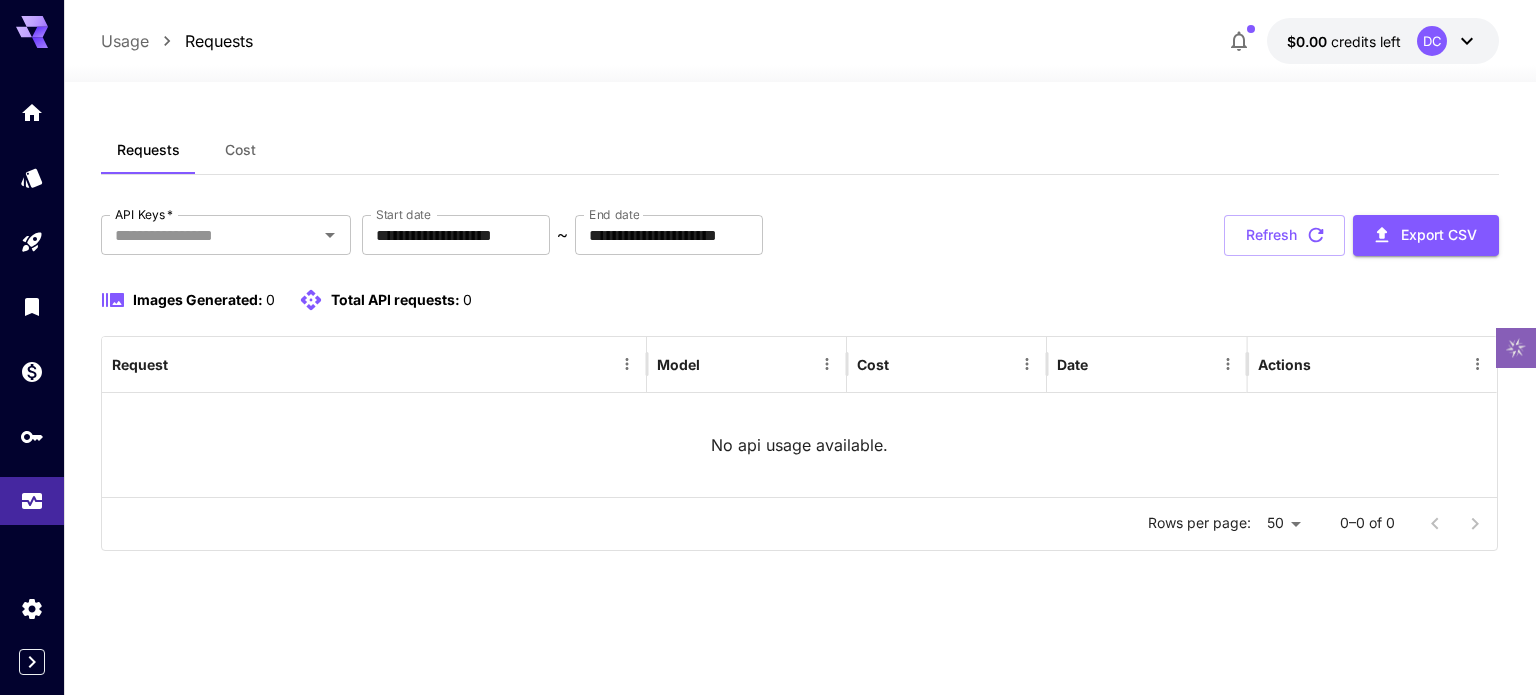 click 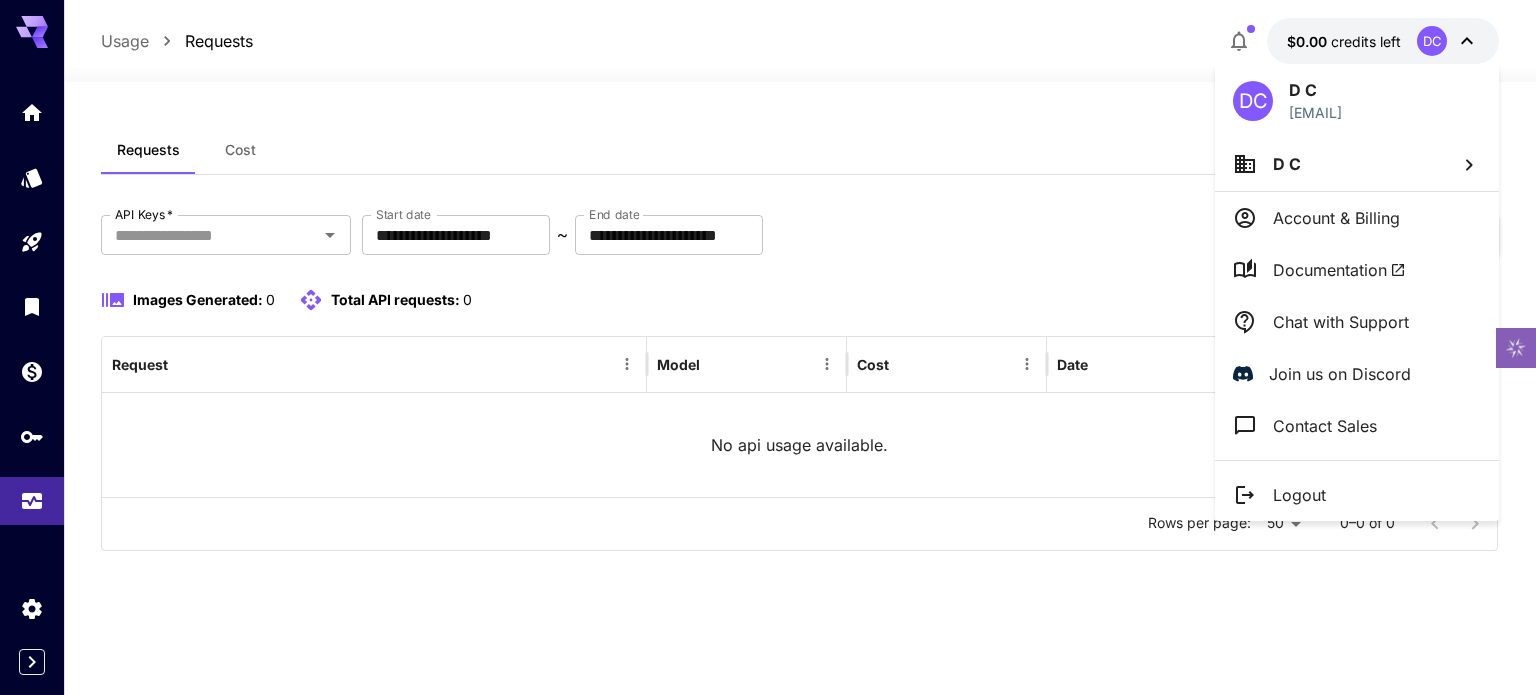 click on "Logout" at bounding box center (1357, 495) 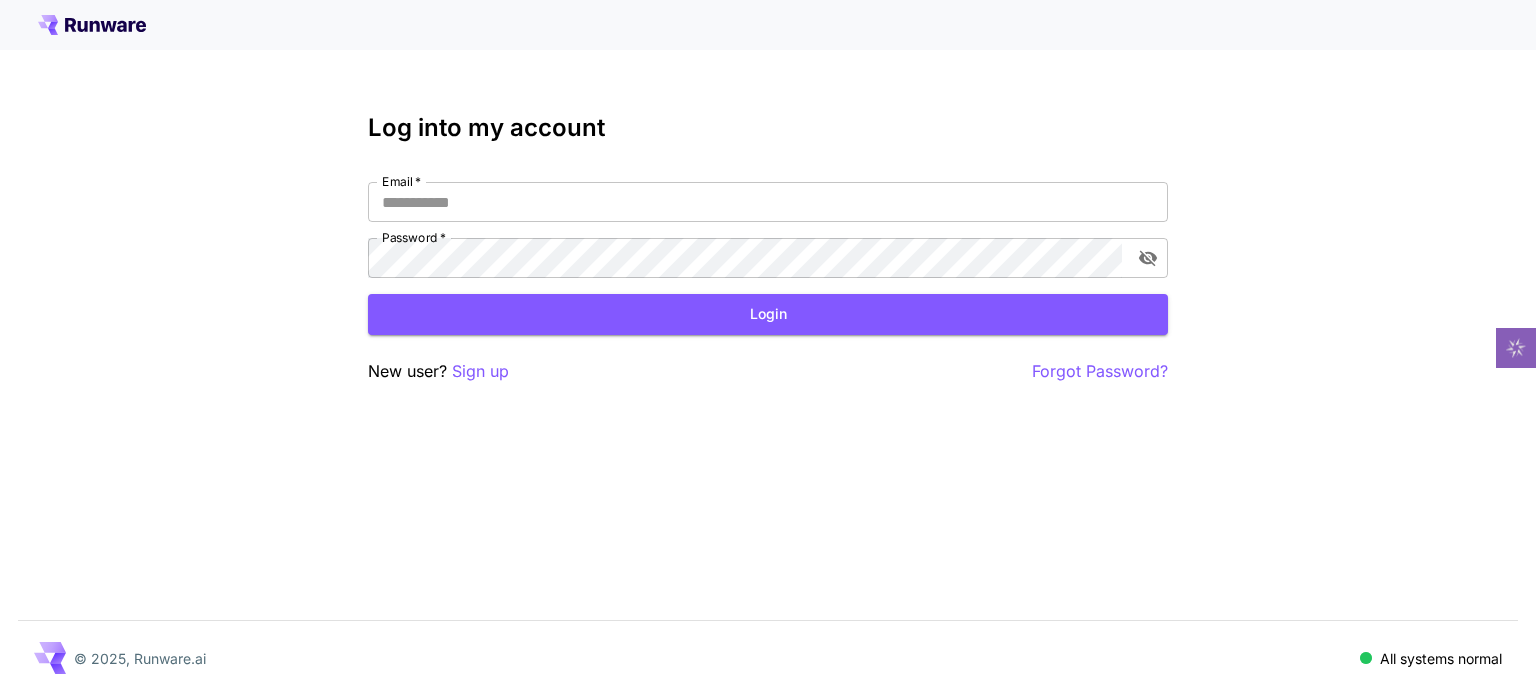 scroll, scrollTop: 0, scrollLeft: 0, axis: both 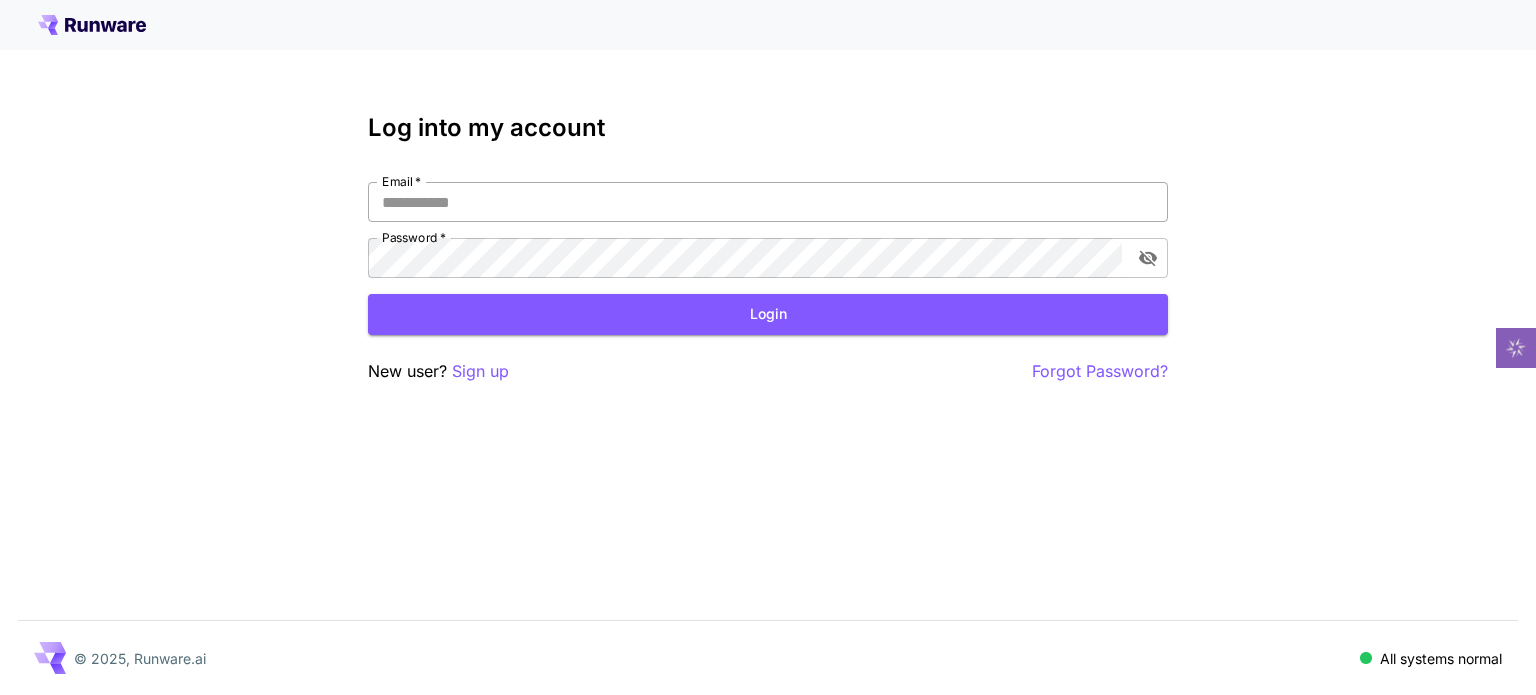 click on "Email   *" at bounding box center [768, 202] 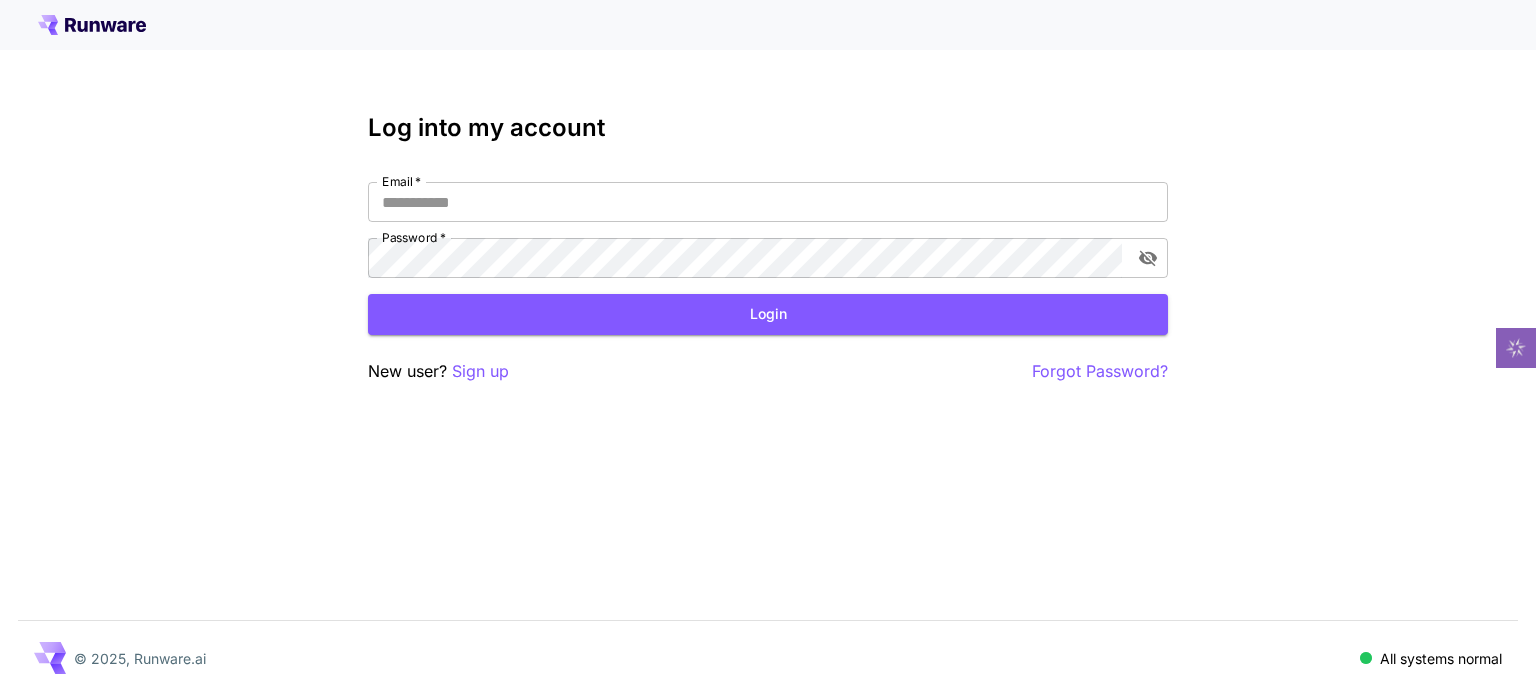 click on "Log into my account Email   * Email   * Password   * Password   * Login New user?   Sign up Forgot Password? © 2025, Runware.ai All systems normal" at bounding box center [768, 347] 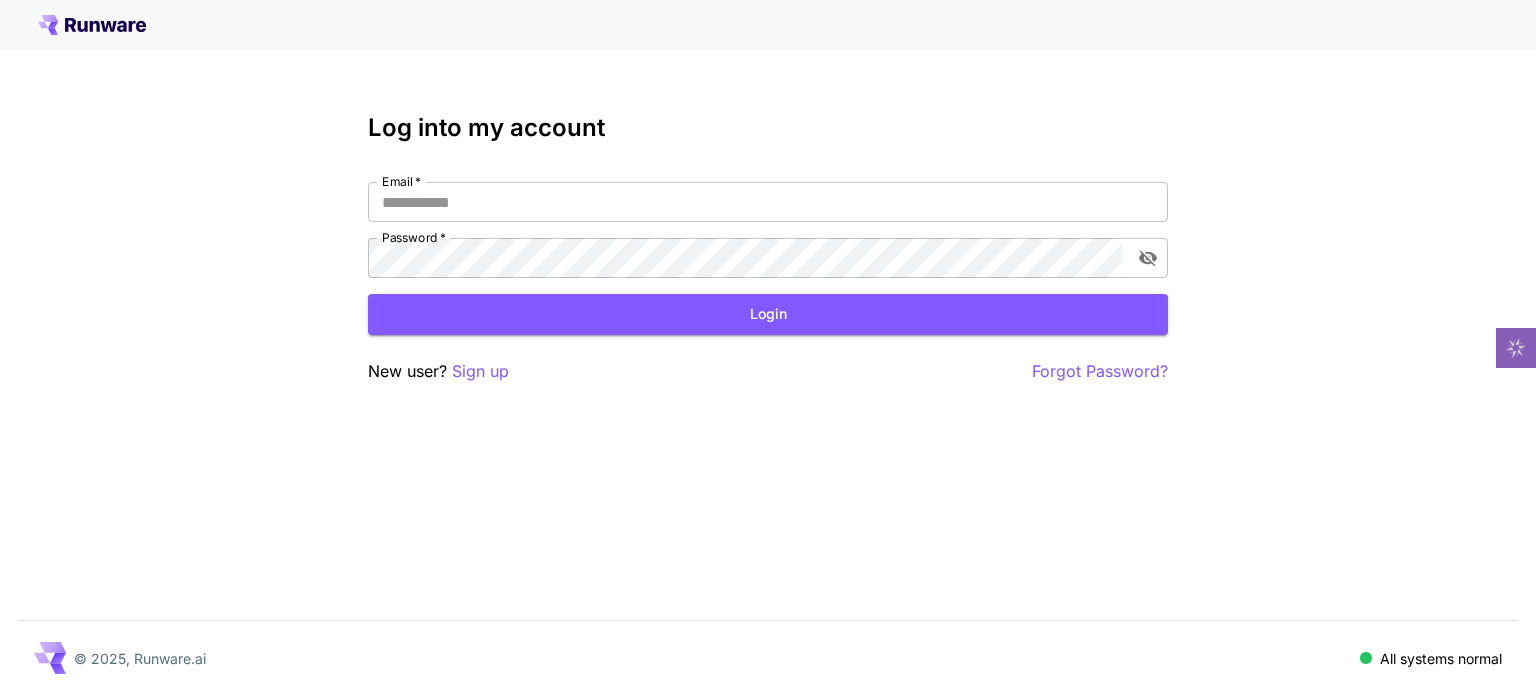 click on "Email   * Email   * Password   * Password   *" at bounding box center [768, 230] 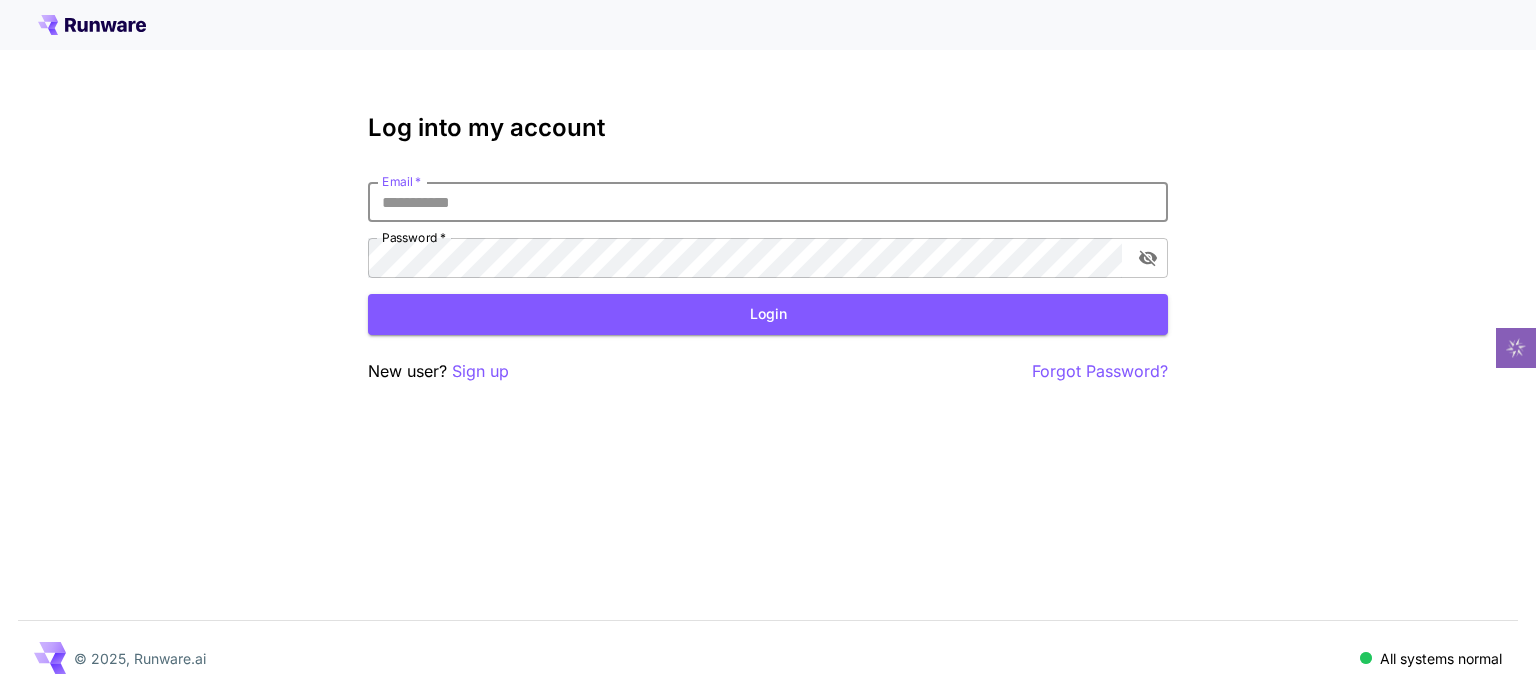 click on "Email   *" at bounding box center [768, 202] 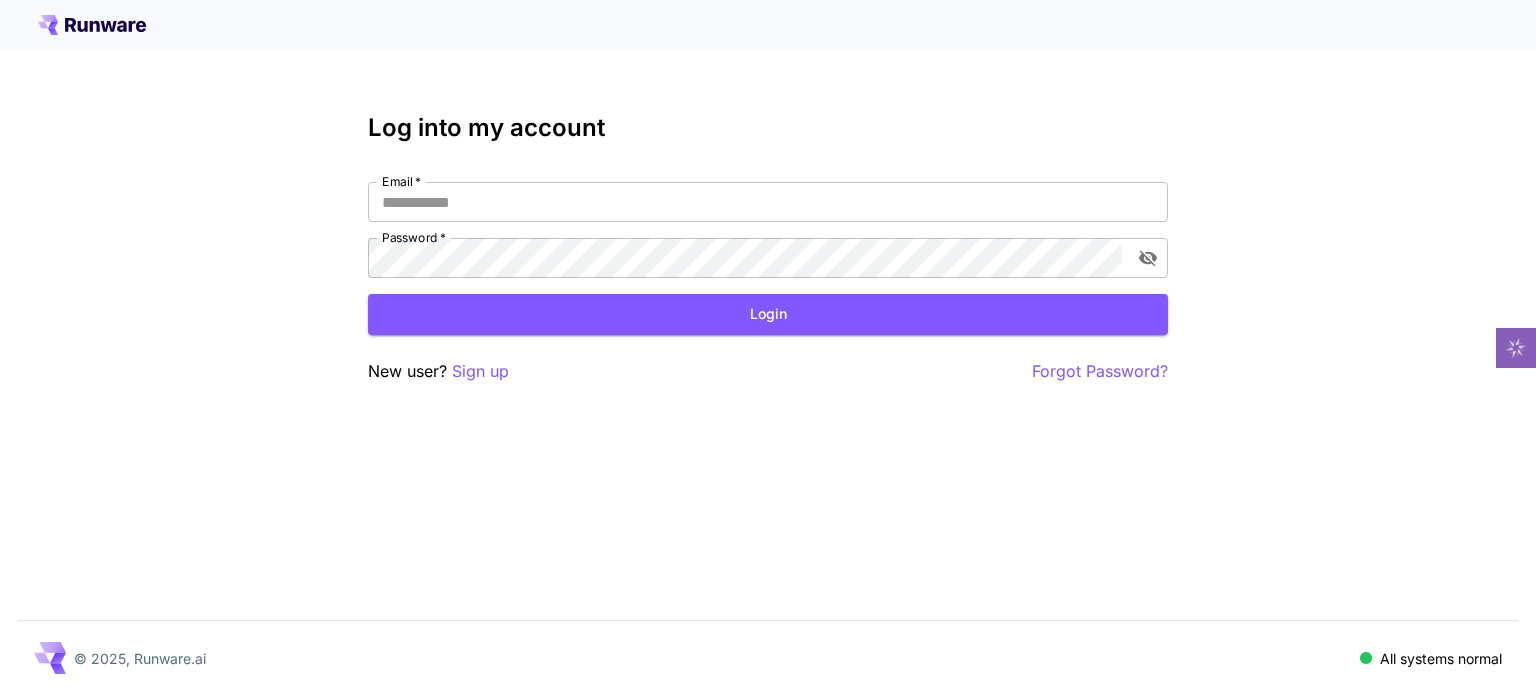 click on "Sign up" at bounding box center [480, 371] 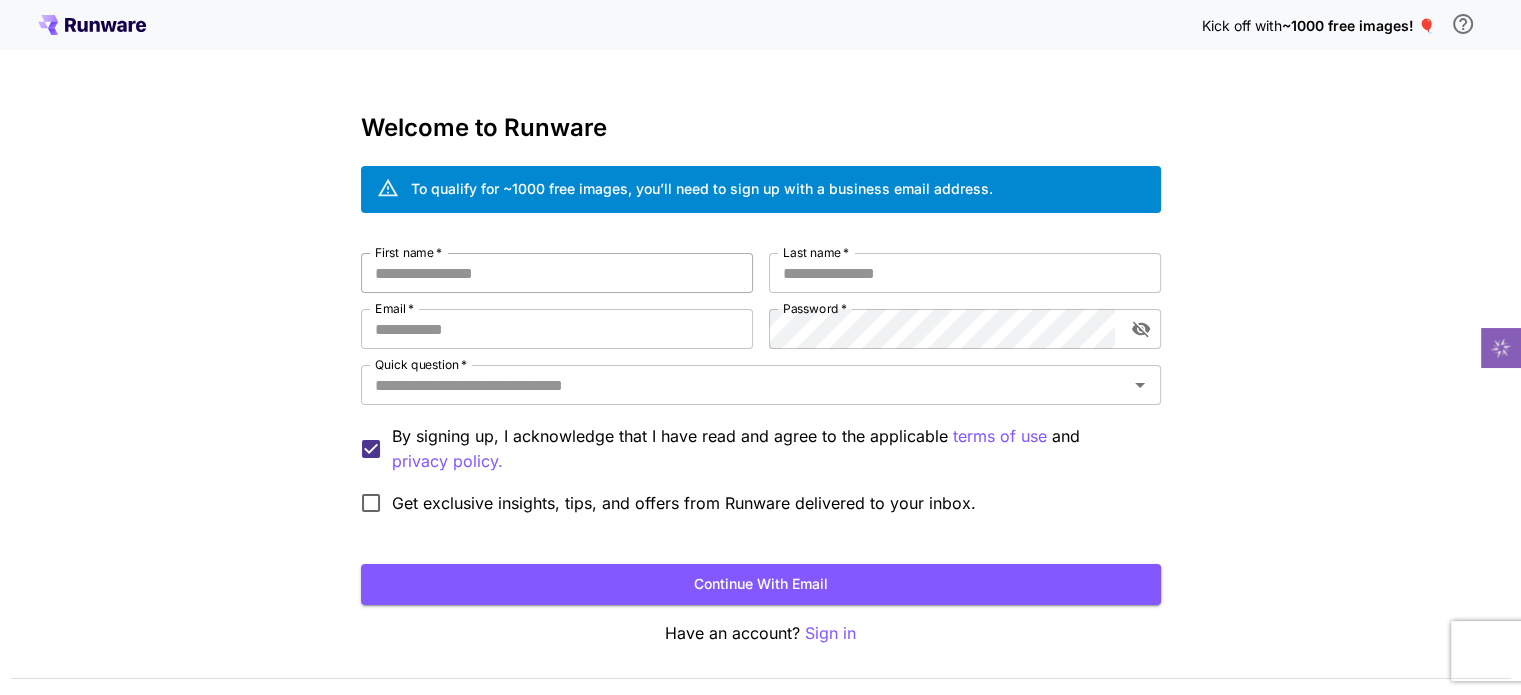 click on "First name   *" at bounding box center (557, 273) 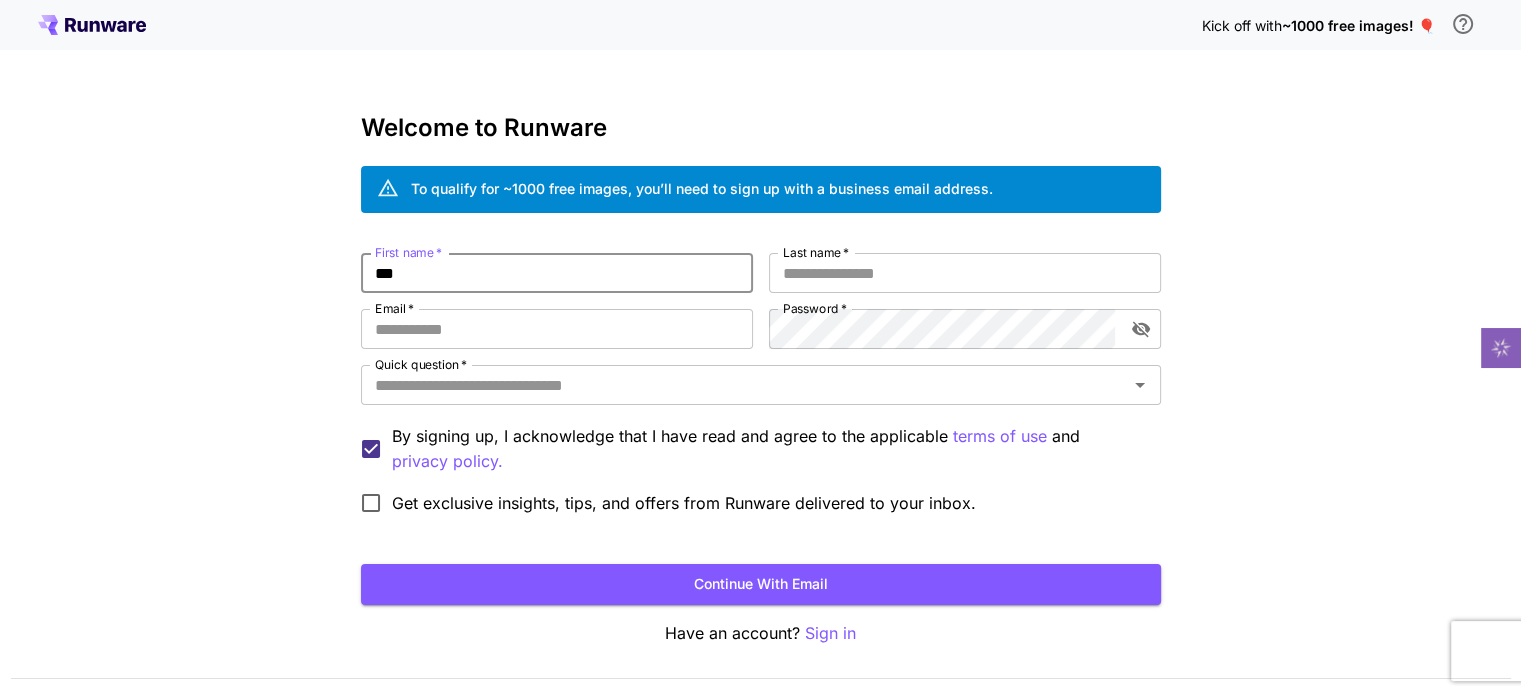 type on "***" 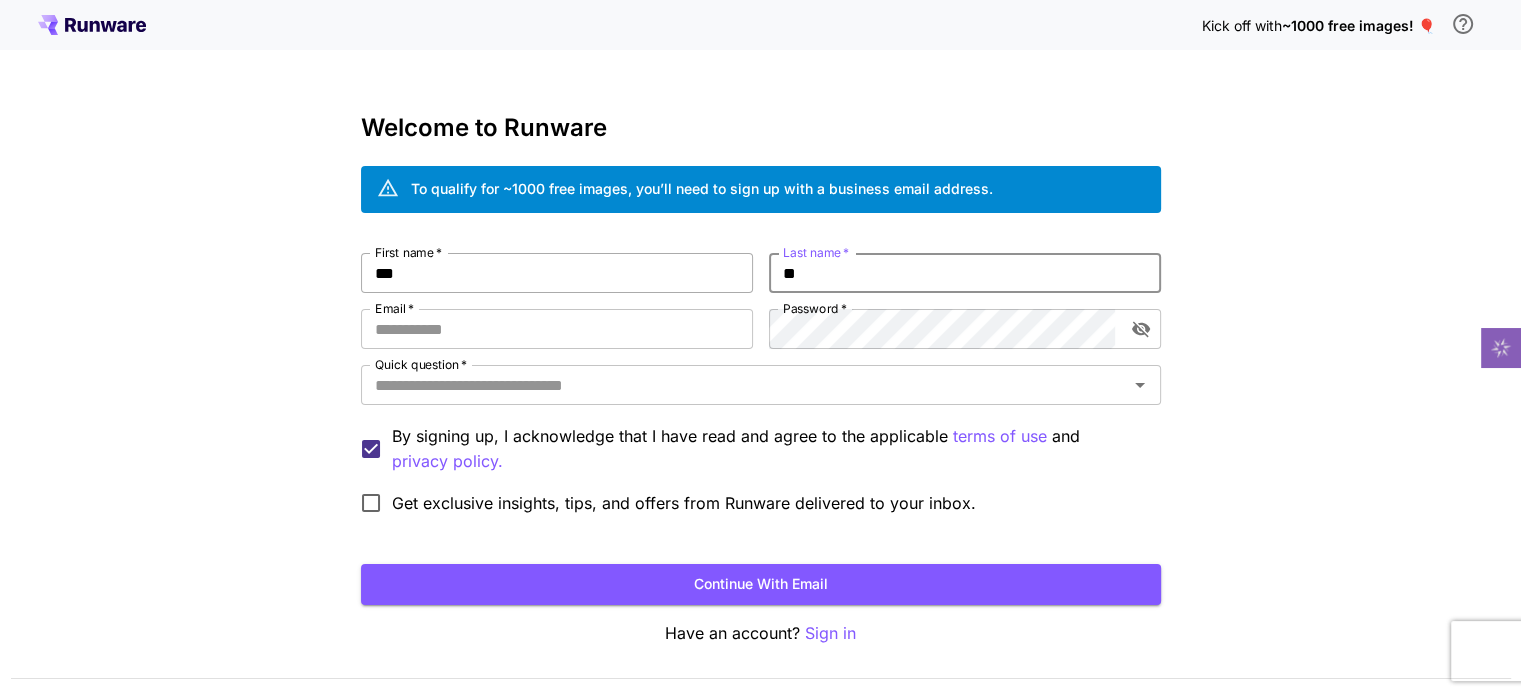 type on "**" 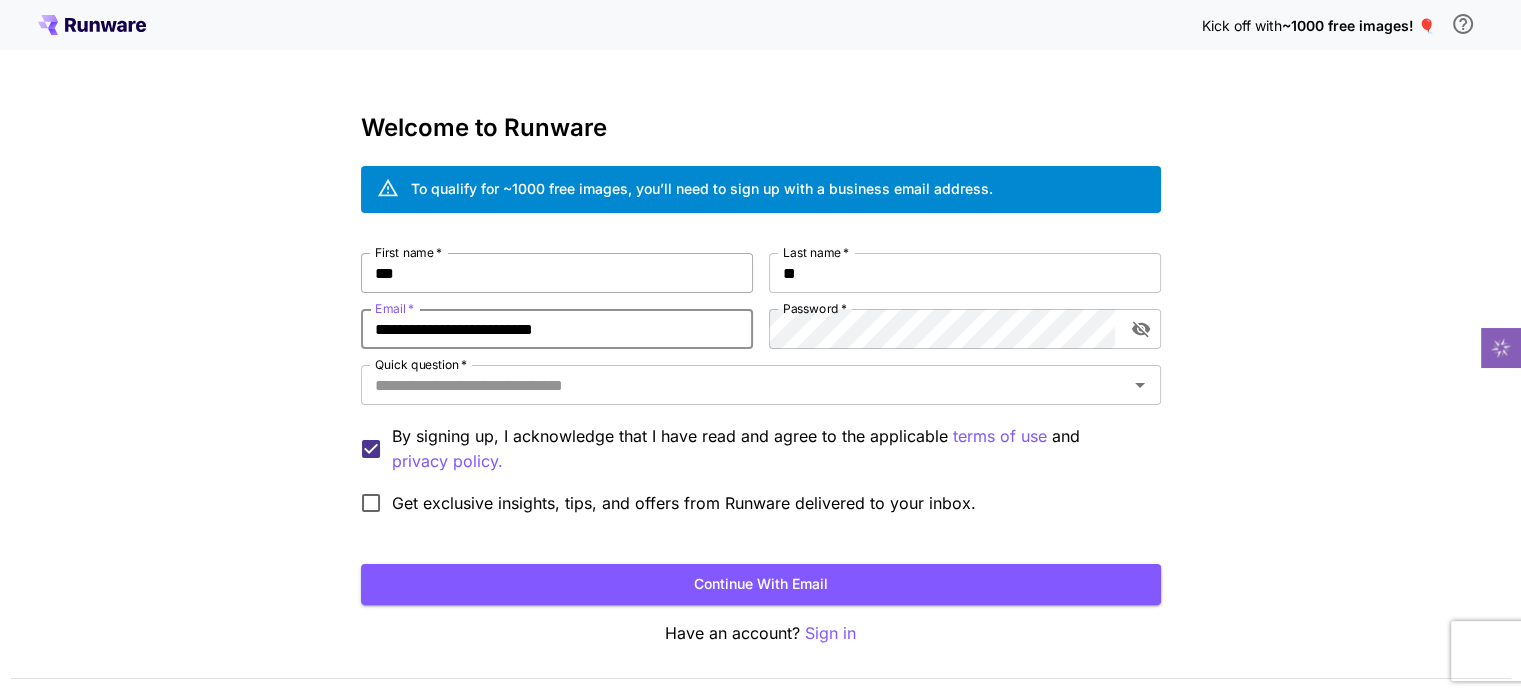 type on "**********" 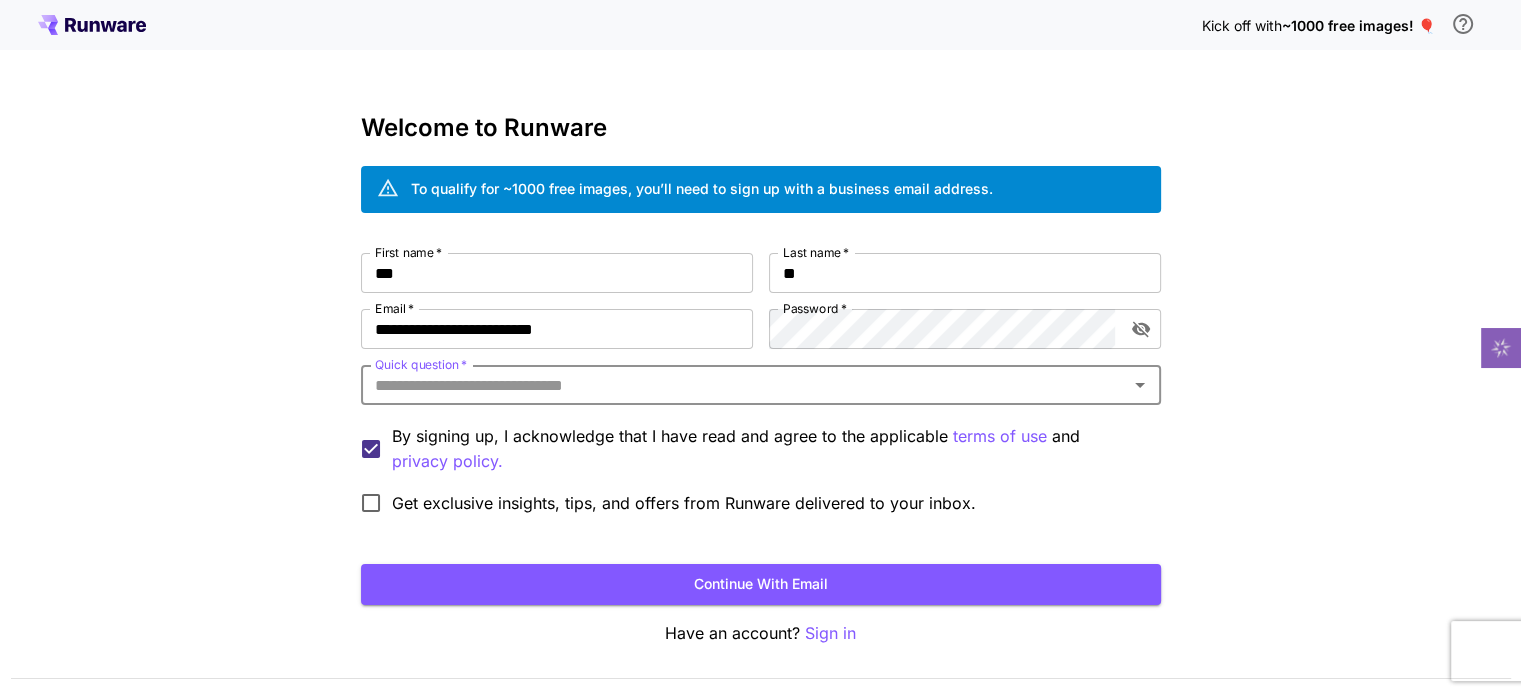 click on "Quick question   *" at bounding box center (761, 385) 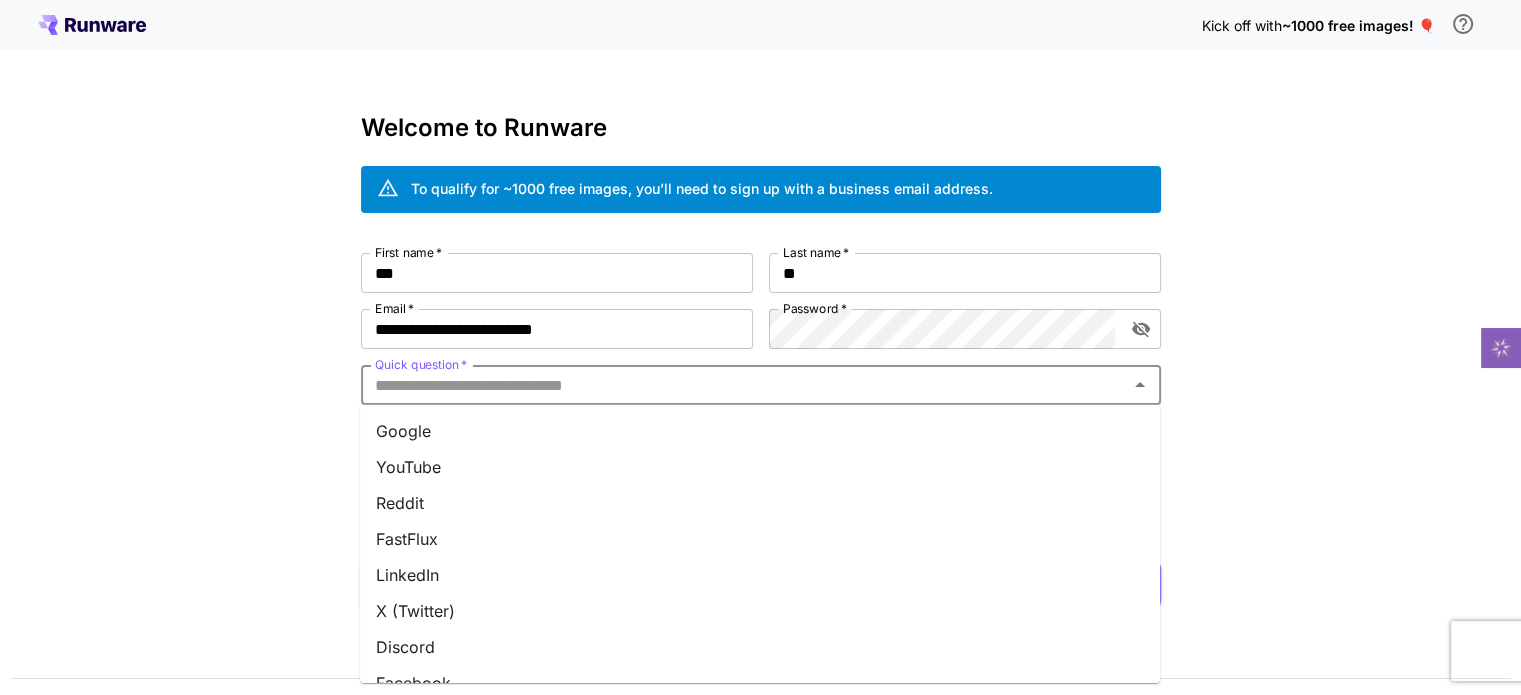 click on "Google" at bounding box center (760, 431) 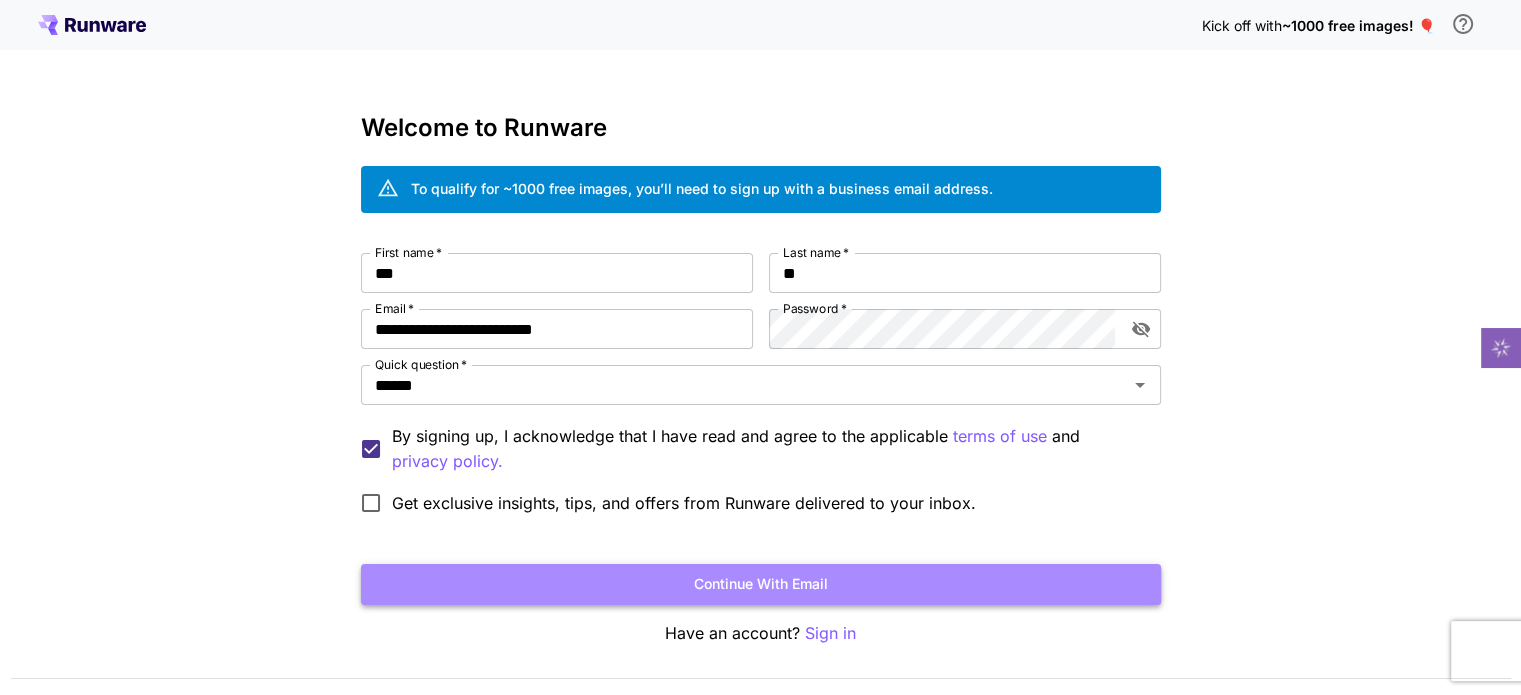 click on "Continue with email" at bounding box center (761, 584) 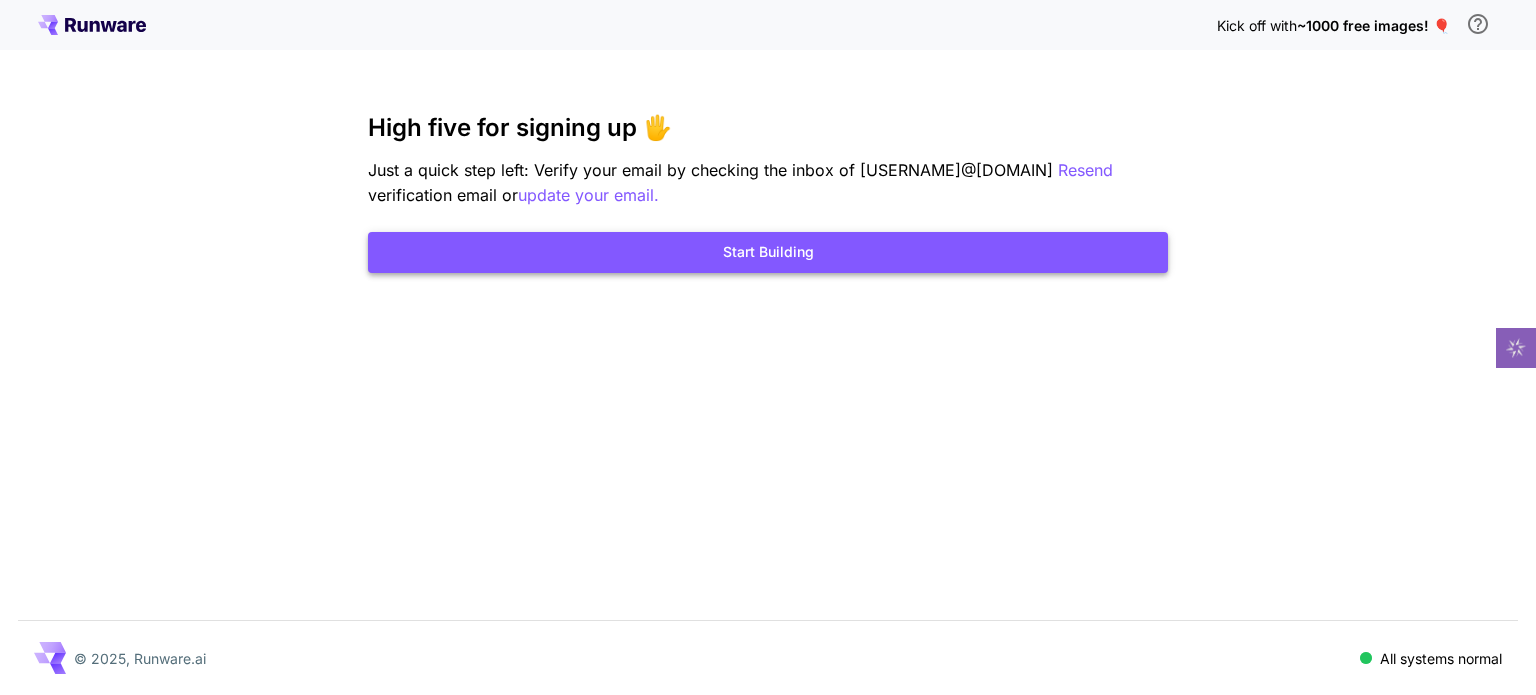 click on "Start Building" at bounding box center (768, 252) 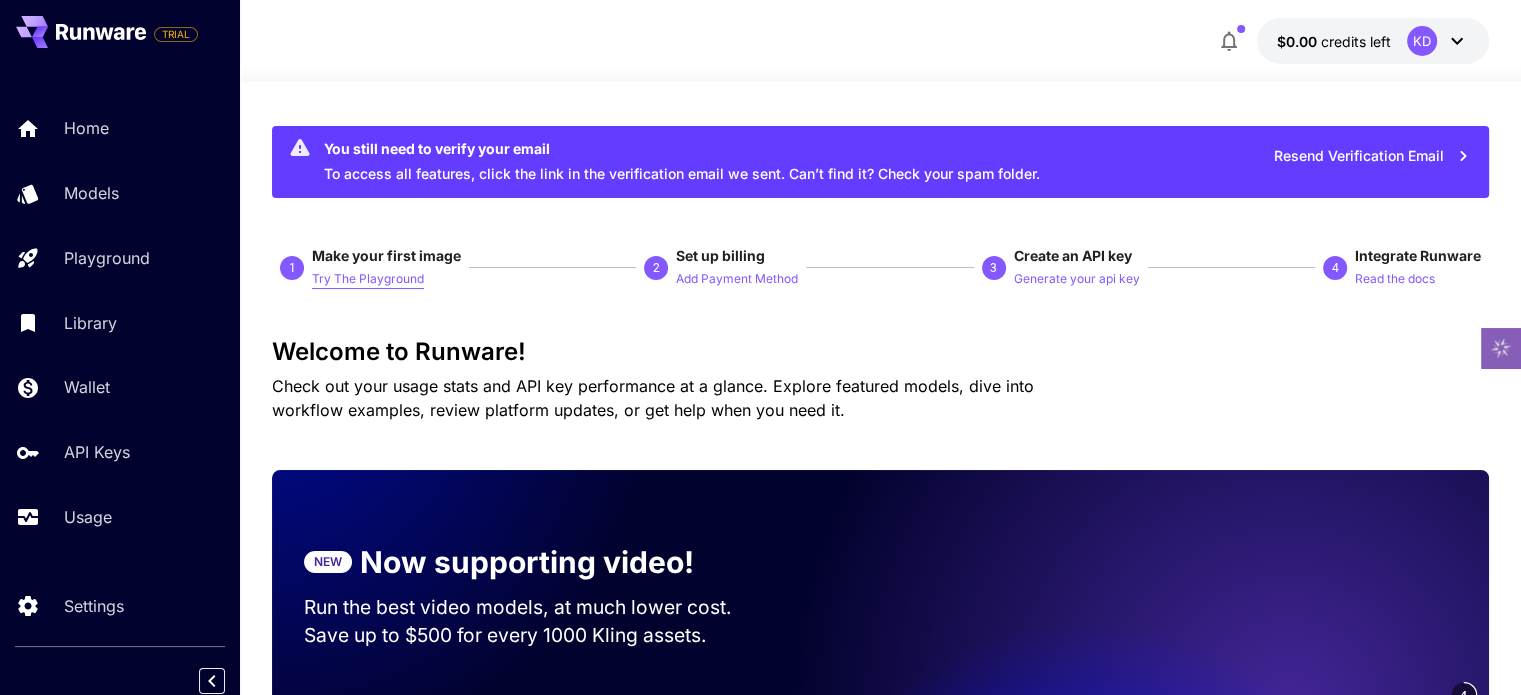 click on "Try The Playground" at bounding box center [368, 279] 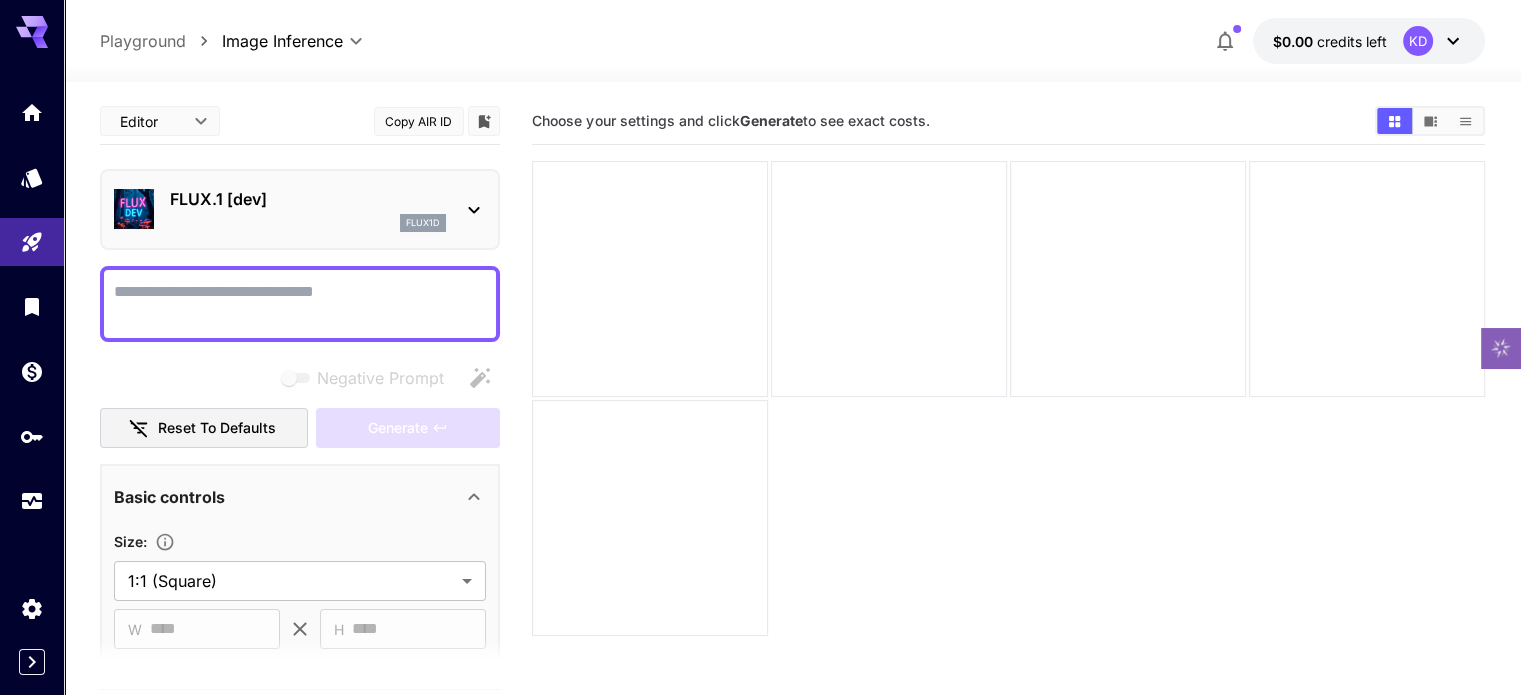 click on "Negative Prompt" at bounding box center (300, 304) 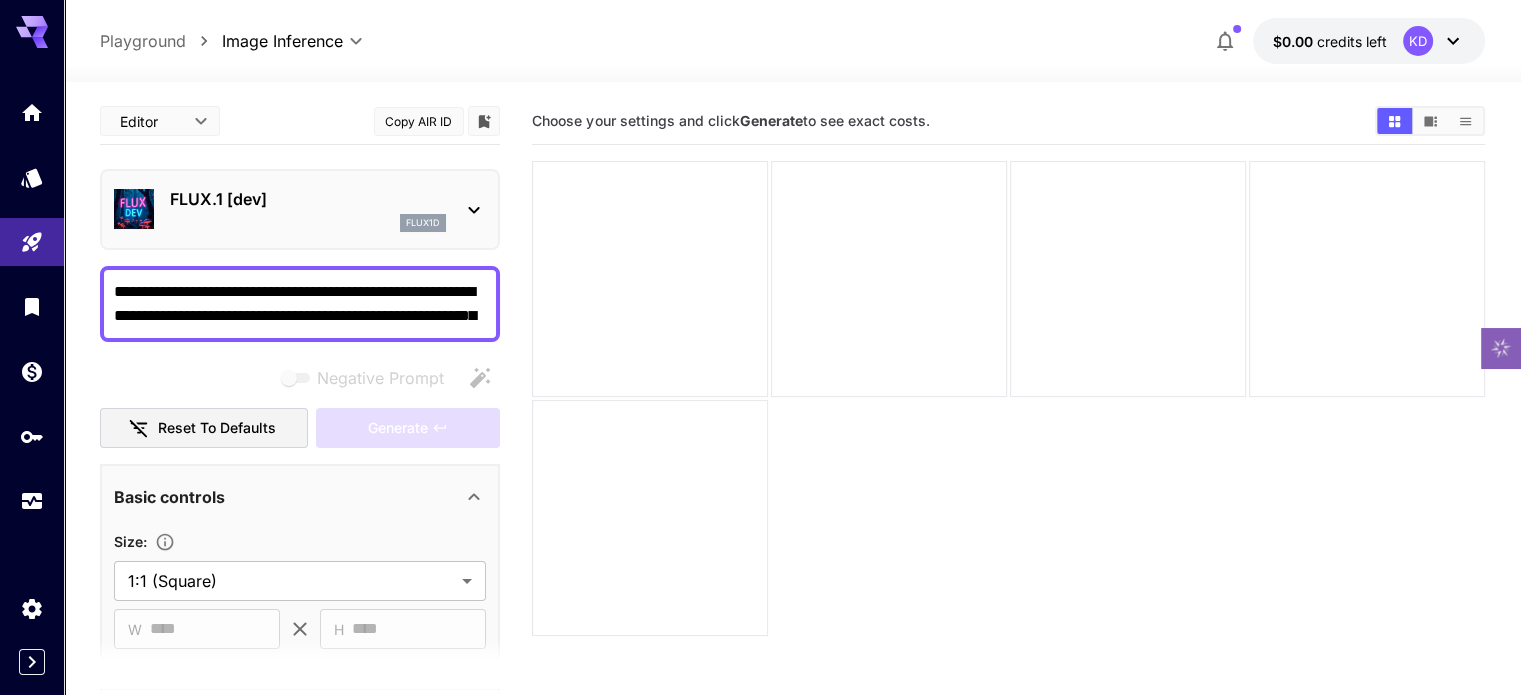 scroll, scrollTop: 812, scrollLeft: 0, axis: vertical 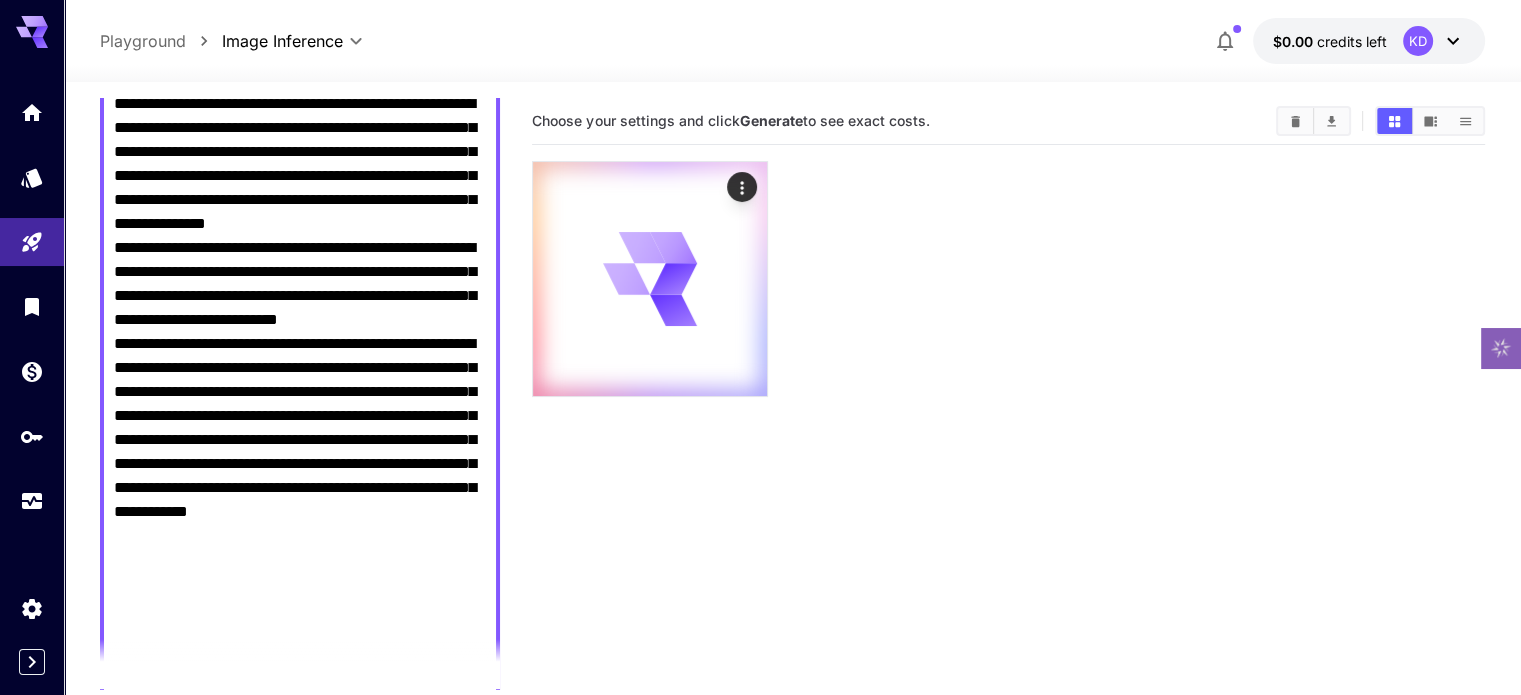 click on "**********" at bounding box center (300, 460) 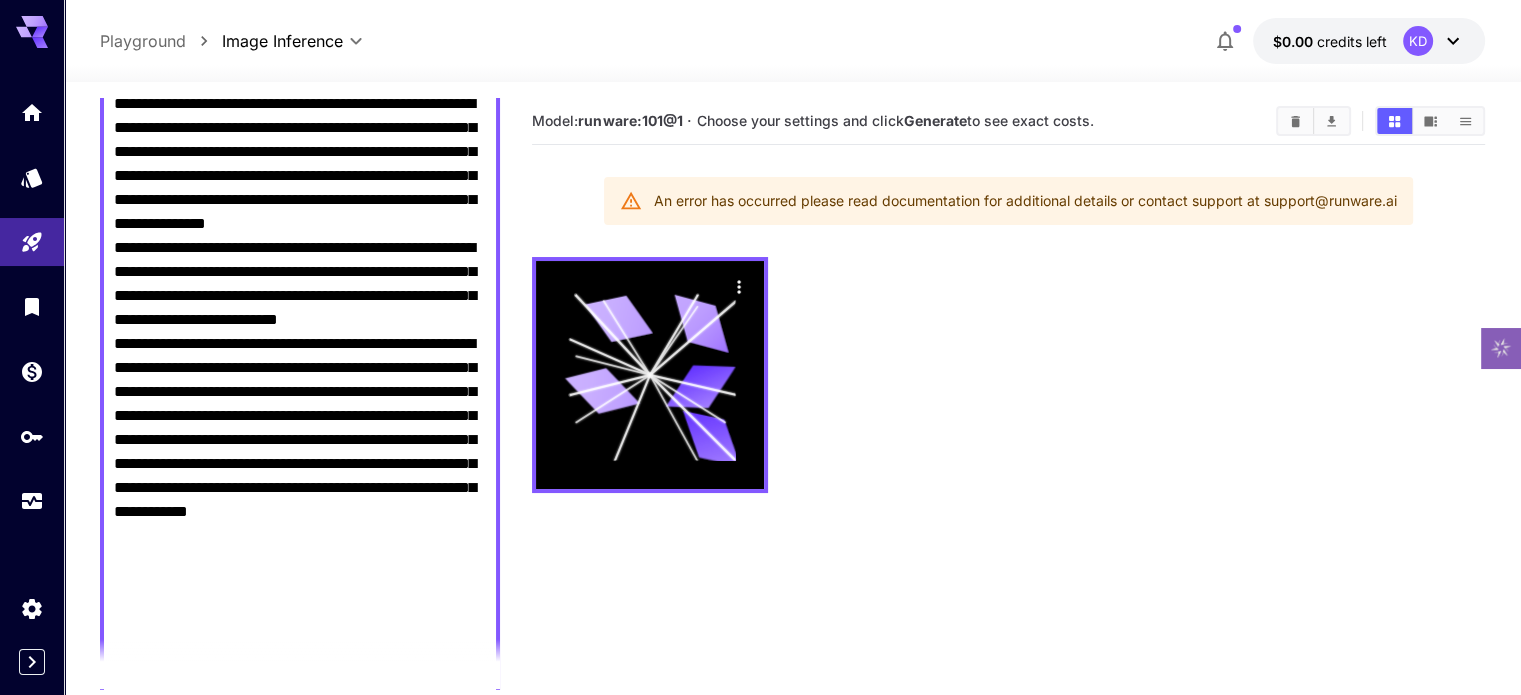 scroll, scrollTop: 1112, scrollLeft: 0, axis: vertical 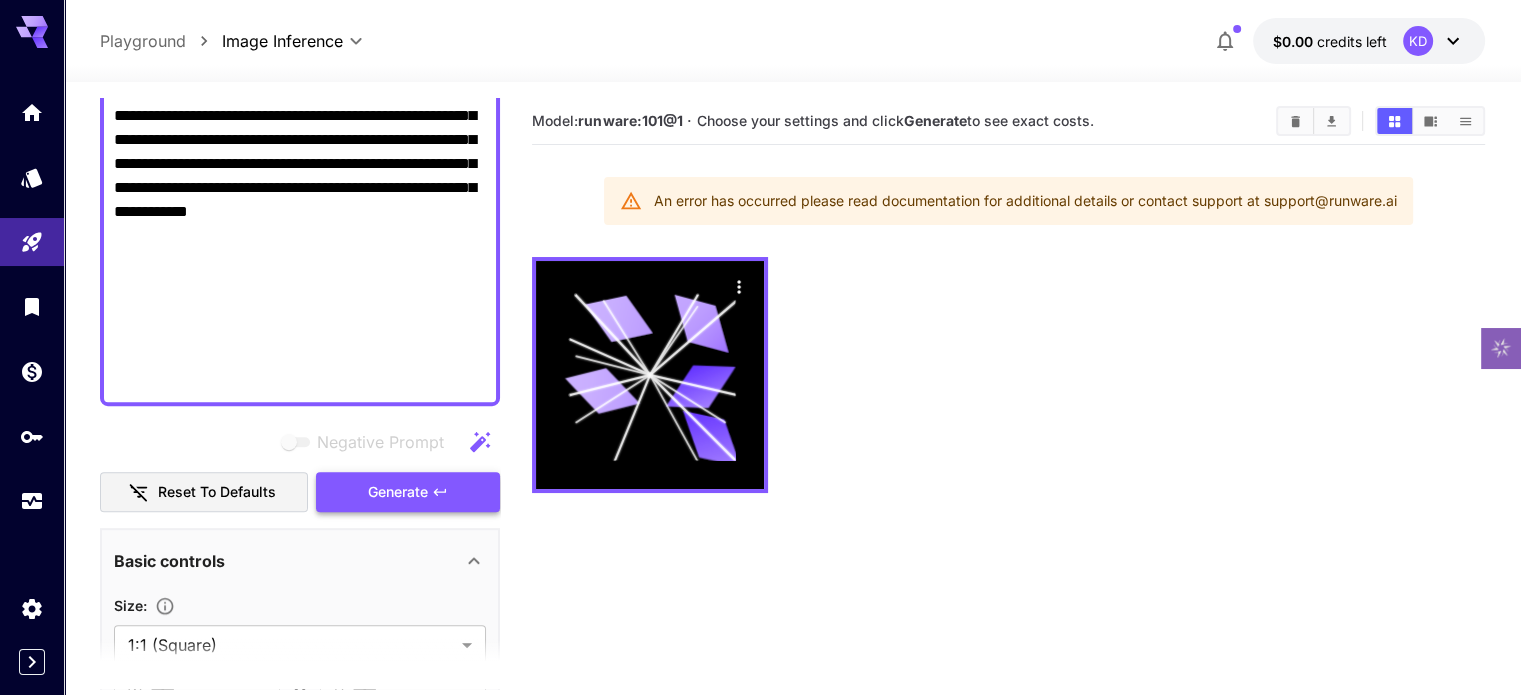 click on "Generate" at bounding box center (398, 492) 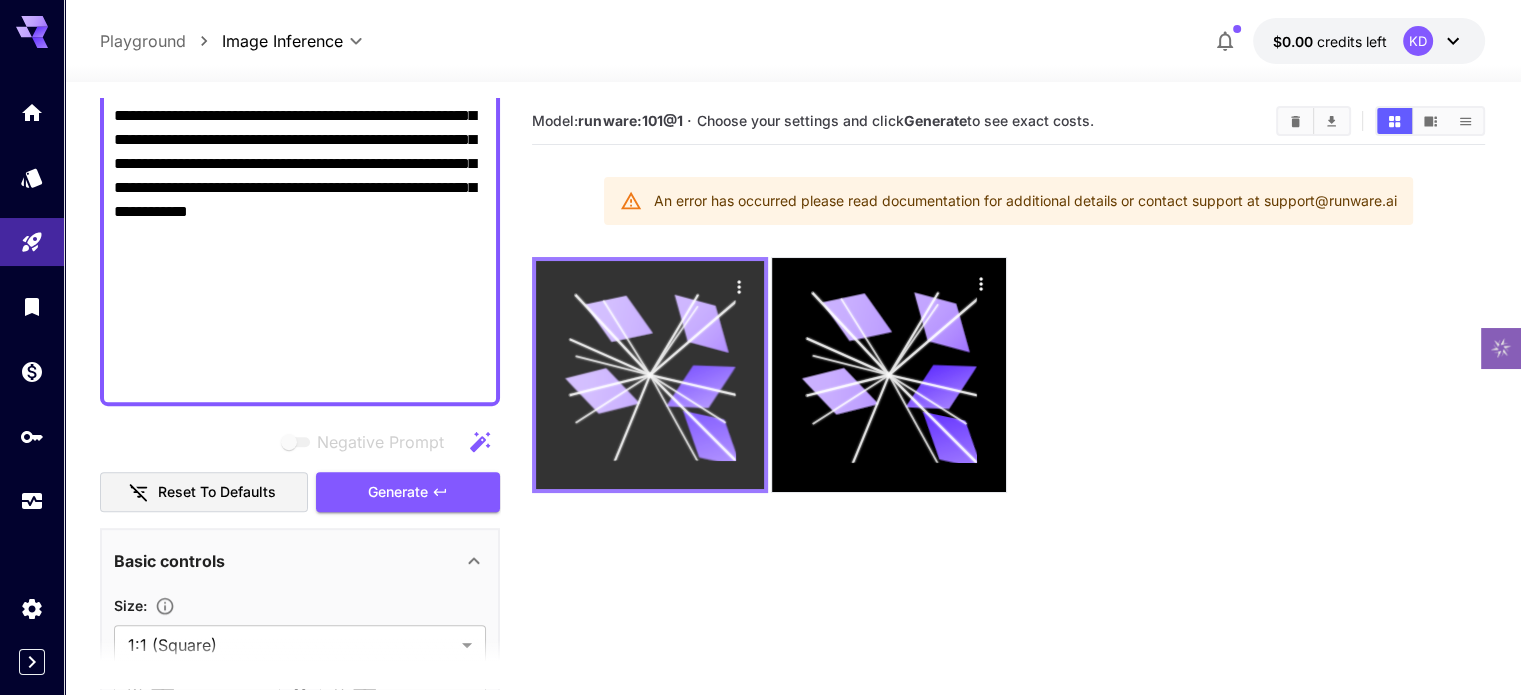 click 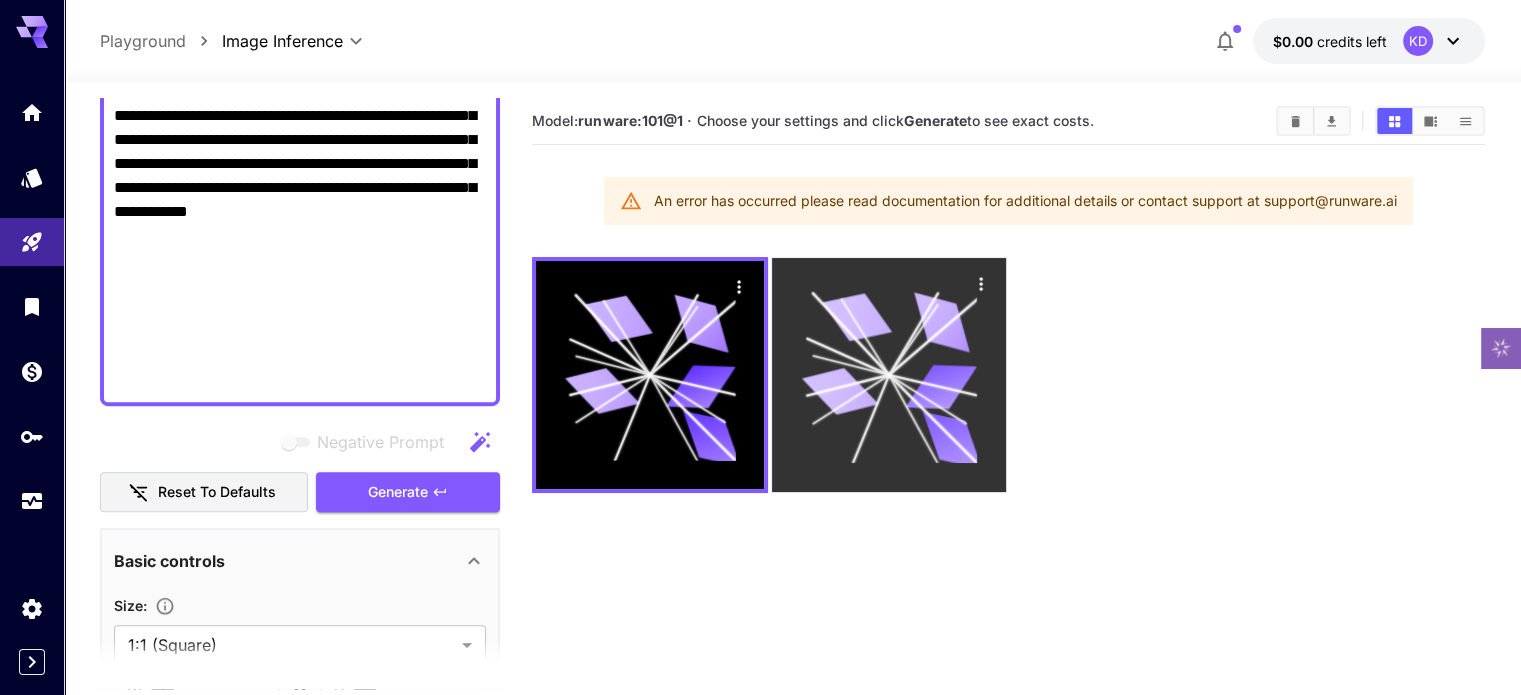 click 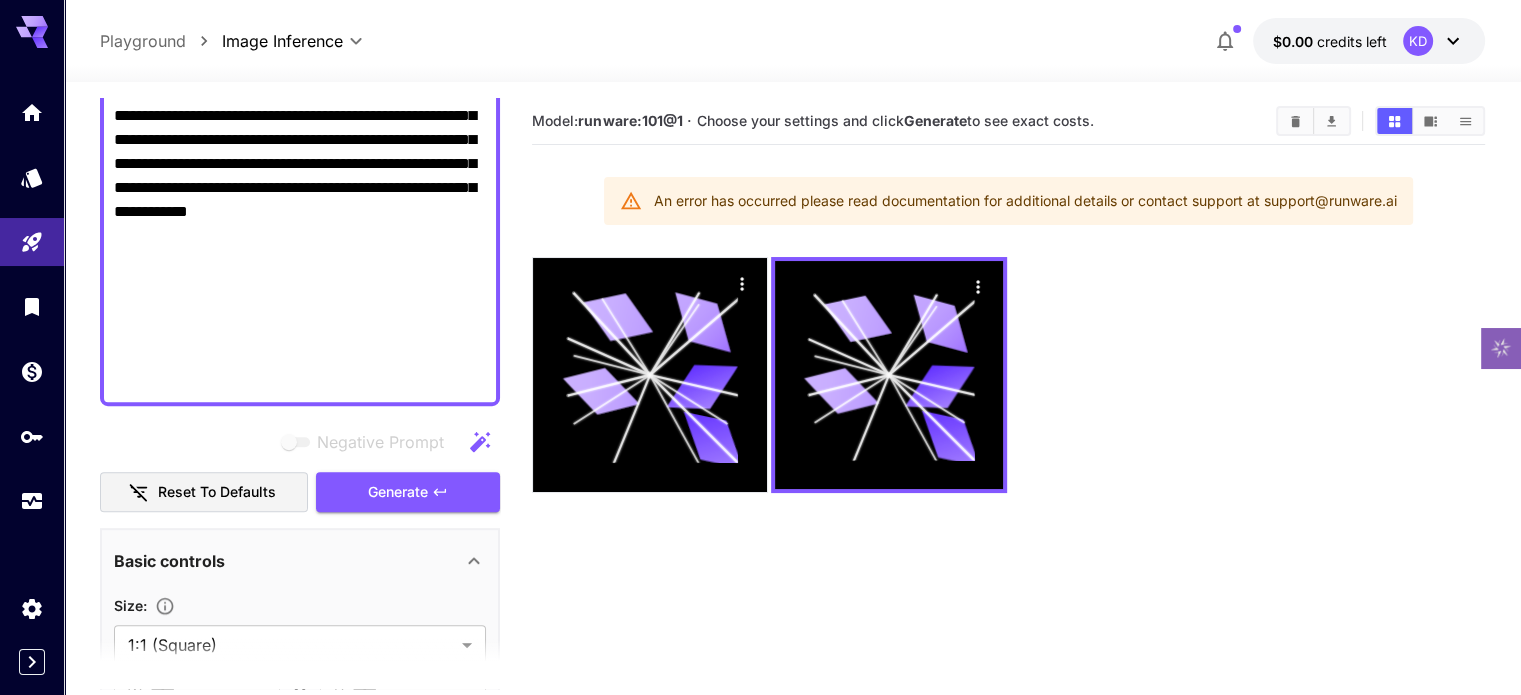 click on "Negative Prompt" at bounding box center [300, -220] 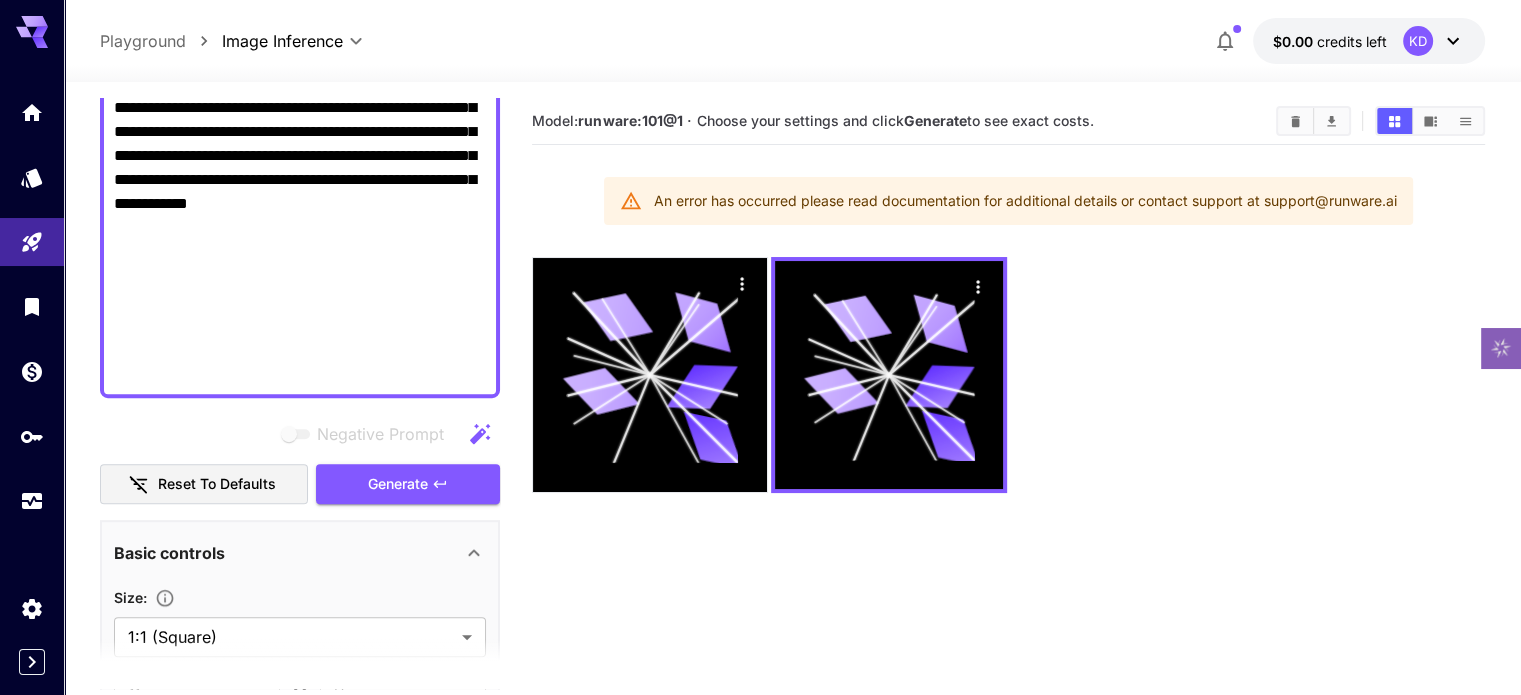 scroll, scrollTop: 1100, scrollLeft: 0, axis: vertical 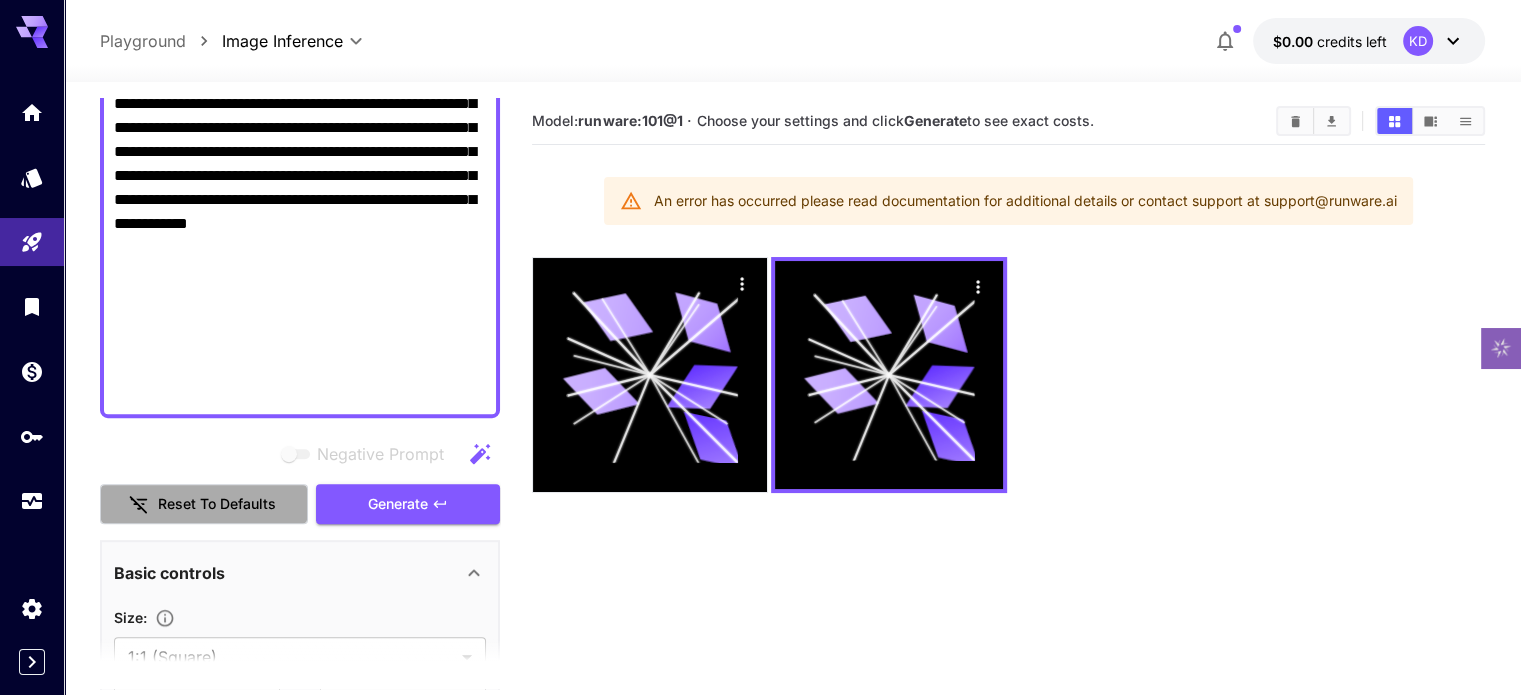 click on "Reset to defaults" at bounding box center (204, 504) 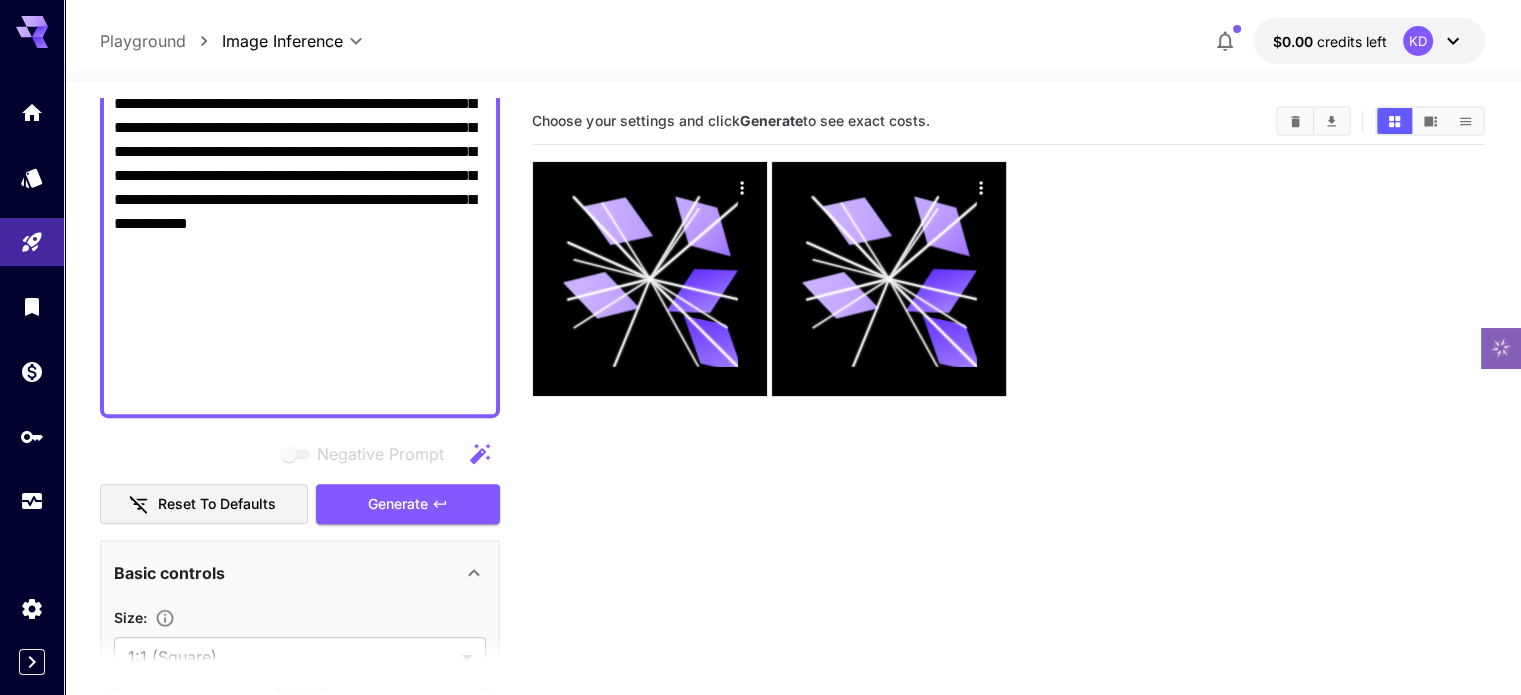 drag, startPoint x: 249, startPoint y: 507, endPoint x: 378, endPoint y: 364, distance: 192.58765 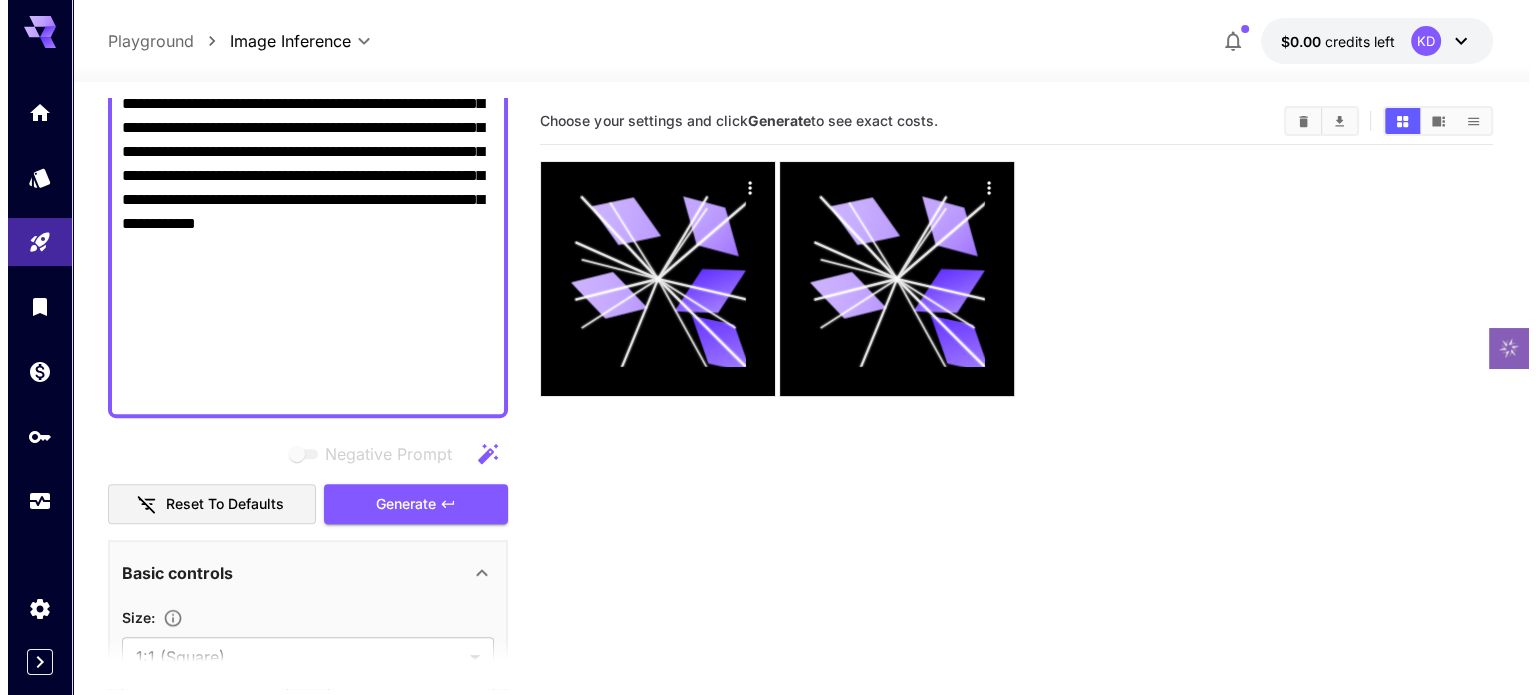 scroll, scrollTop: 0, scrollLeft: 0, axis: both 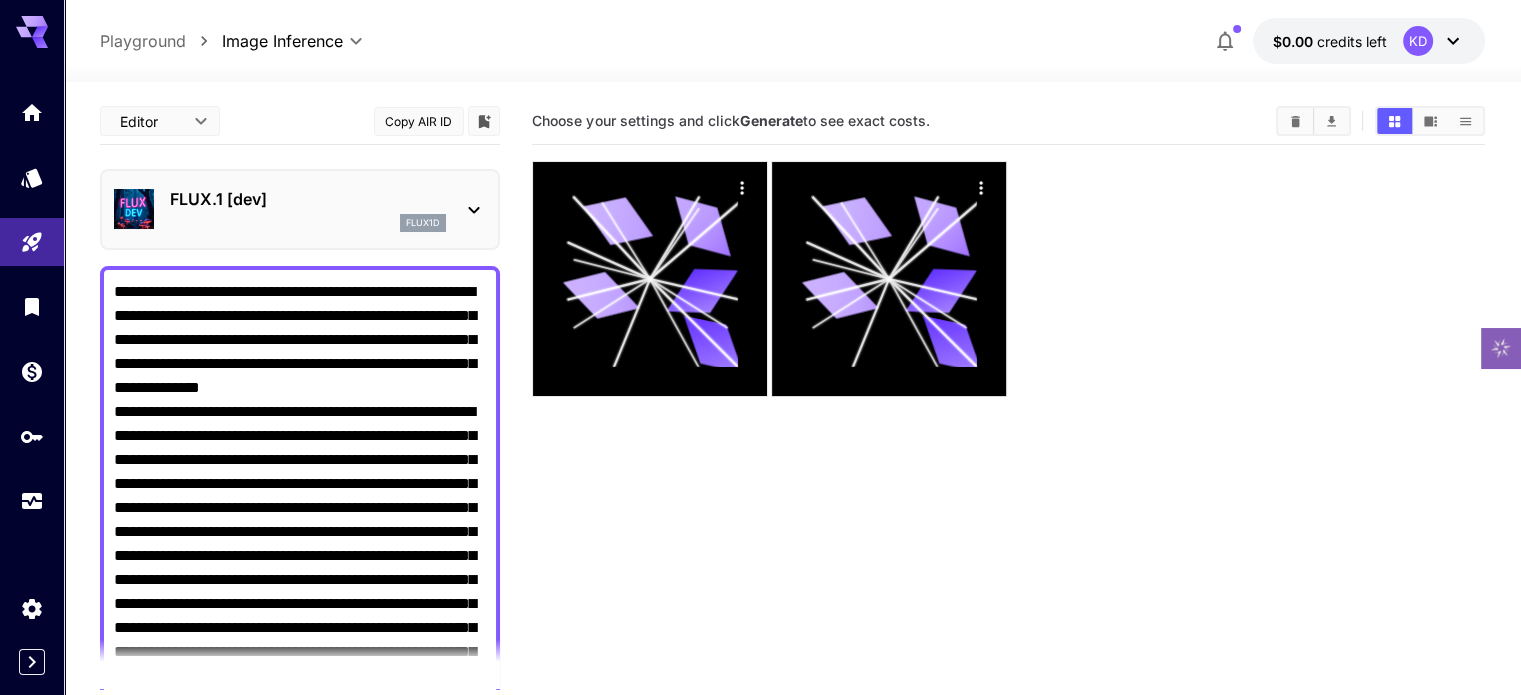 drag, startPoint x: 368, startPoint y: 389, endPoint x: 92, endPoint y: 444, distance: 281.42673 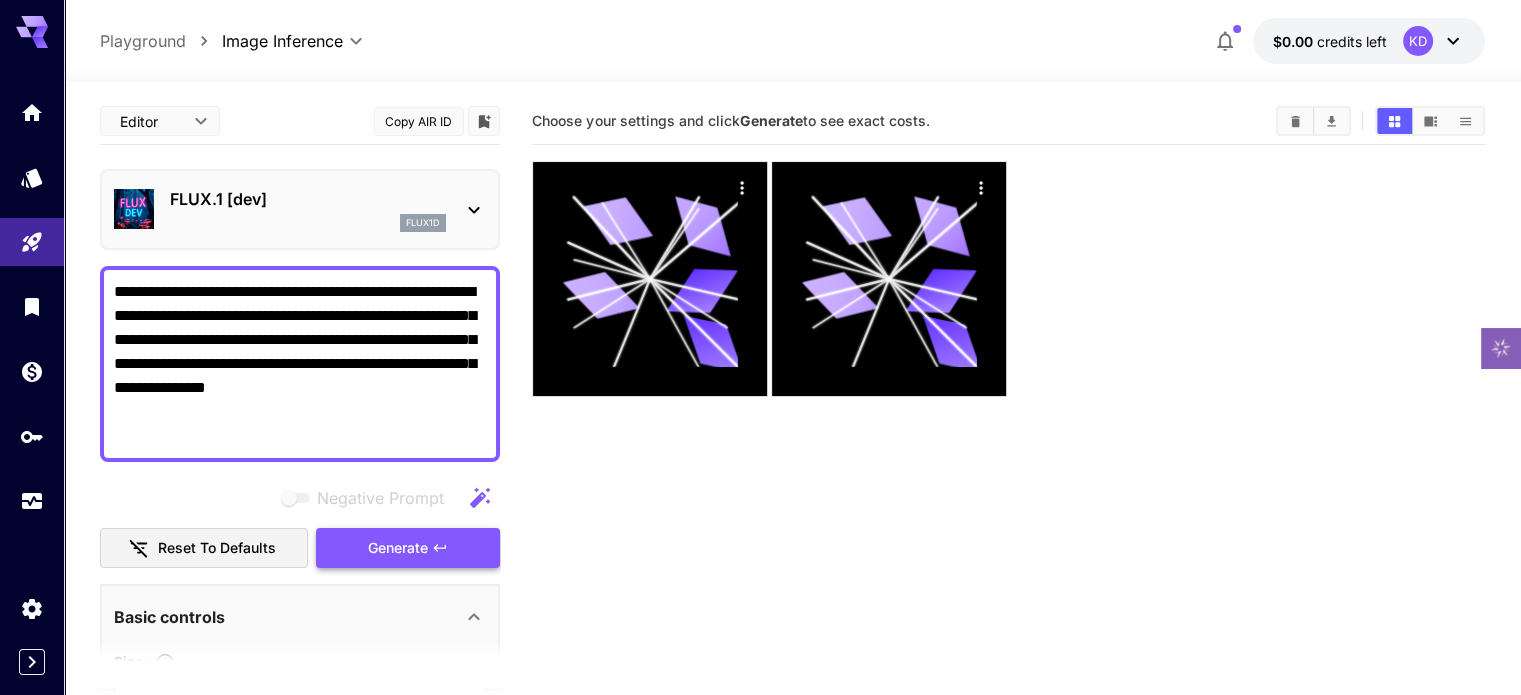 type on "**********" 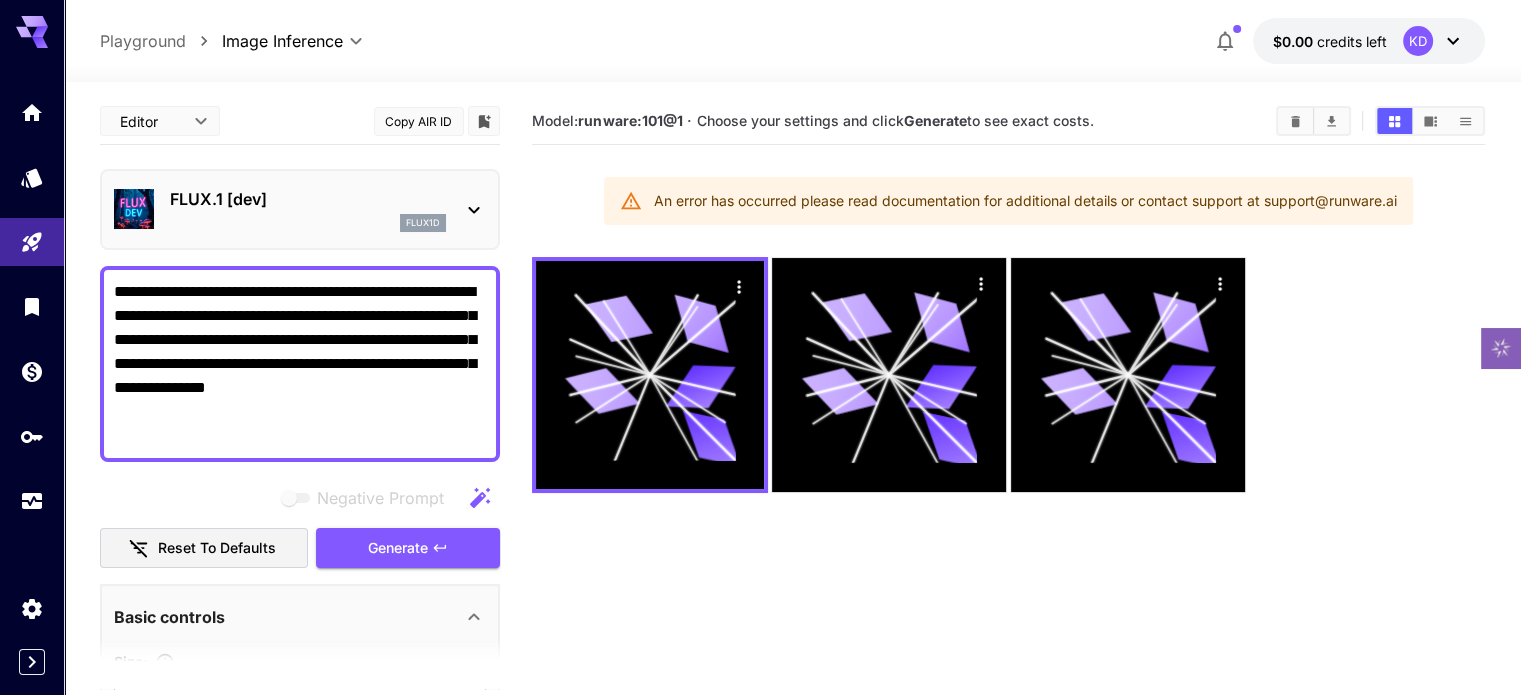 drag, startPoint x: 307, startPoint y: 422, endPoint x: 67, endPoint y: 265, distance: 286.79086 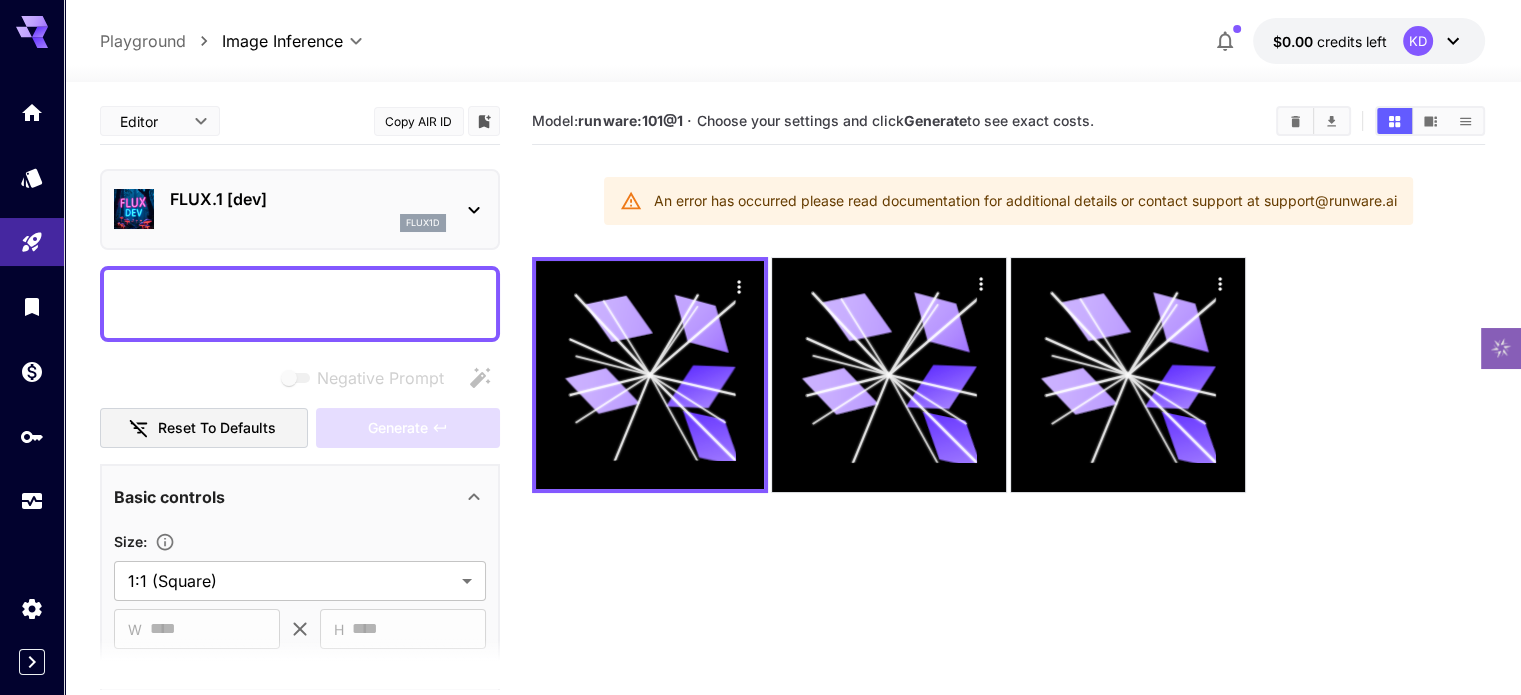 click on "Negative Prompt" at bounding box center [300, 304] 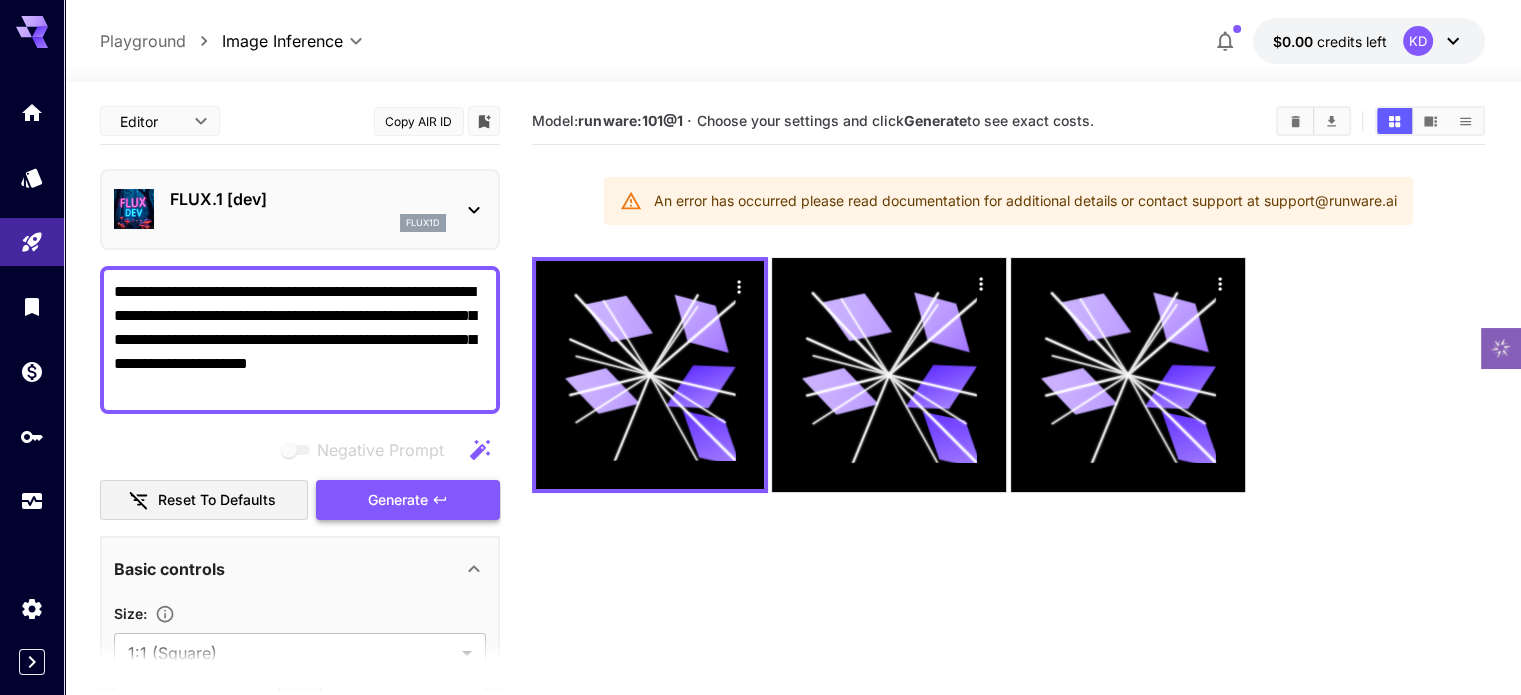 type on "**********" 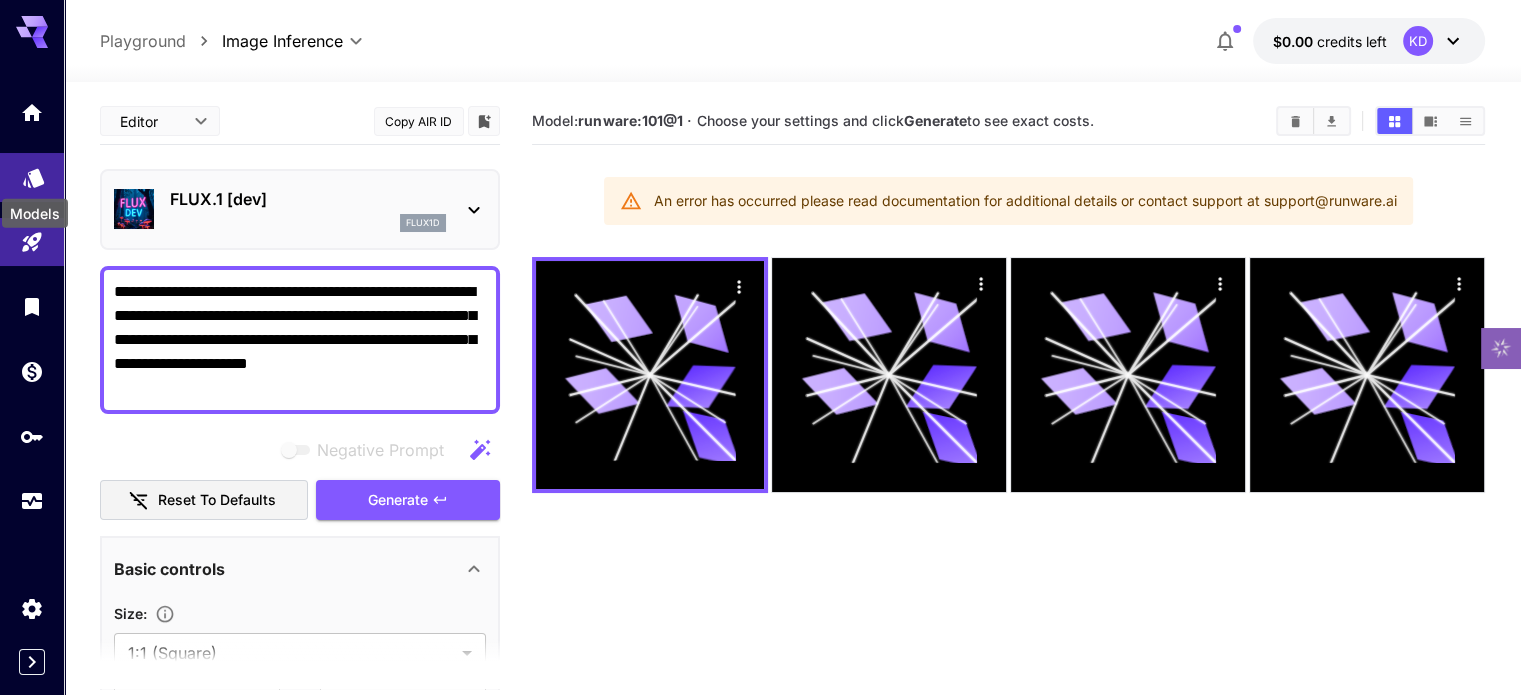 click 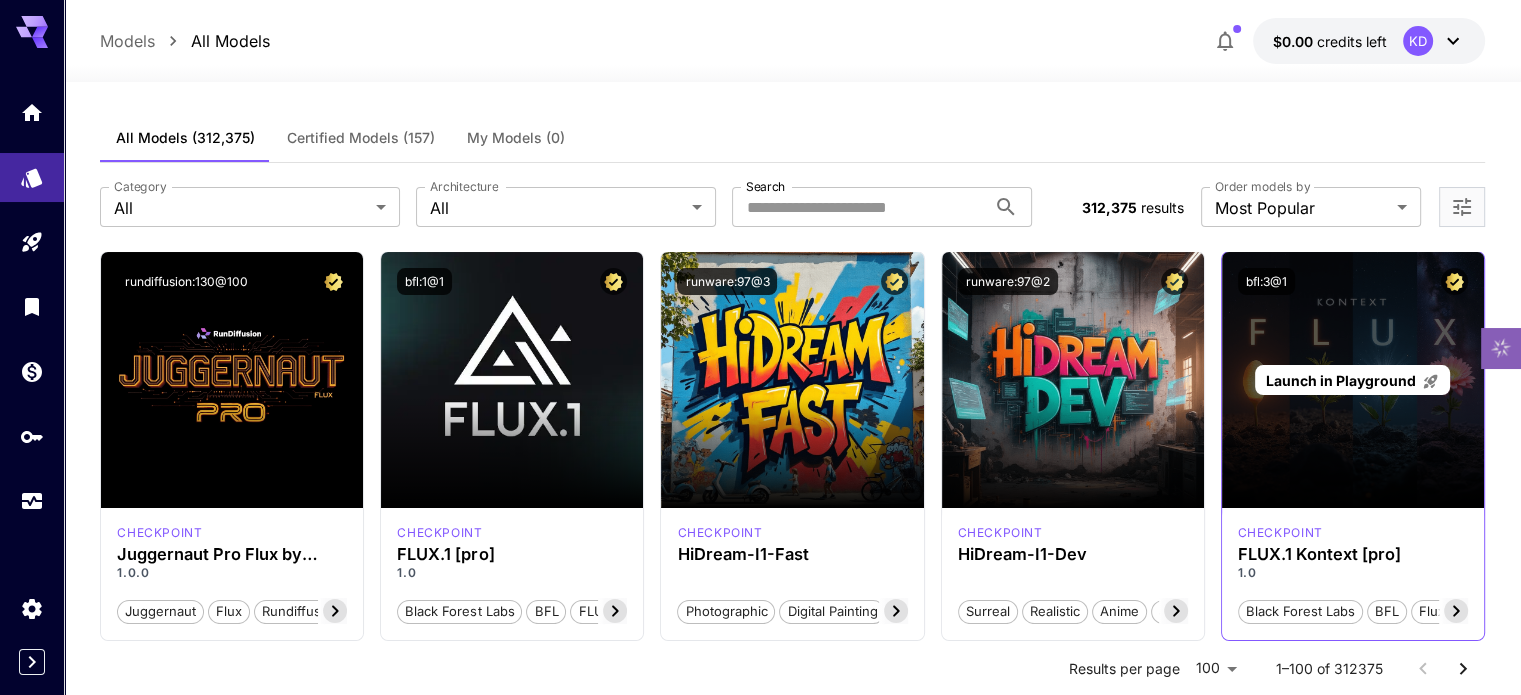 click on "Launch in Playground" at bounding box center [1341, 380] 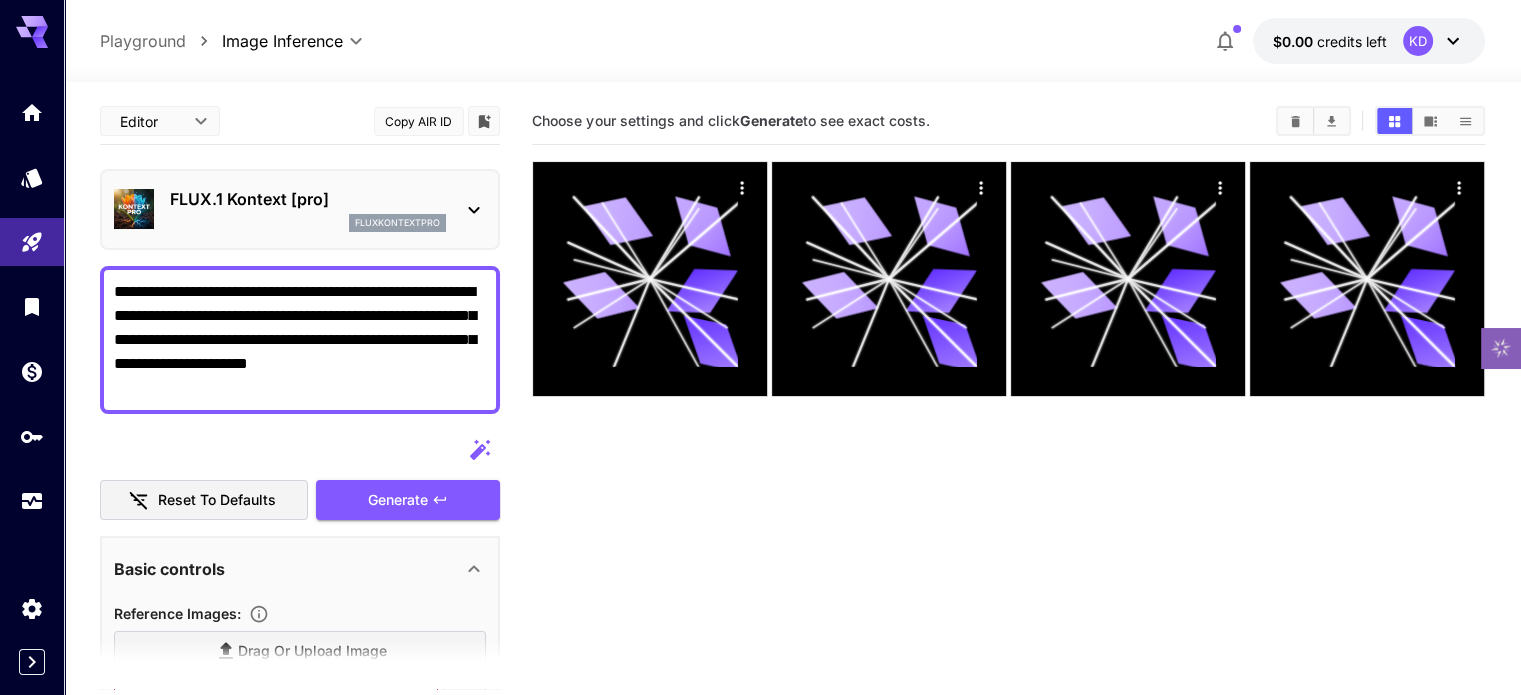click on "**********" at bounding box center (300, 340) 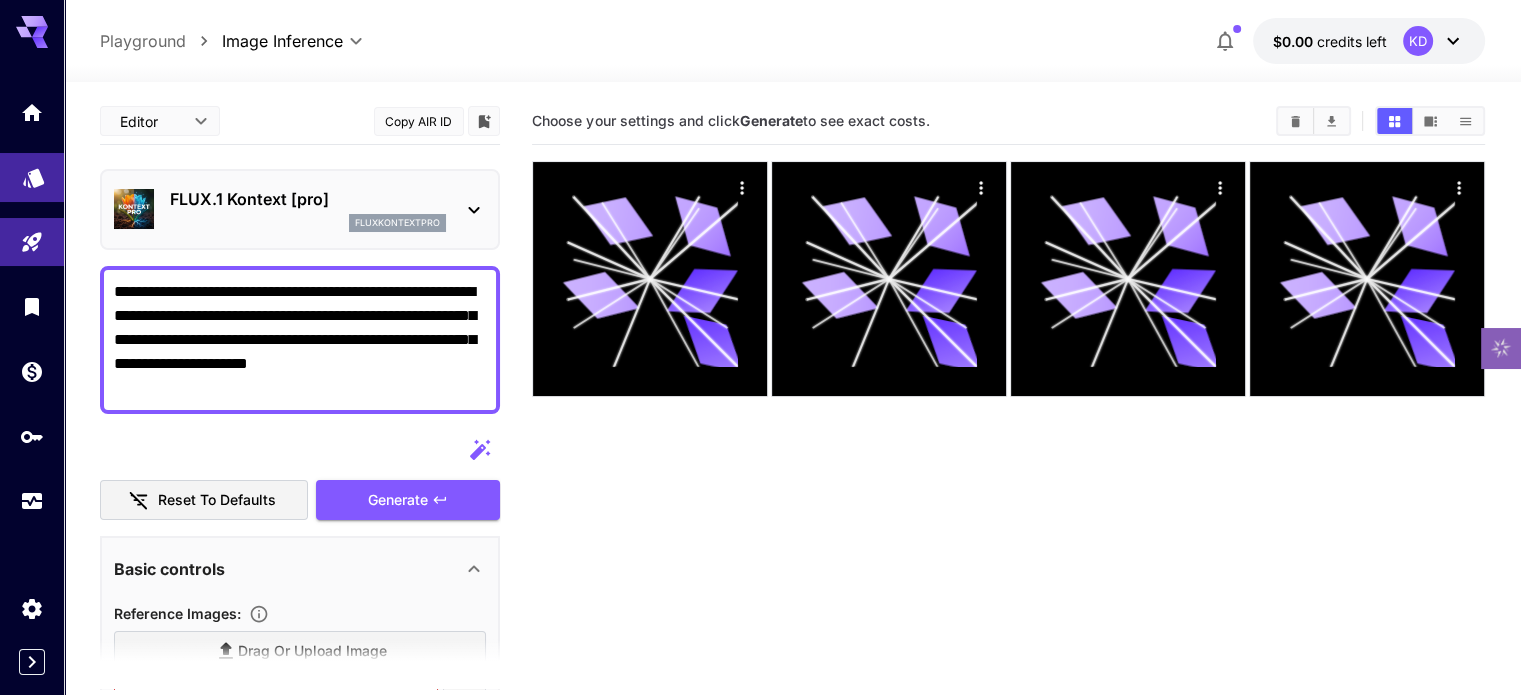 drag, startPoint x: 461, startPoint y: 374, endPoint x: 42, endPoint y: 179, distance: 462.15366 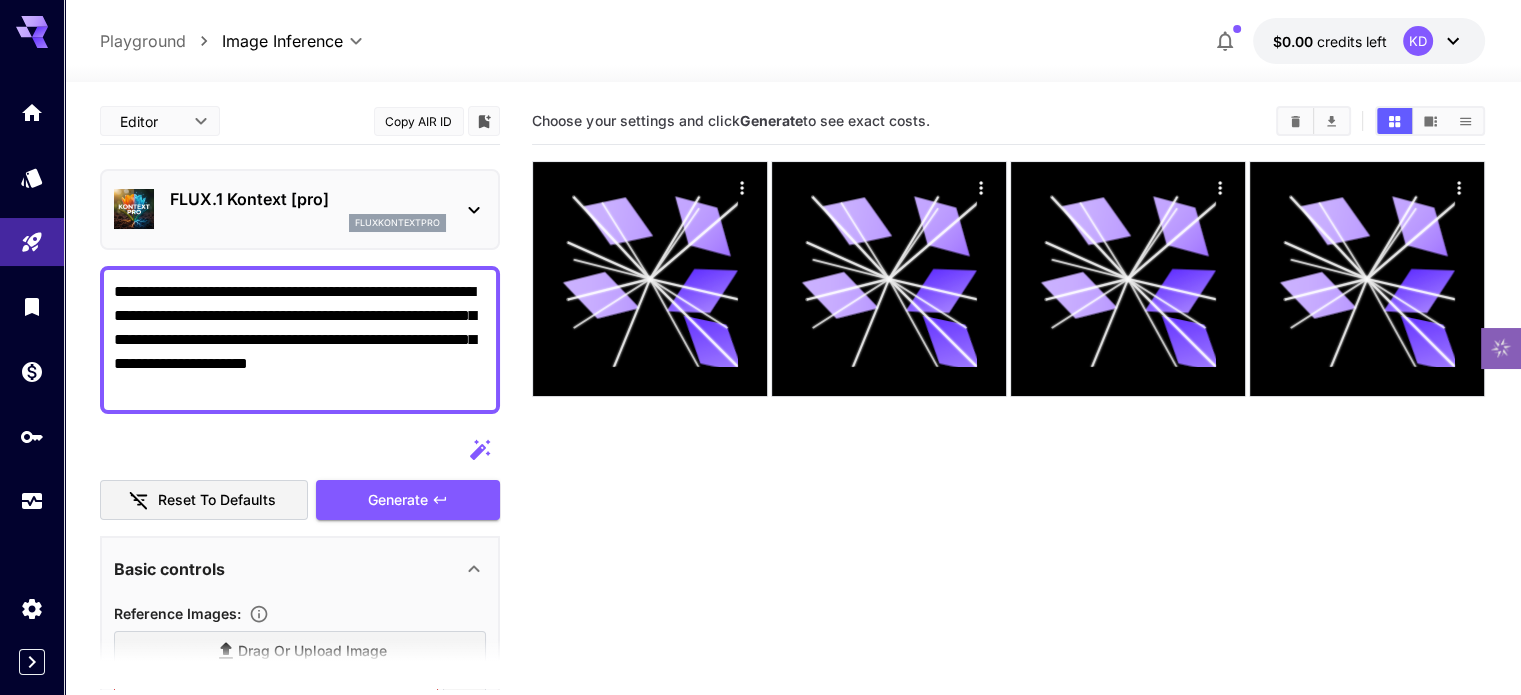 type on "*" 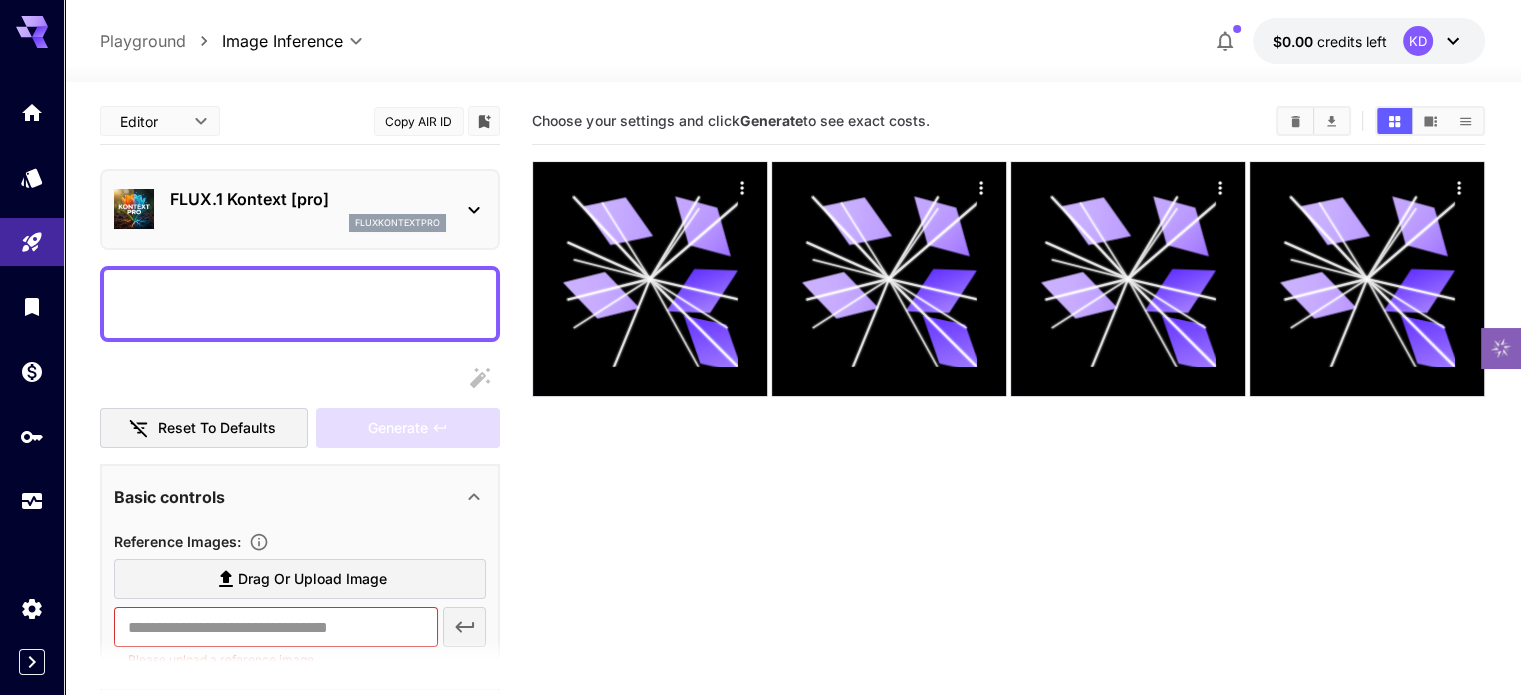 type on "**********" 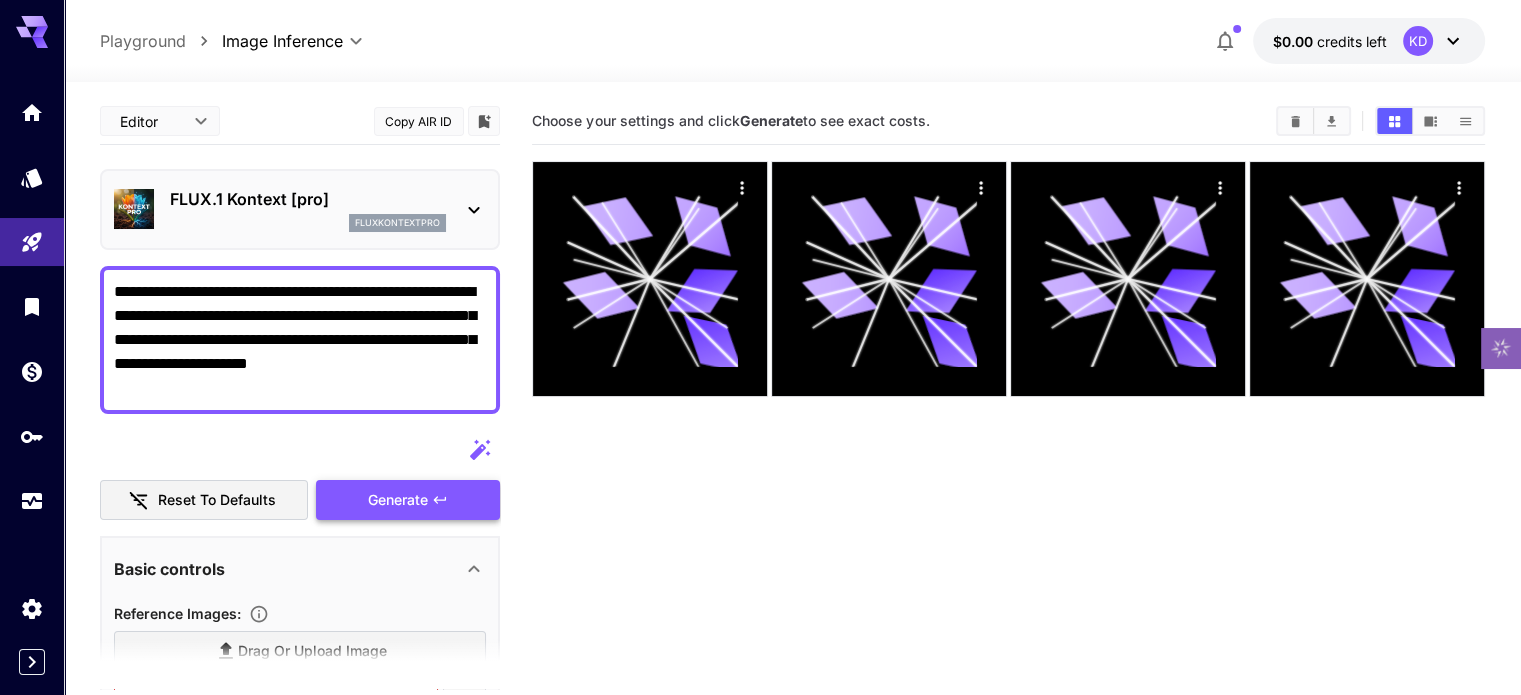 click on "Generate" at bounding box center [398, 500] 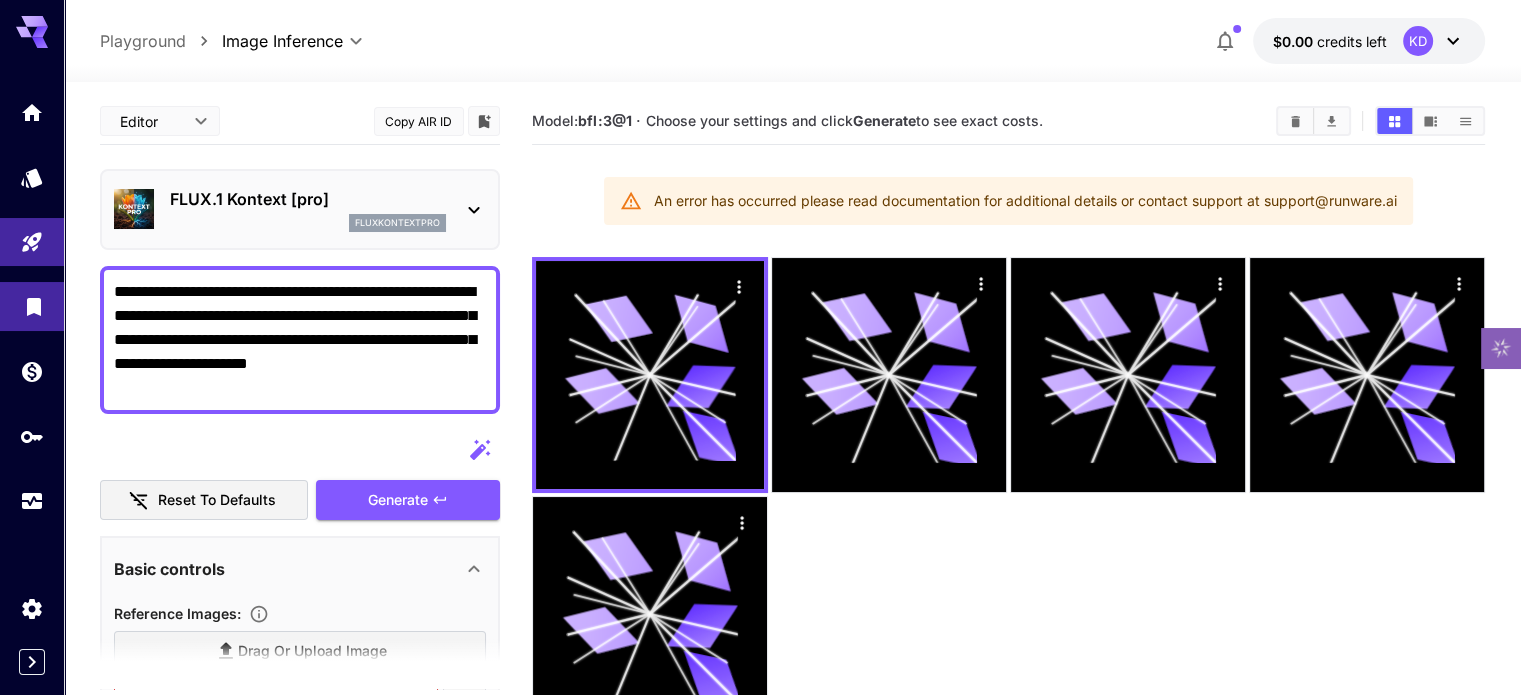 click on "**********" at bounding box center (760, 426) 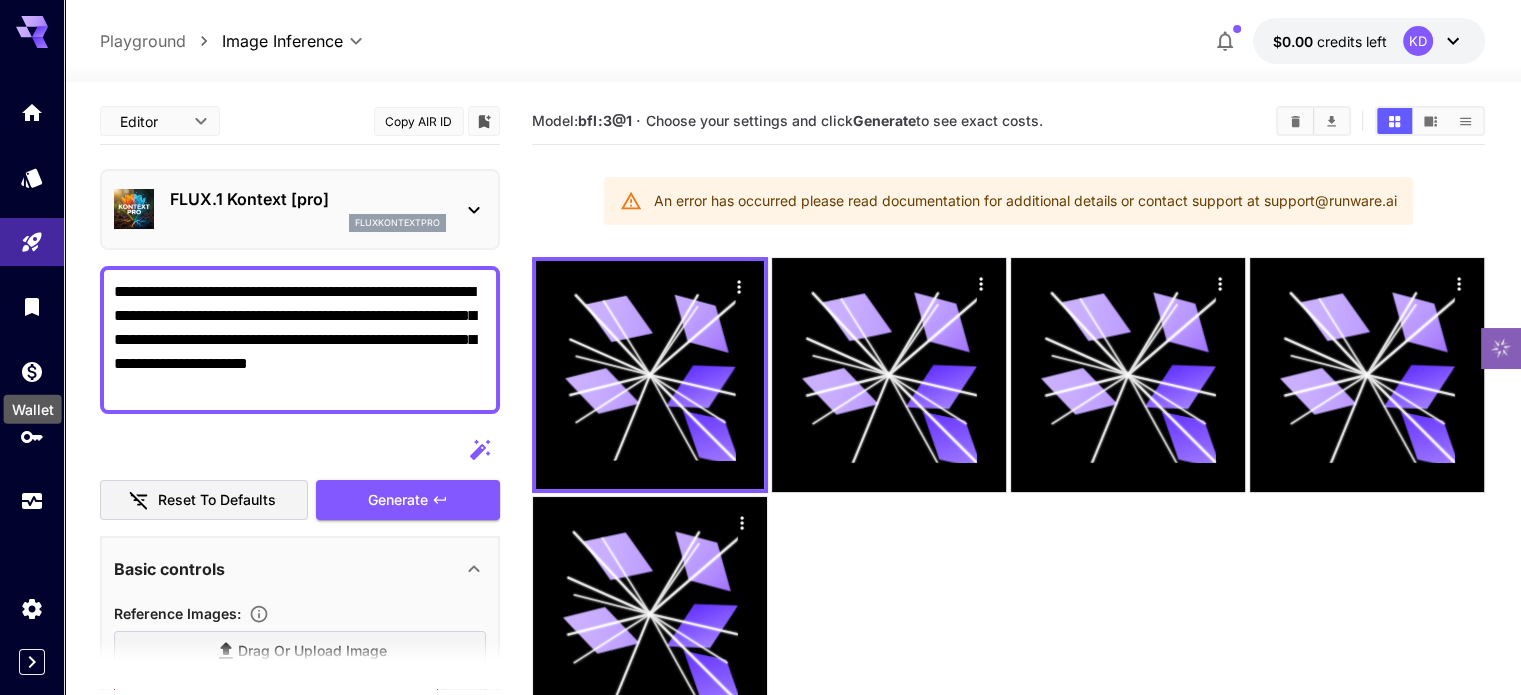 click on "Wallet" at bounding box center (33, 403) 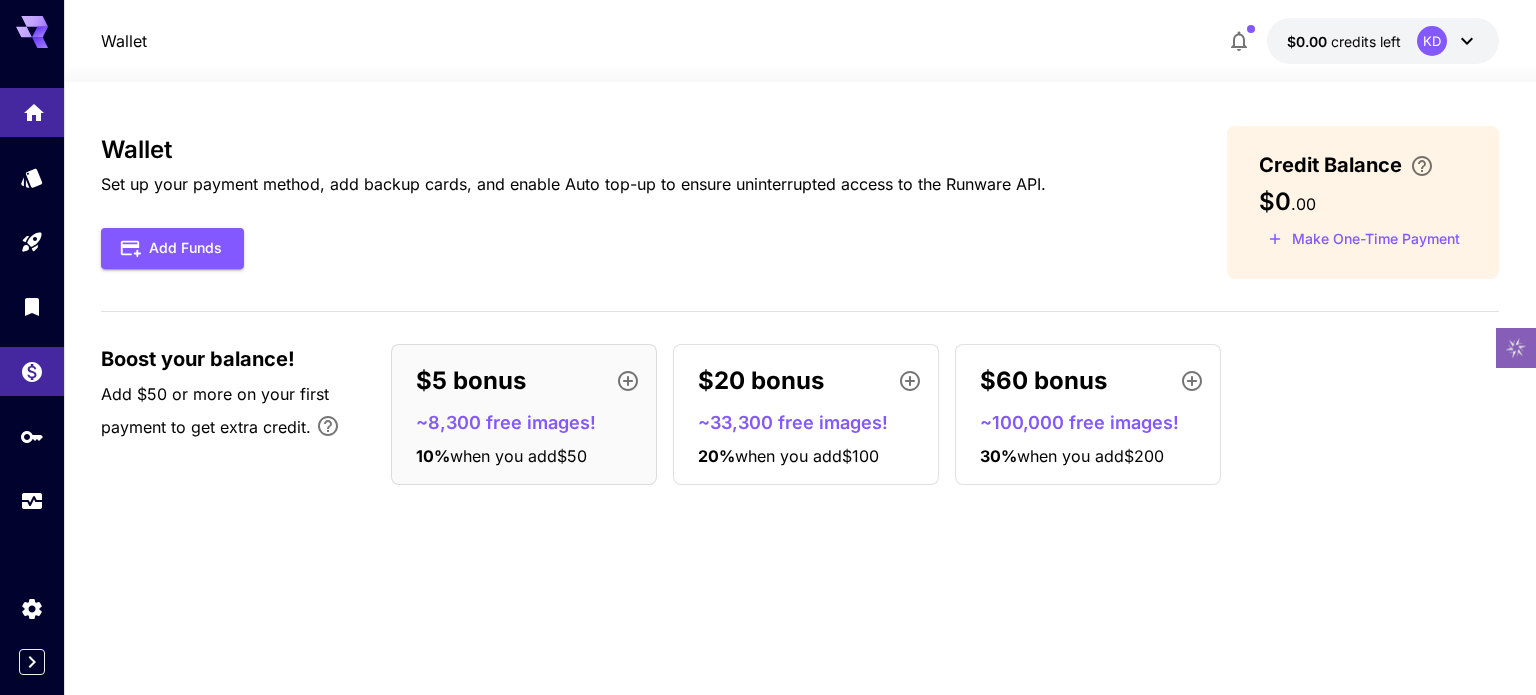 click at bounding box center (32, 112) 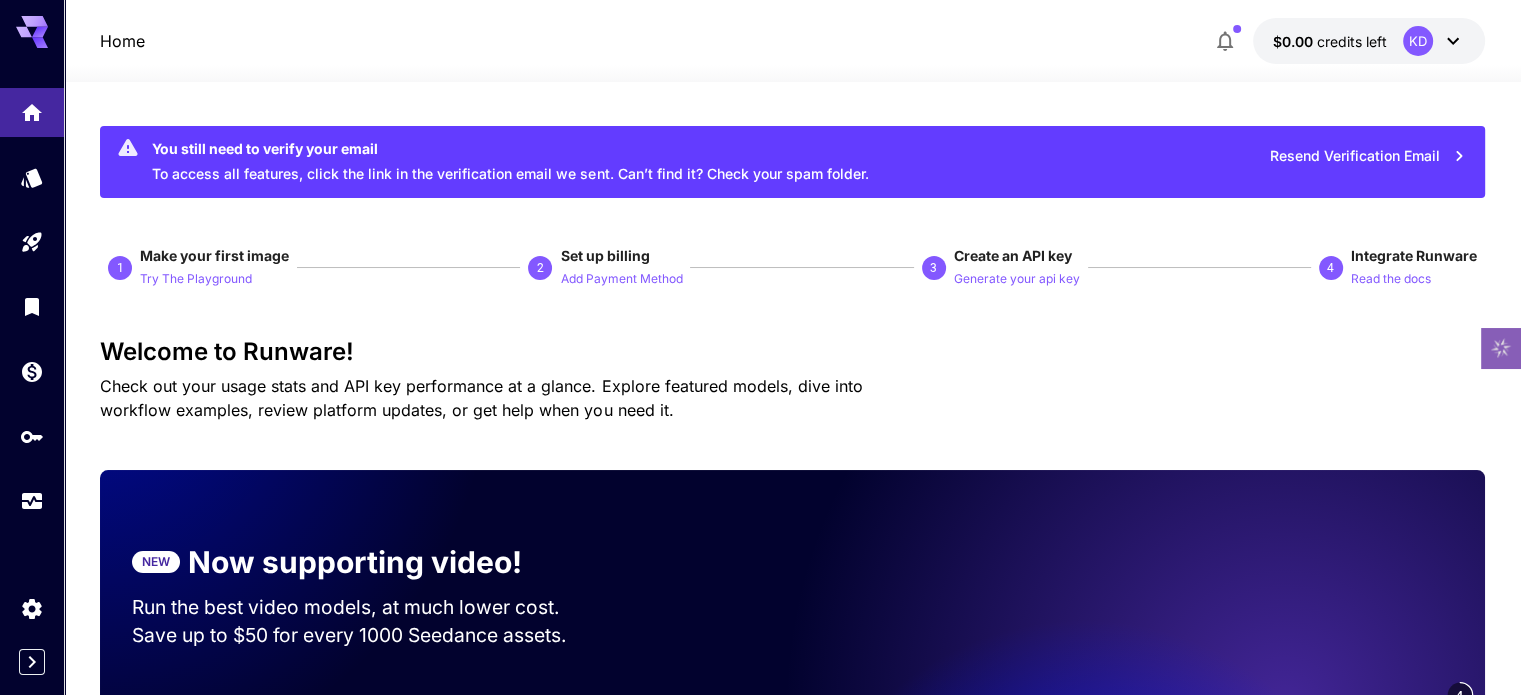 click on "Resend Verification Email" at bounding box center (1368, 156) 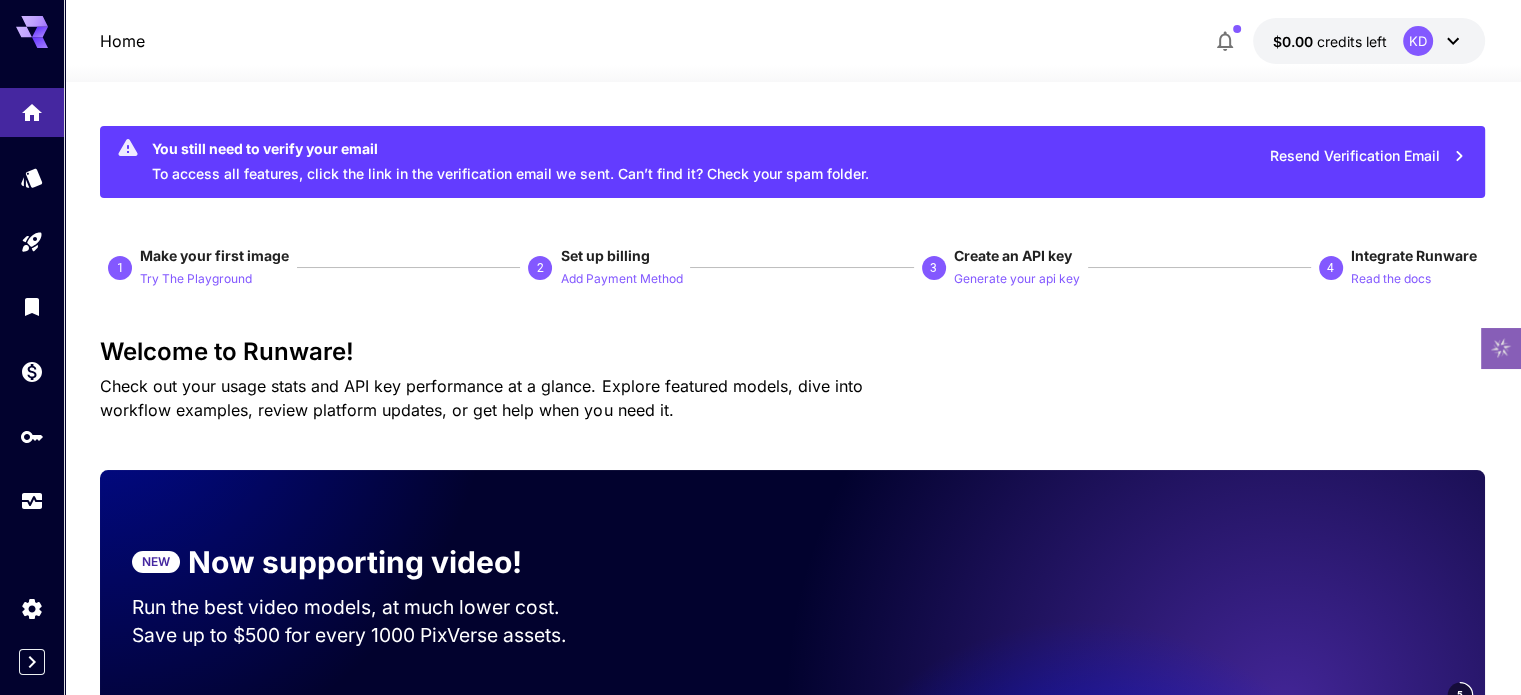 click 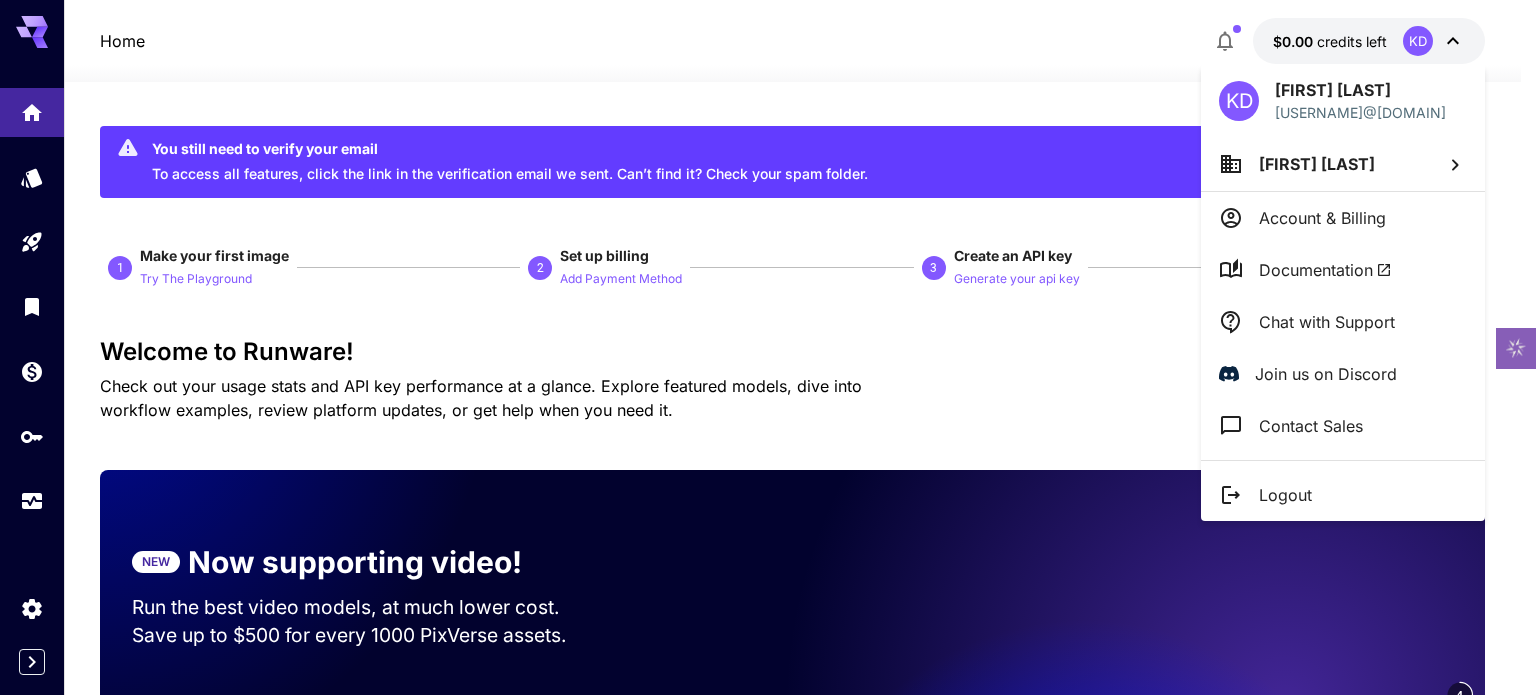 click on "Logout" at bounding box center (1285, 495) 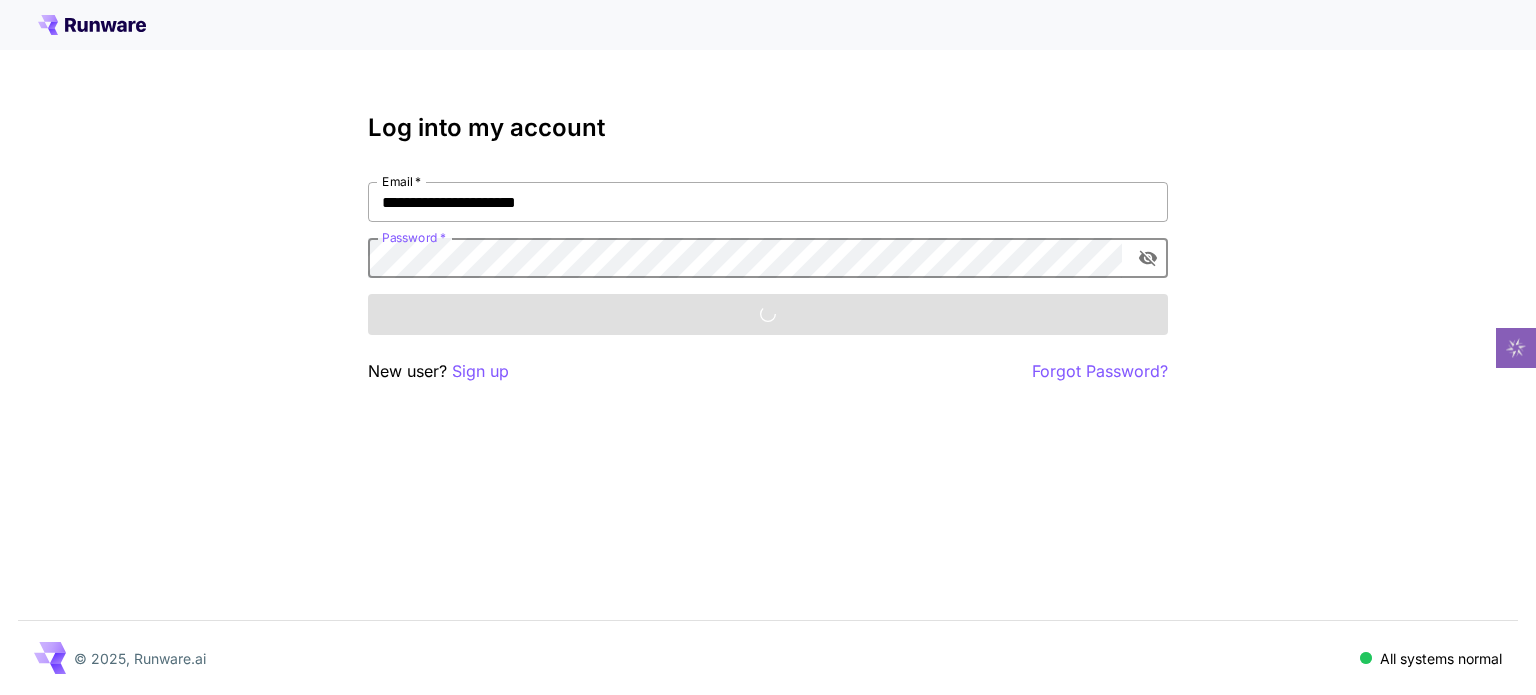 scroll, scrollTop: 0, scrollLeft: 0, axis: both 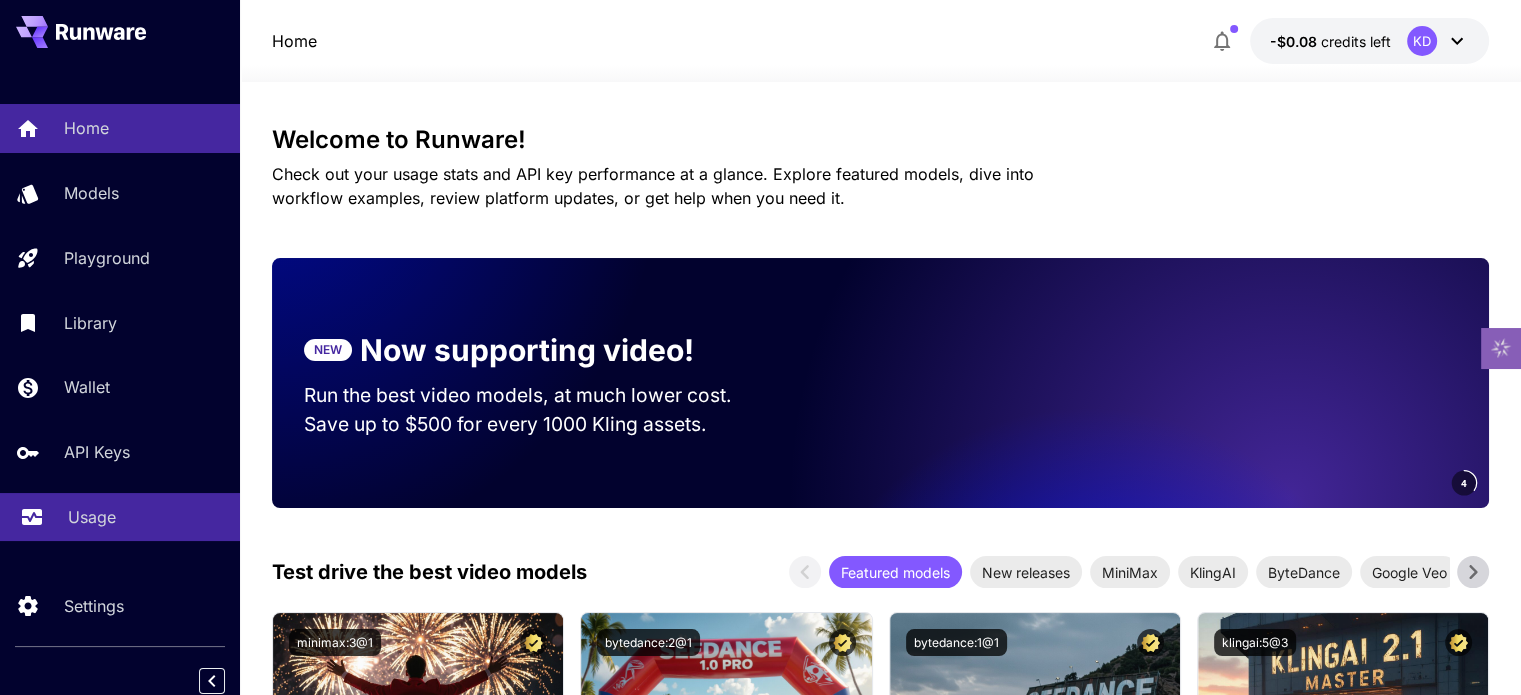 click on "Usage" at bounding box center (92, 517) 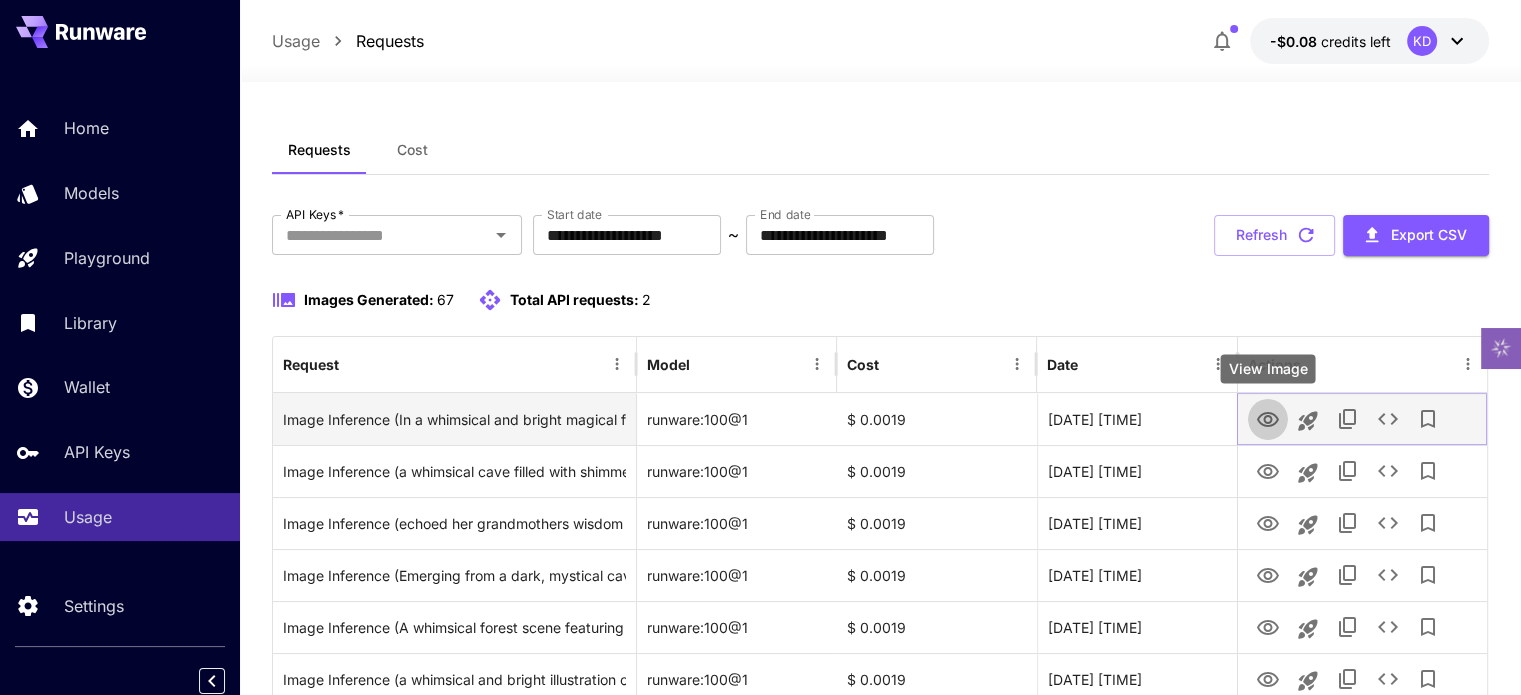click 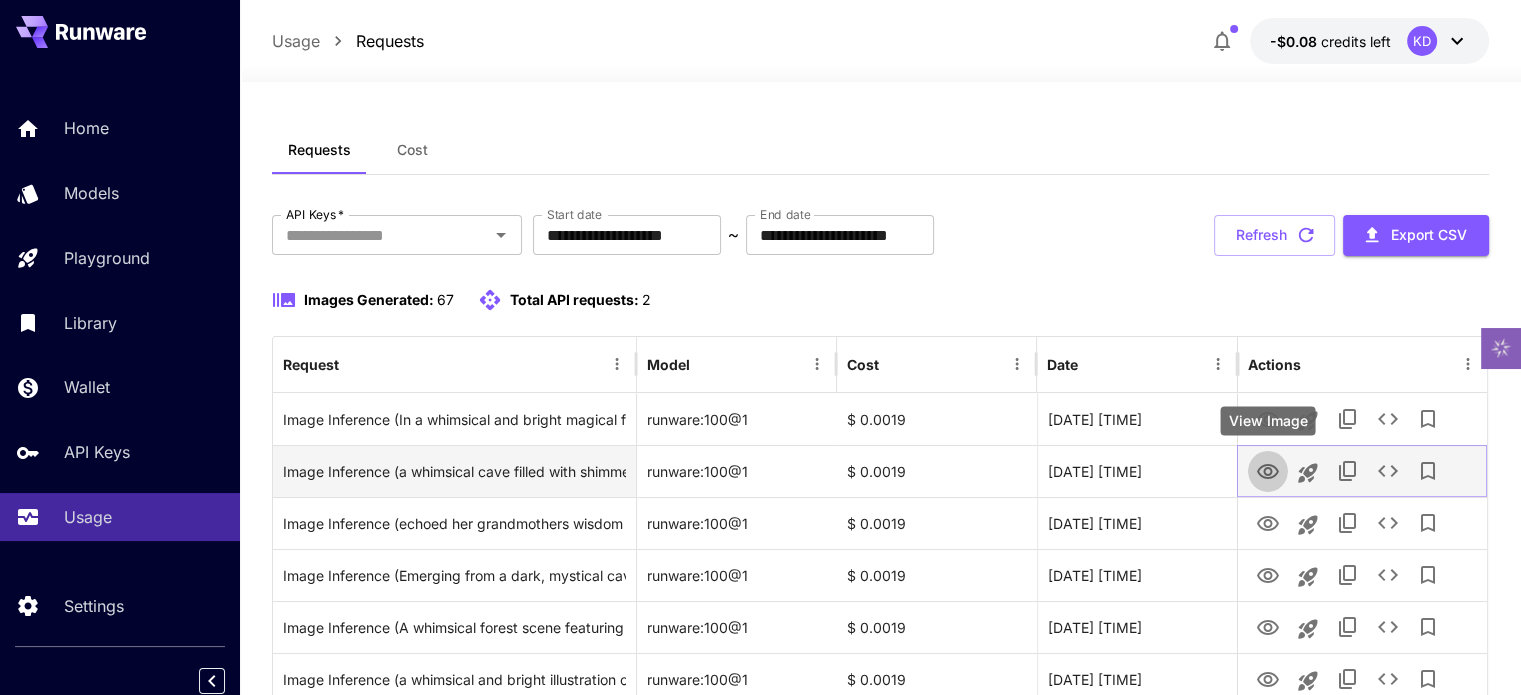 click 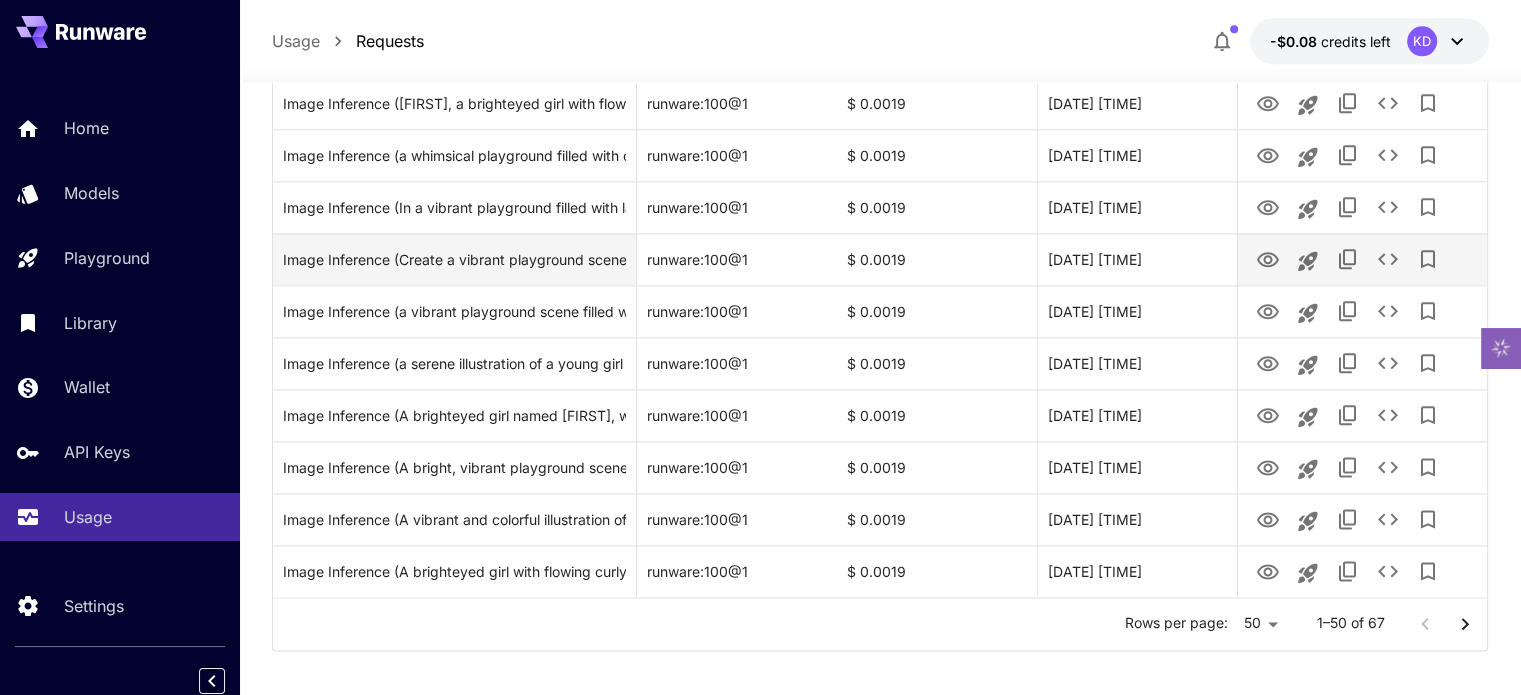 scroll, scrollTop: 2410, scrollLeft: 0, axis: vertical 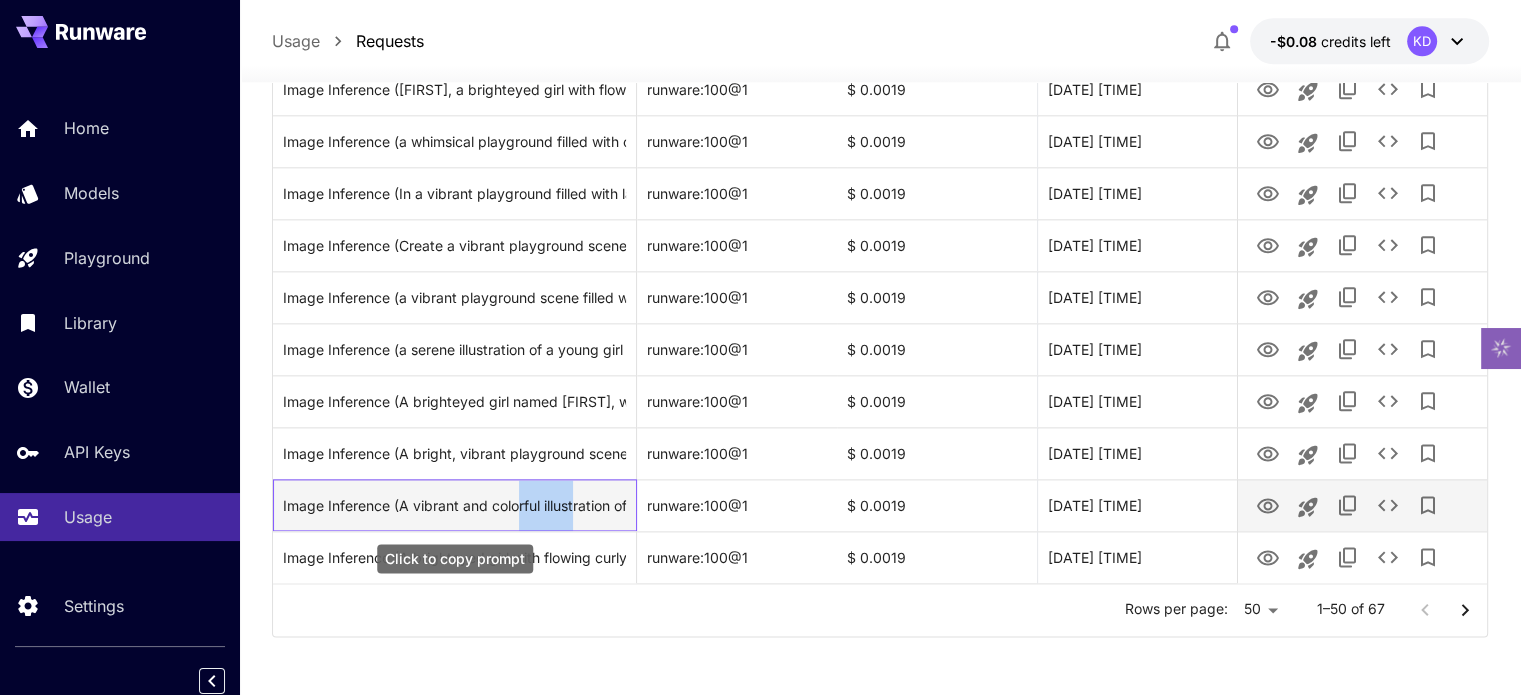 drag, startPoint x: 516, startPoint y: 512, endPoint x: 576, endPoint y: 503, distance: 60.671246 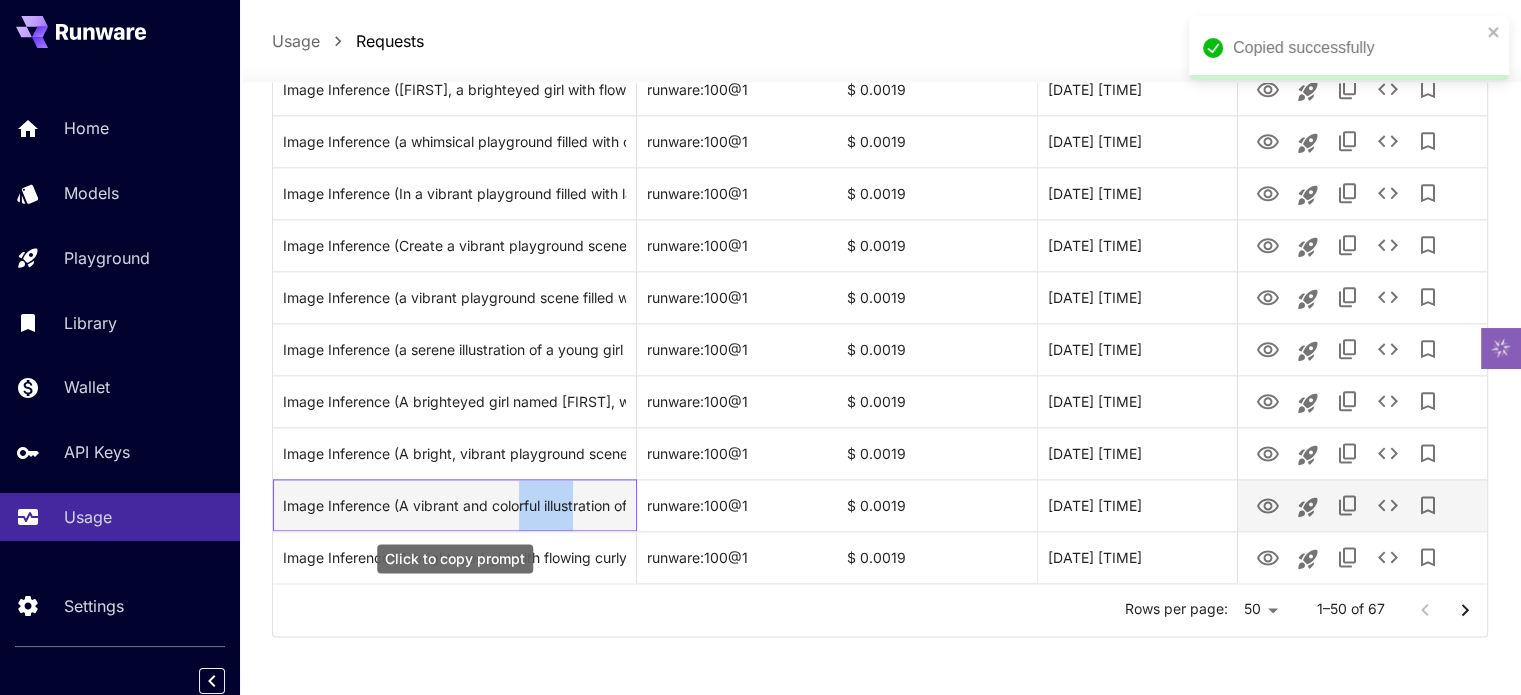 click on "Image Inference (A vibrant and colorful illustration of a brighteyed girl named [FIRST], with flowing curly brown hair and a playful smile, sitting at her desk in a cozy room. She looks torn between a stack of books filled with study materials on one side and her painted artwork, bursting with rainbow colors, on the other side. The room is filled with warm light streaming through the window, casting cheerful shadows. [FIRST]s expression shows determination and contemplation as she weighs the importance of her studies against her passion for creativity. The scene captures a sense of inner conflict while maintaining an energetic and uplifting atmosphere.)" at bounding box center (454, 505) 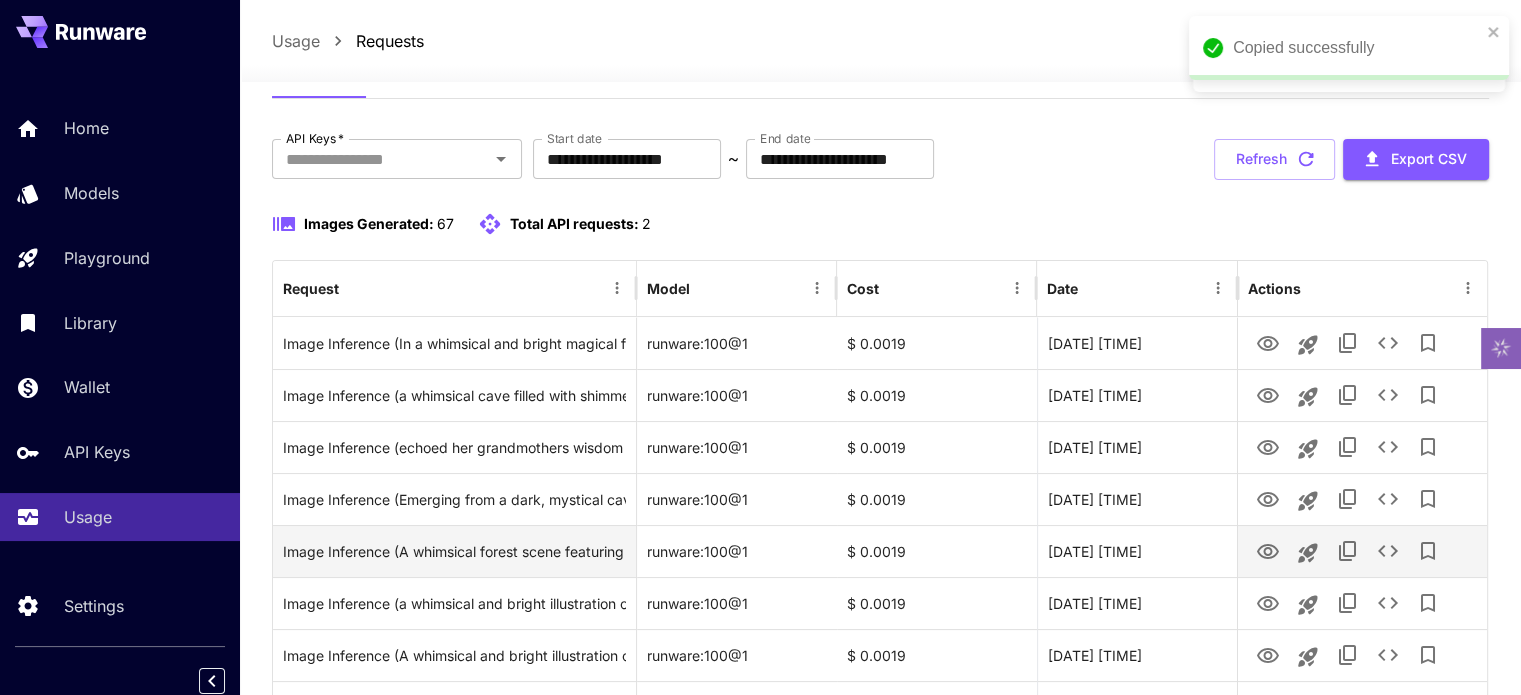 scroll, scrollTop: 0, scrollLeft: 0, axis: both 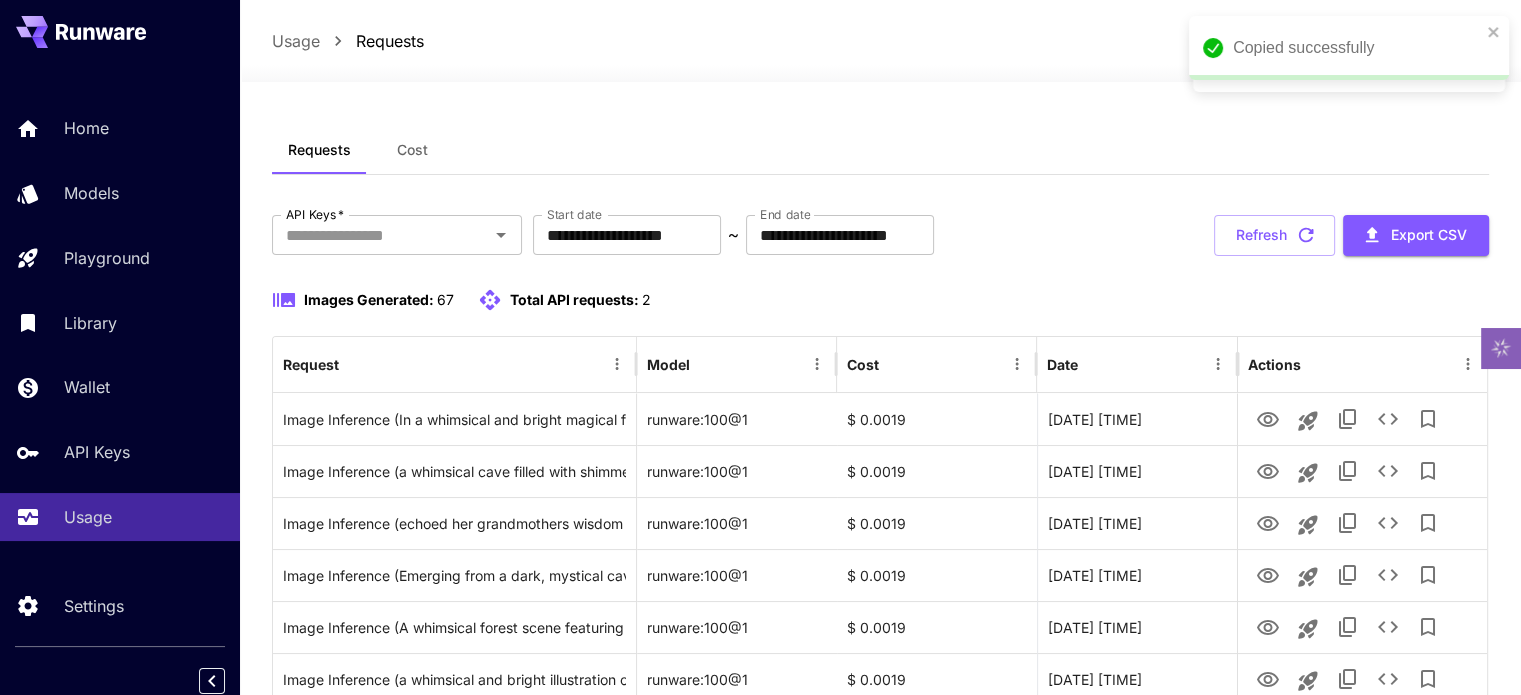 click on "**********" at bounding box center [880, 1631] 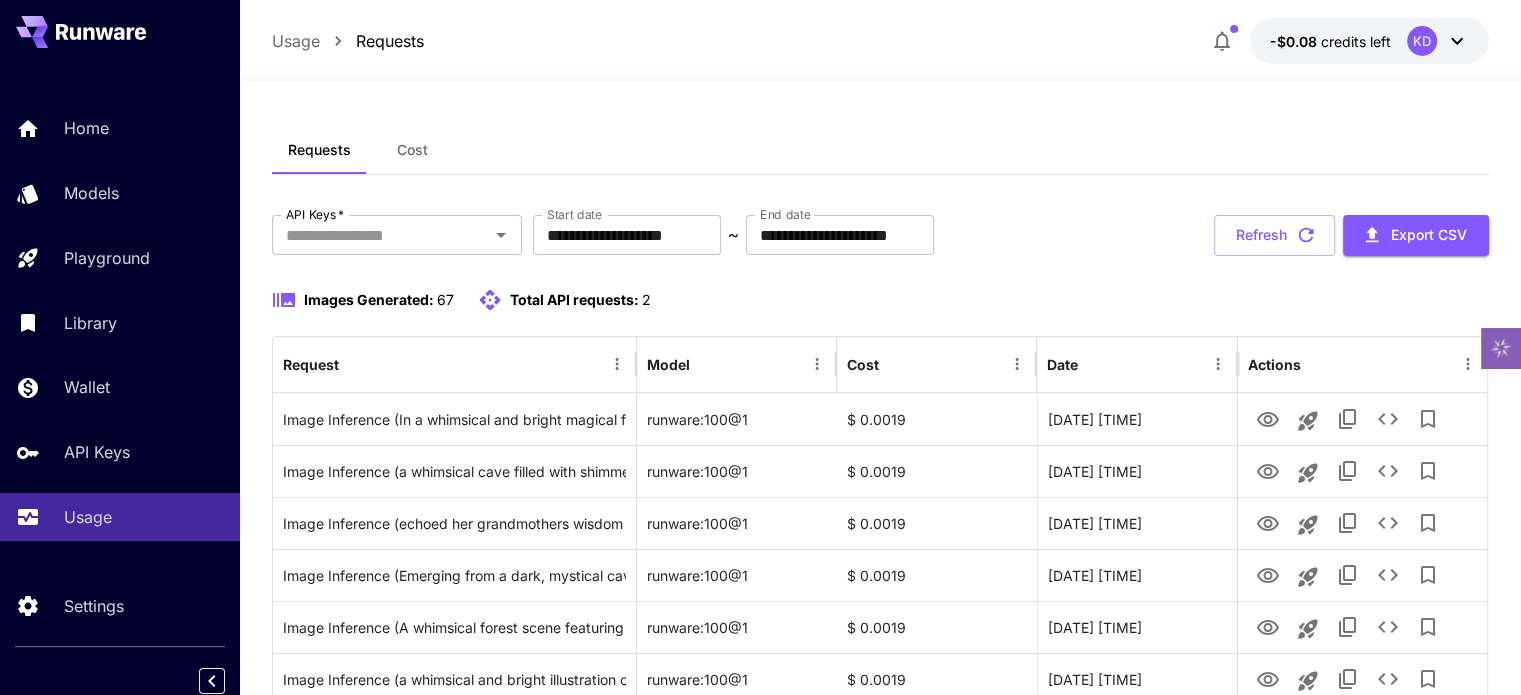 click on "Cost" at bounding box center [412, 150] 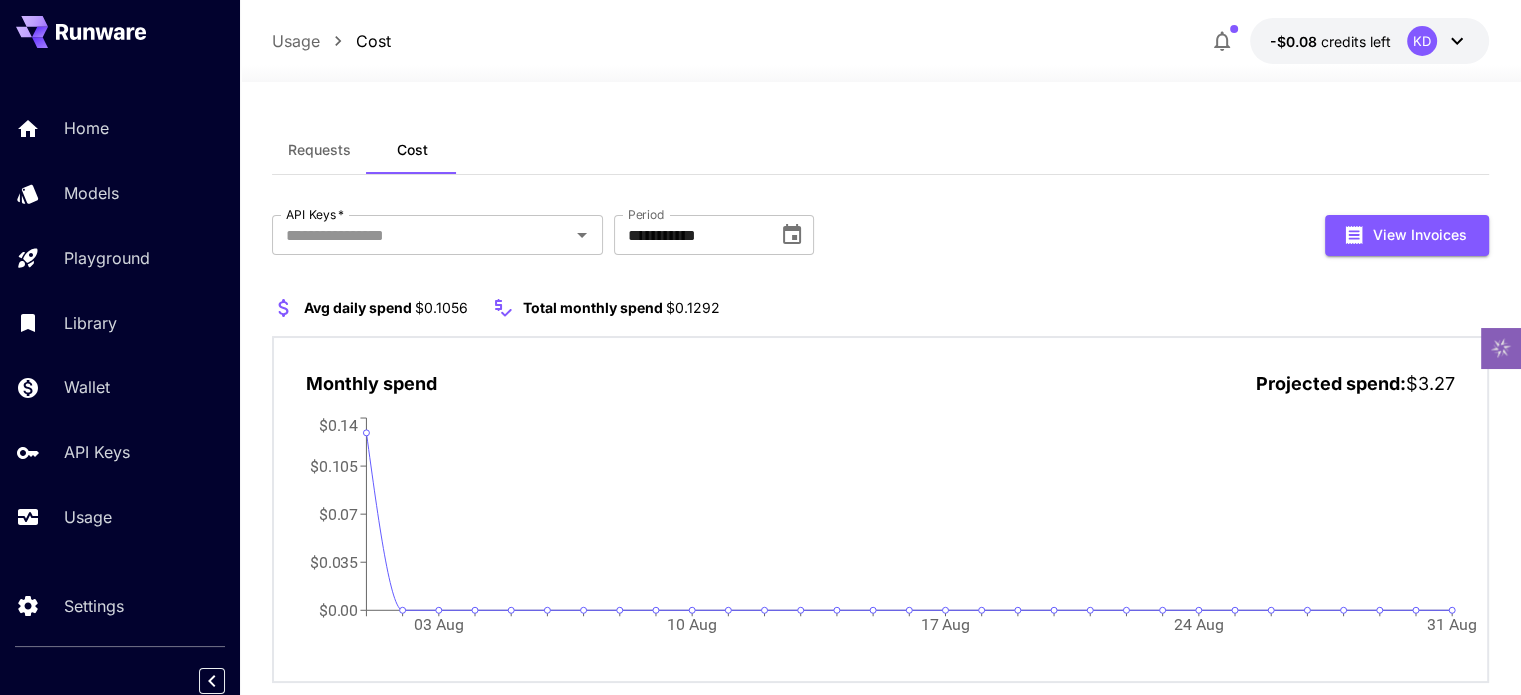 click on "Requests" at bounding box center (319, 150) 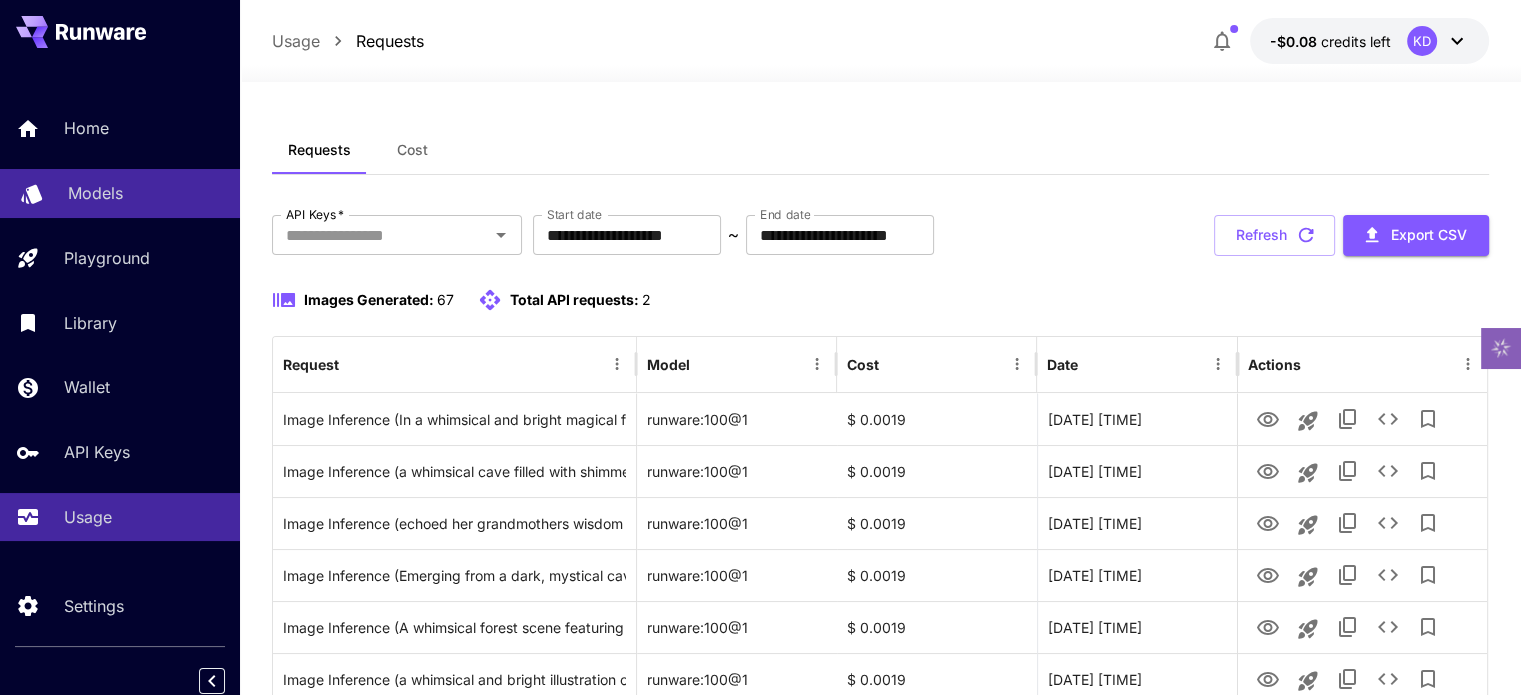 click on "Models" at bounding box center [120, 193] 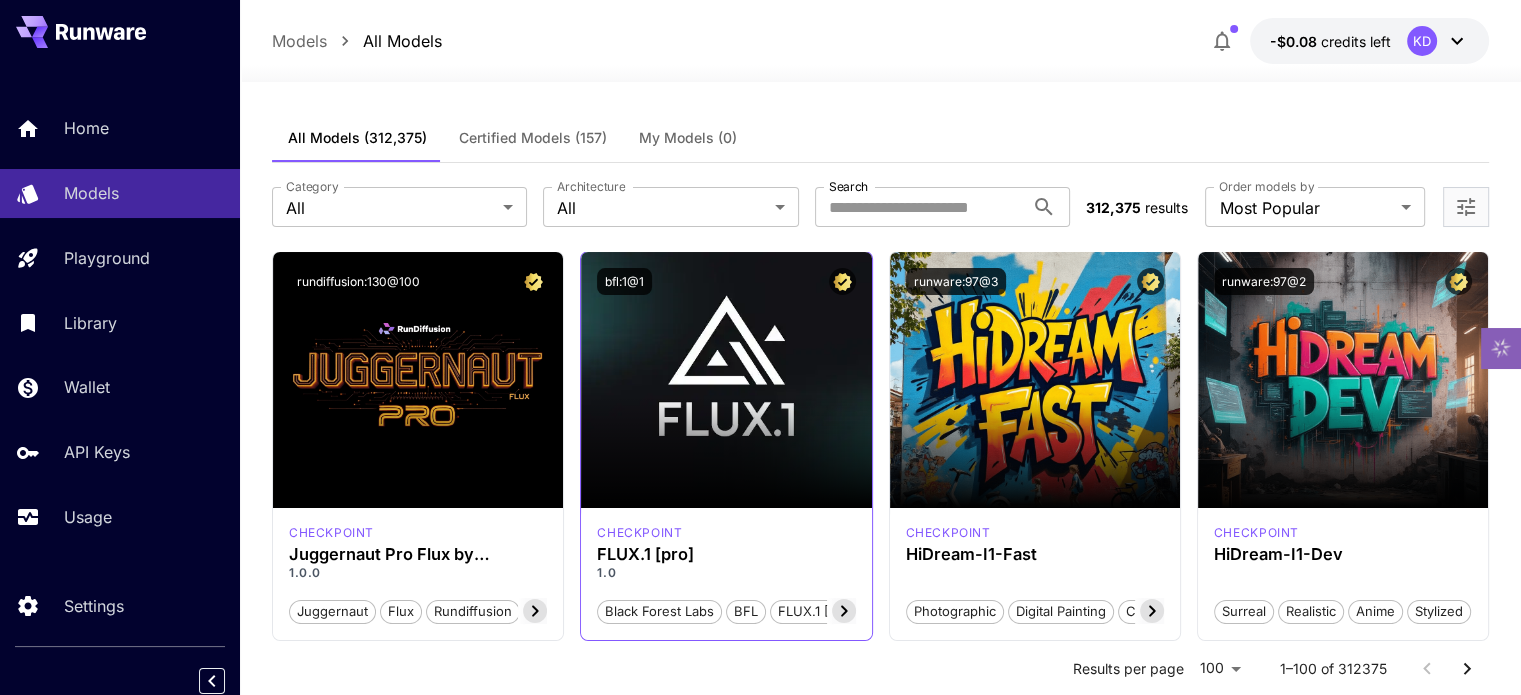 click 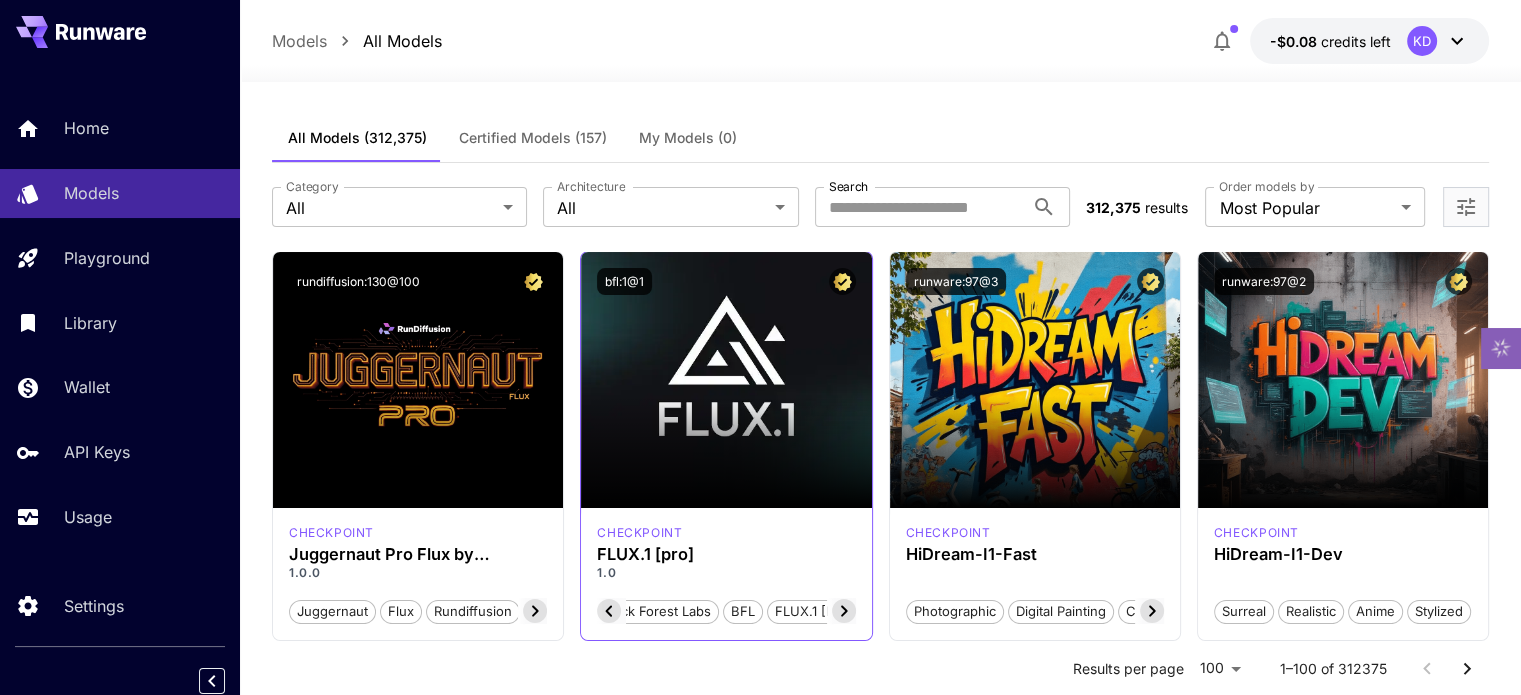 click 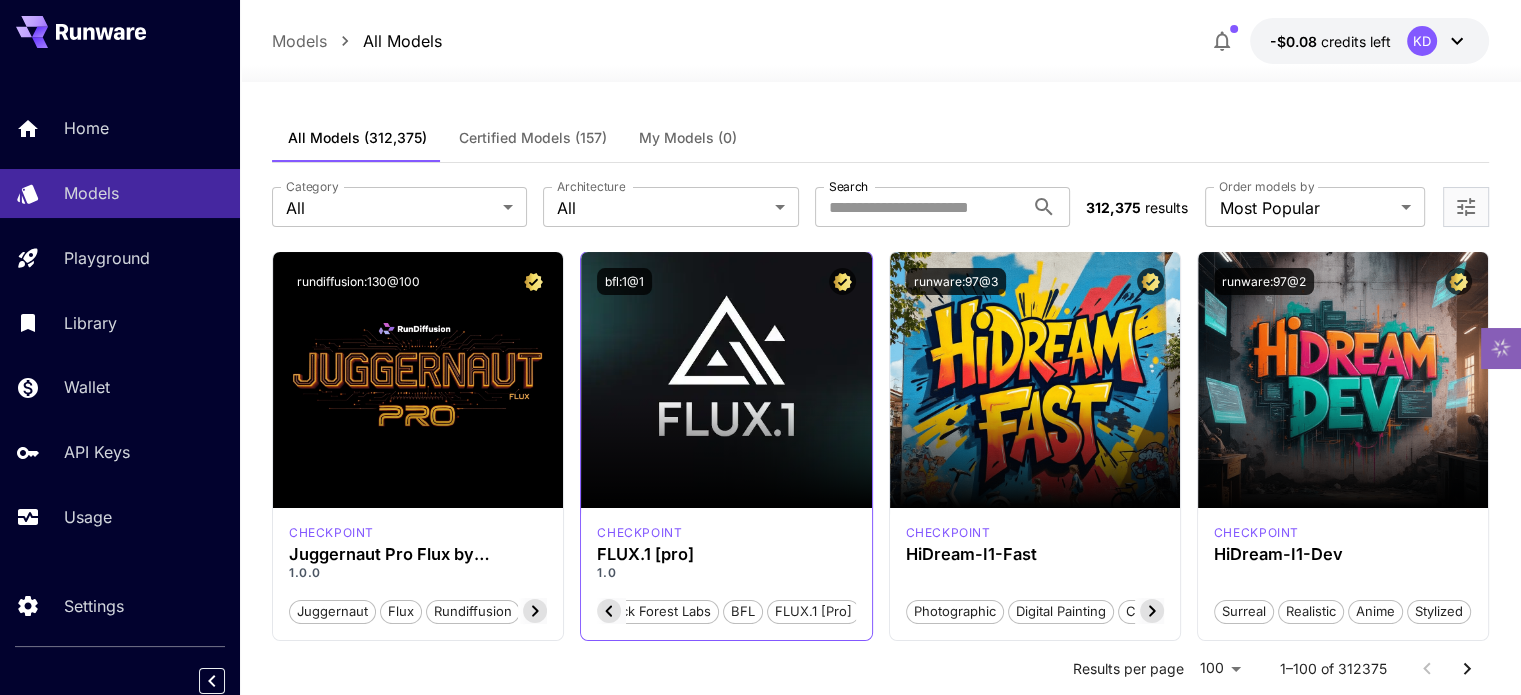 click on "FLUX.1 [pro]" at bounding box center (813, 612) 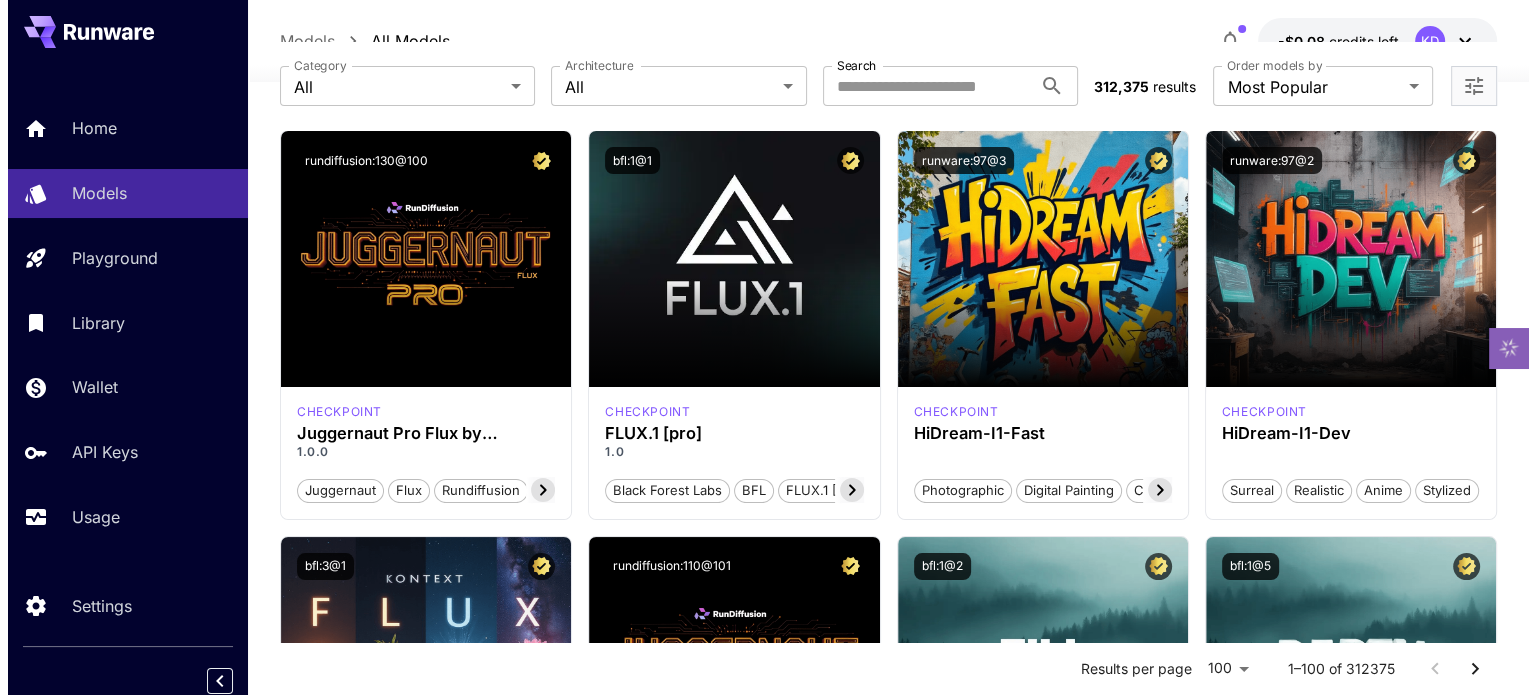 scroll, scrollTop: 0, scrollLeft: 0, axis: both 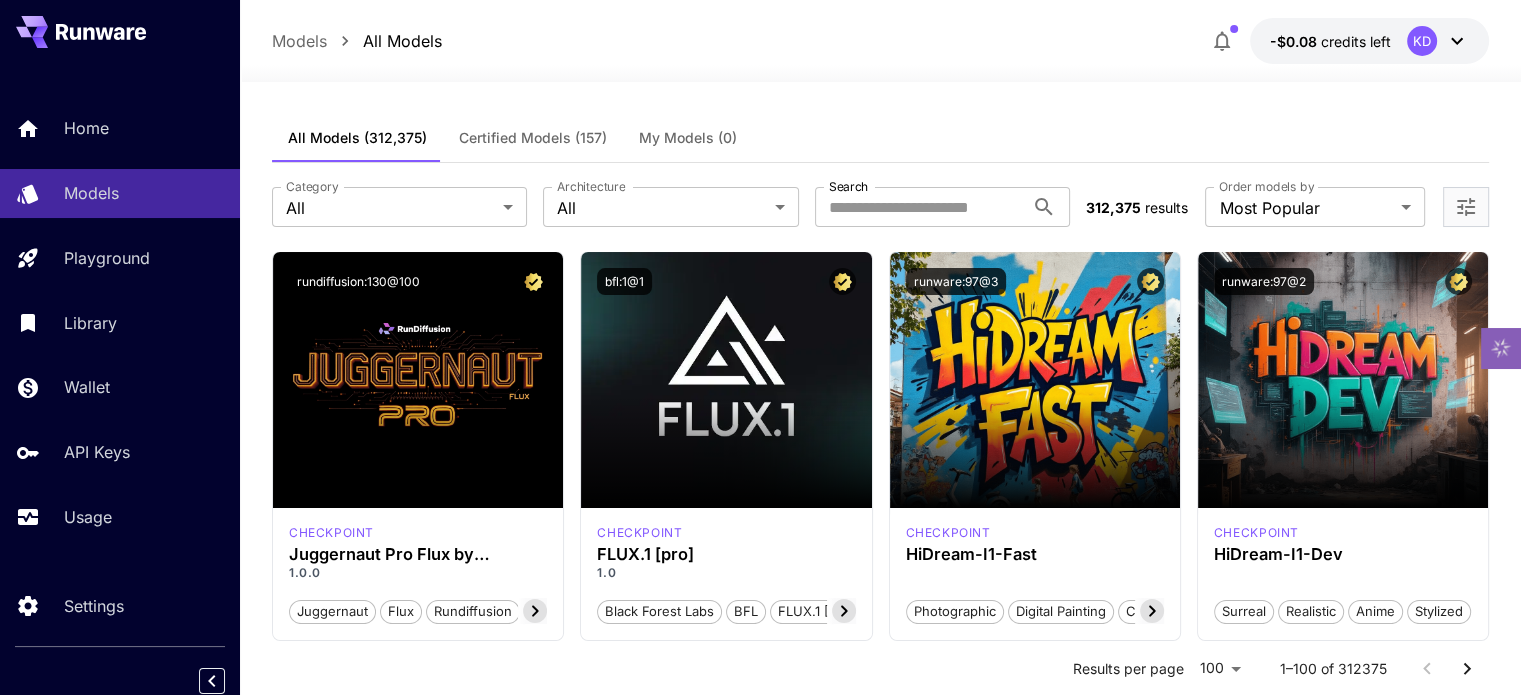 click on "-$0.08    credits left  KD" at bounding box center [1369, 41] 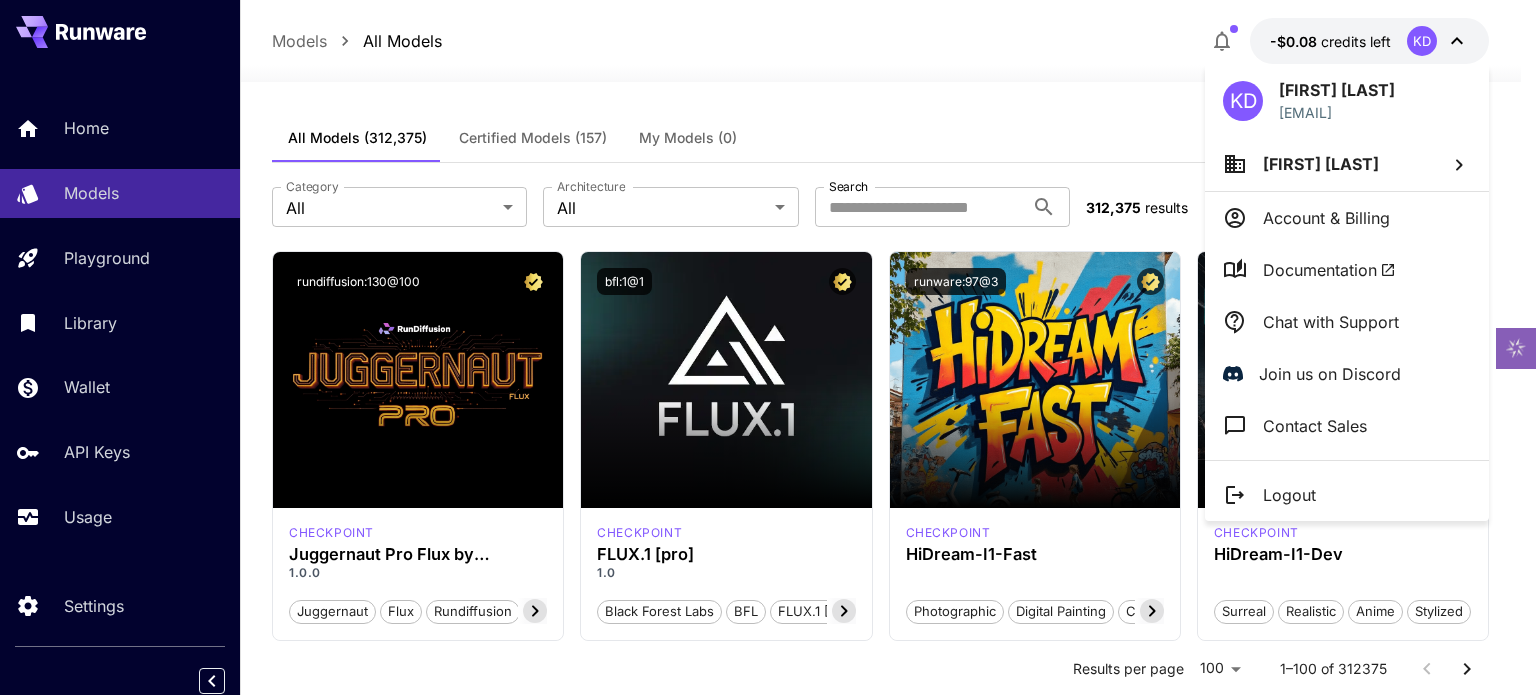click on "Logout" at bounding box center (1347, 495) 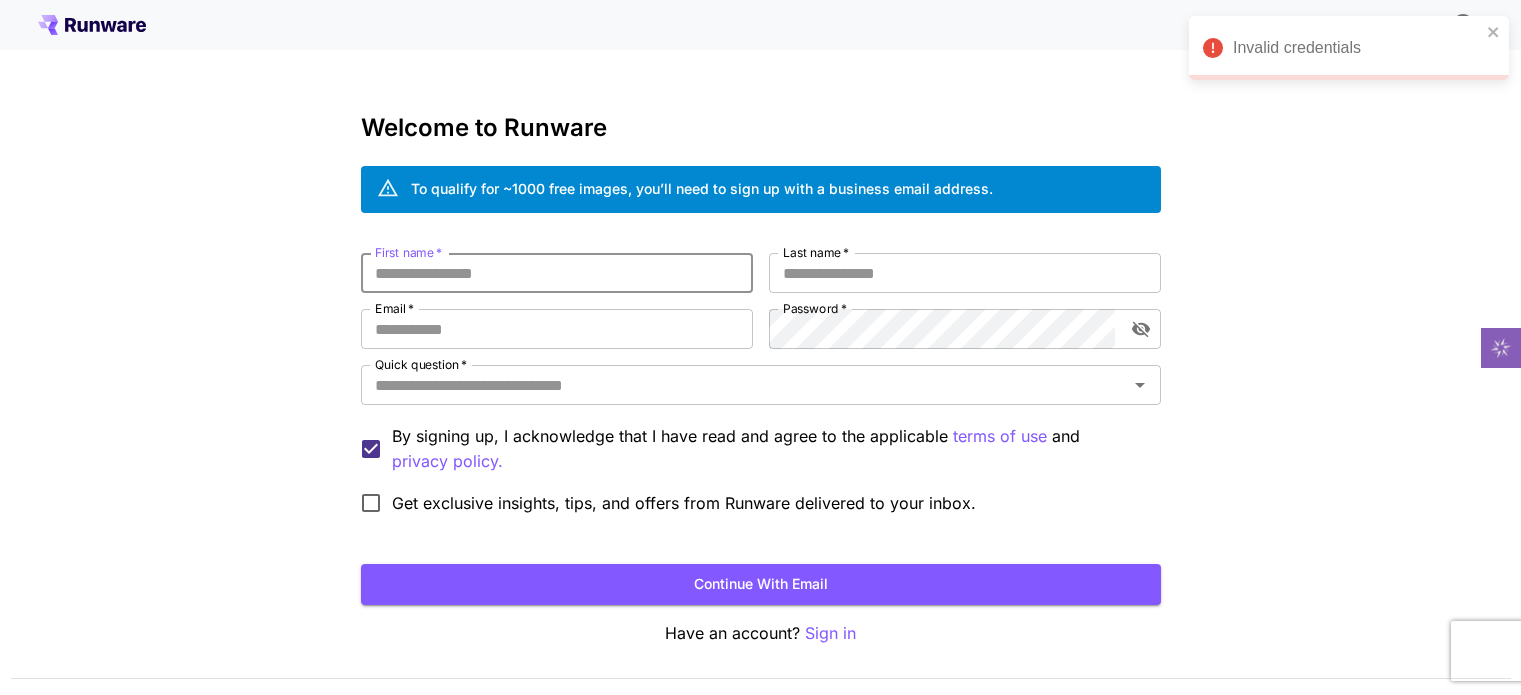 scroll, scrollTop: 0, scrollLeft: 0, axis: both 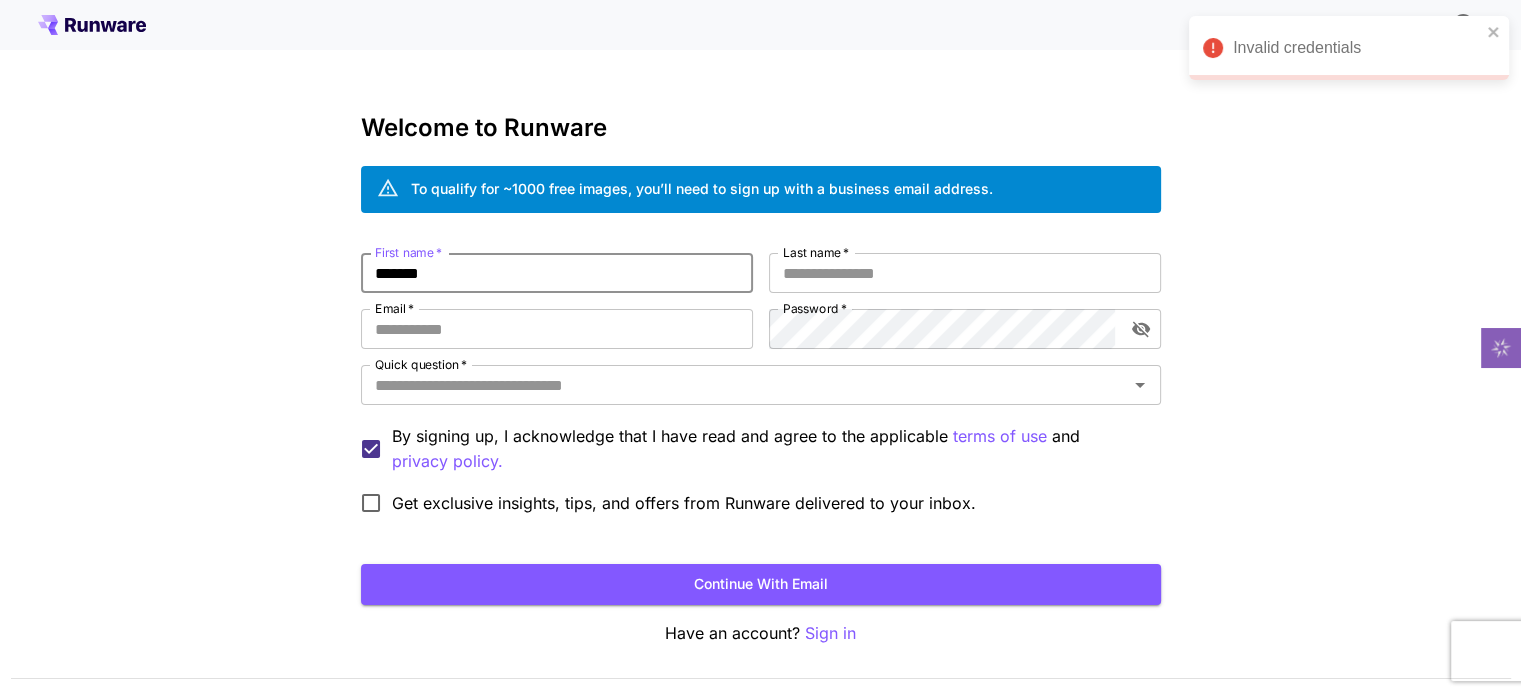 type on "*******" 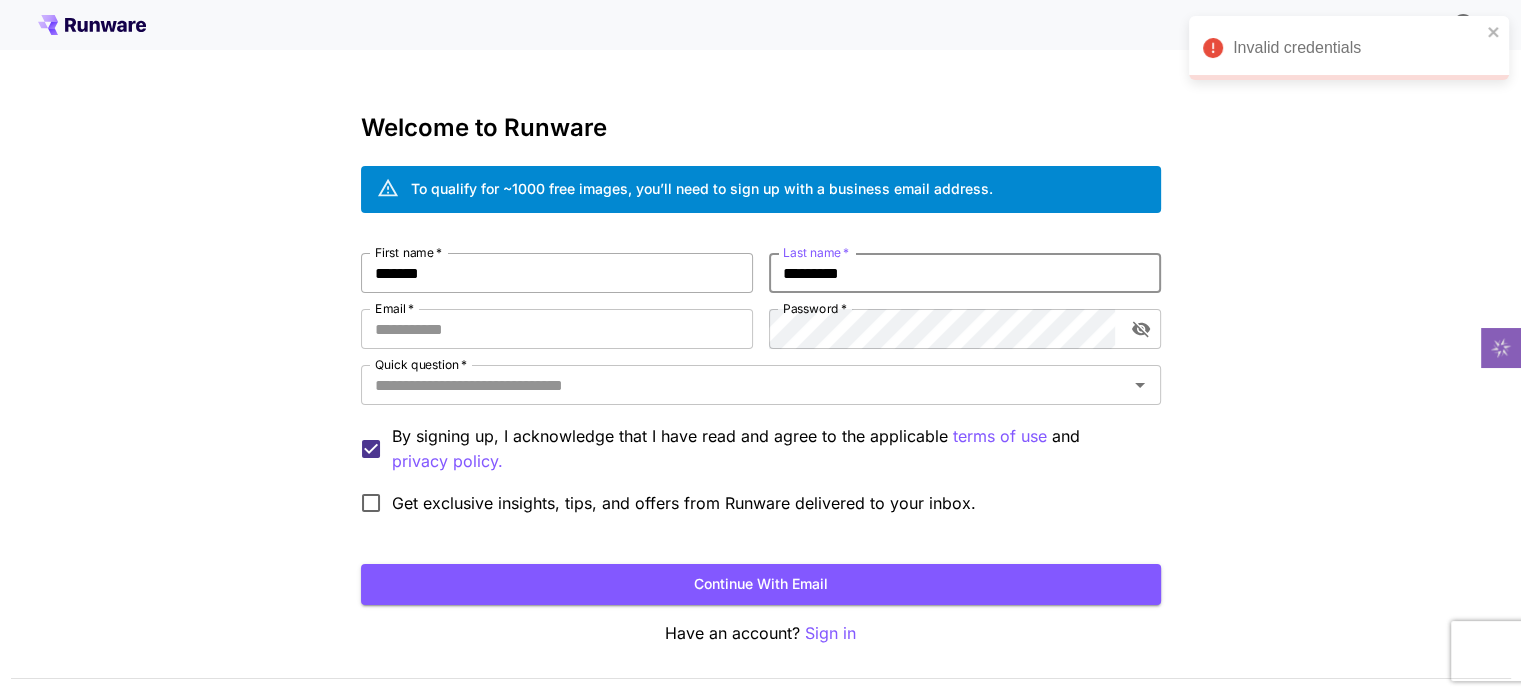type on "*********" 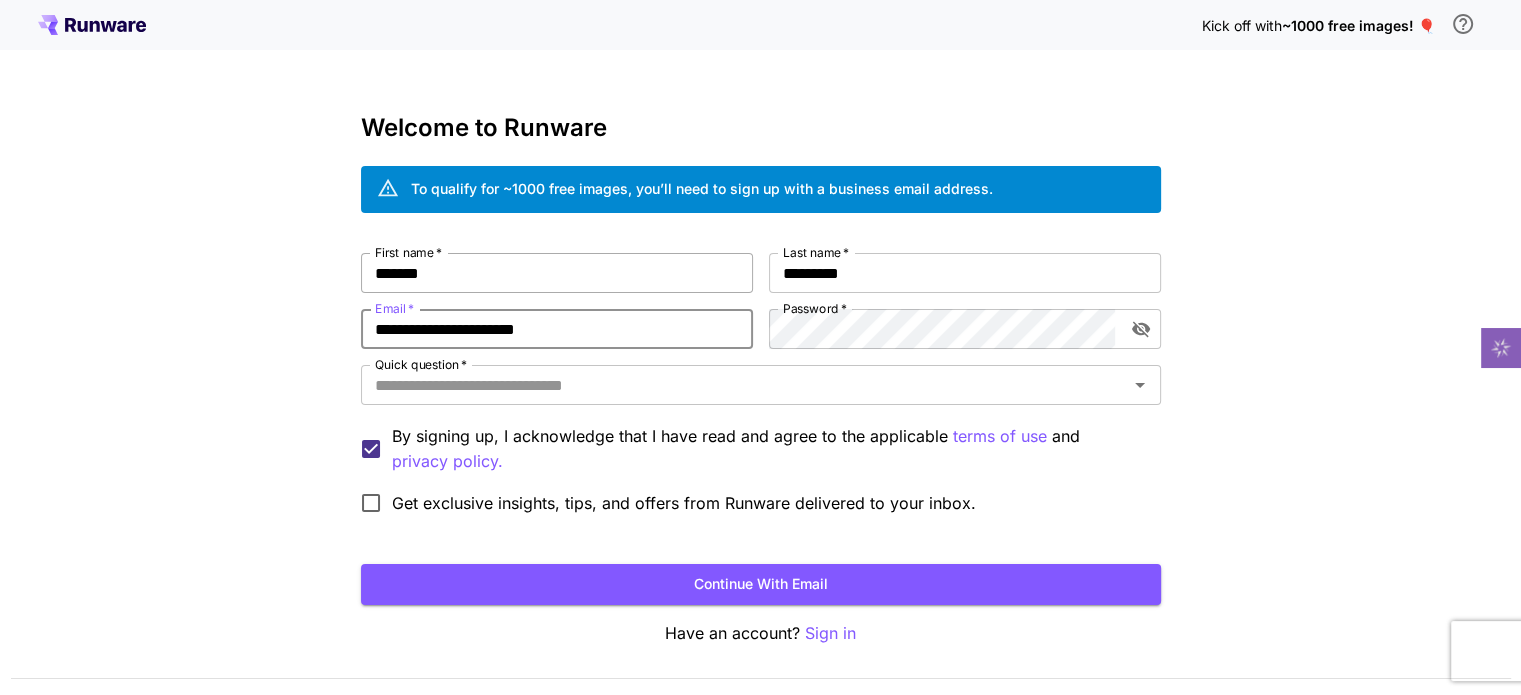 type on "**********" 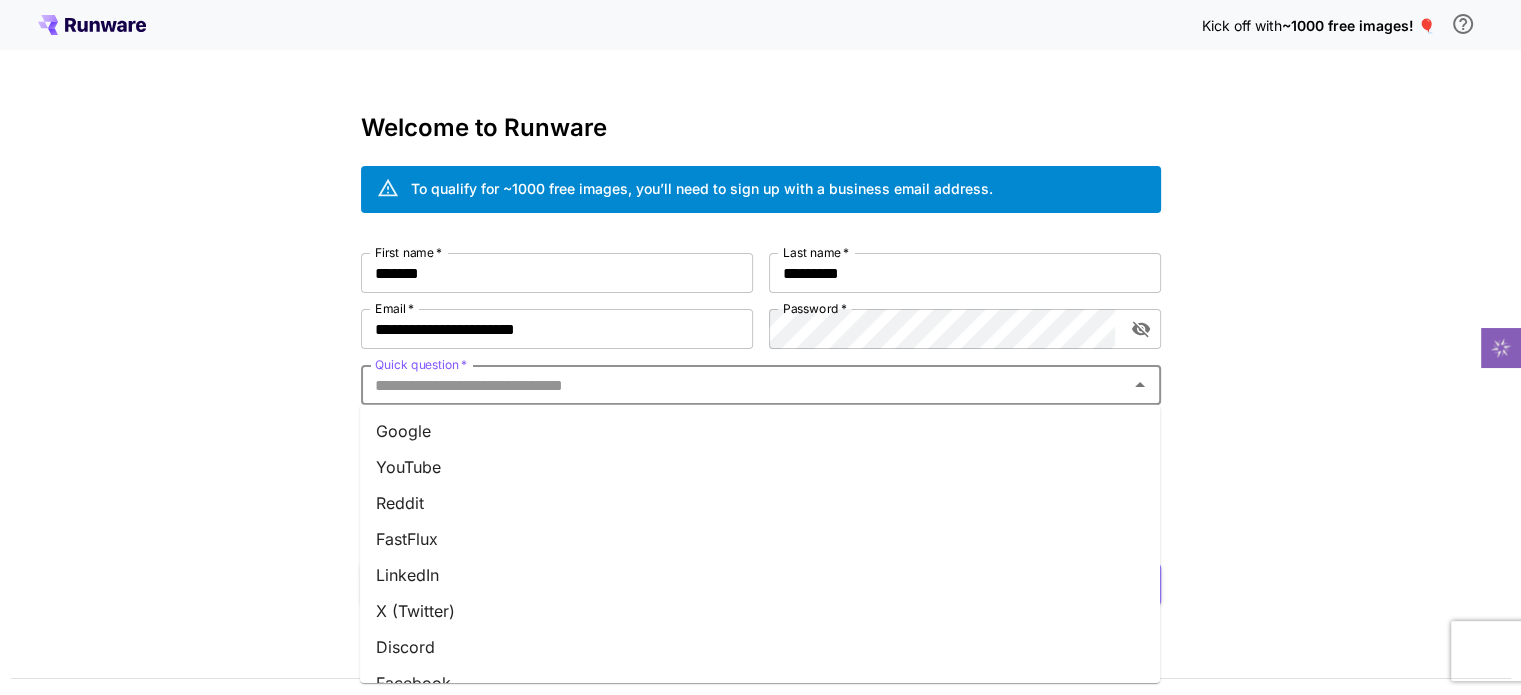 click on "Quick question   *" at bounding box center (744, 385) 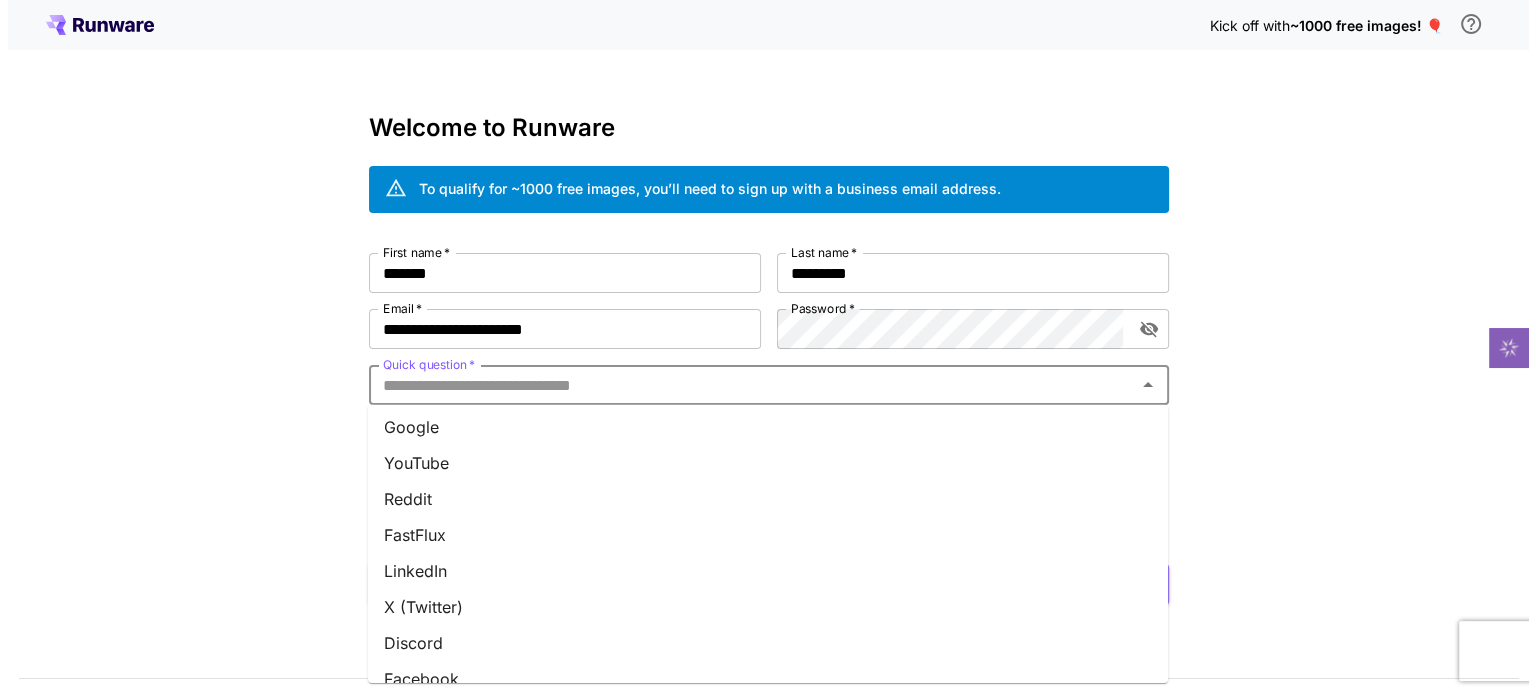 scroll, scrollTop: 0, scrollLeft: 0, axis: both 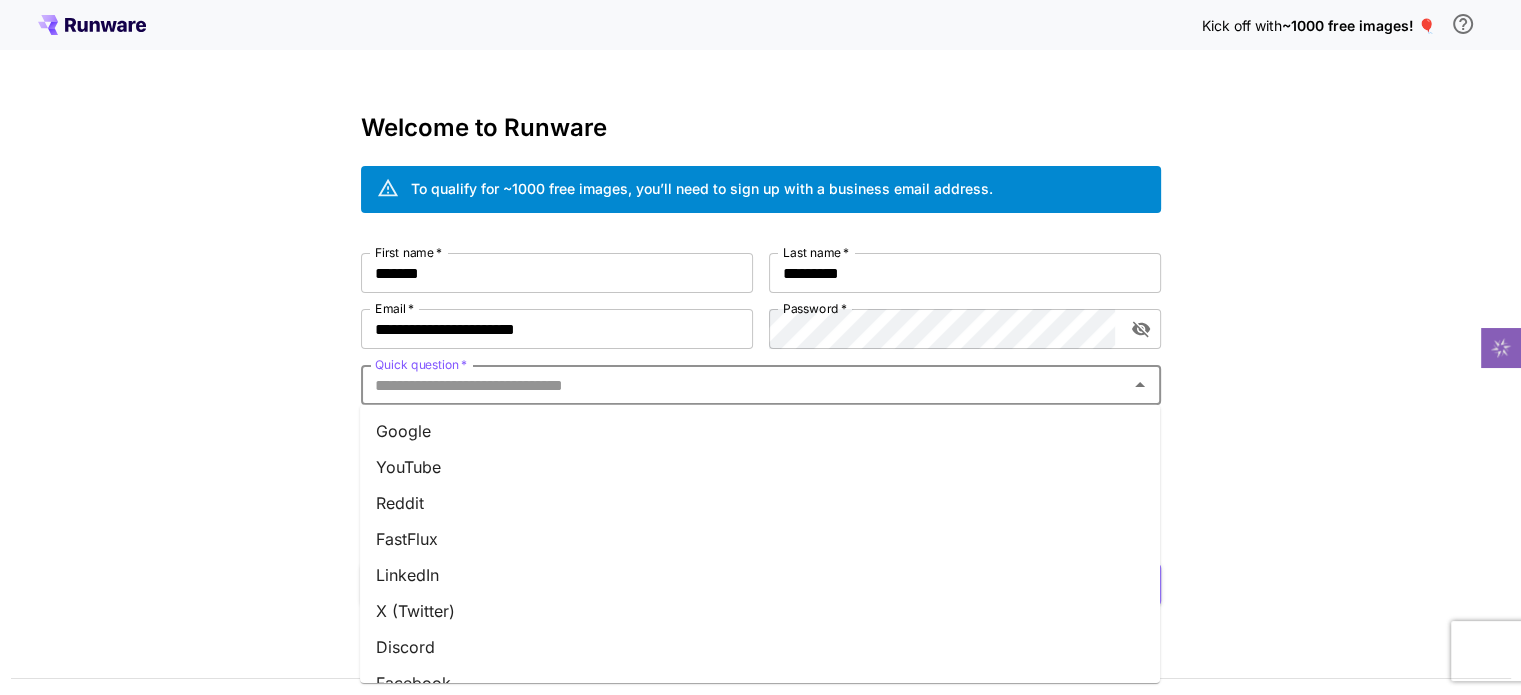 click on "Google" at bounding box center [760, 431] 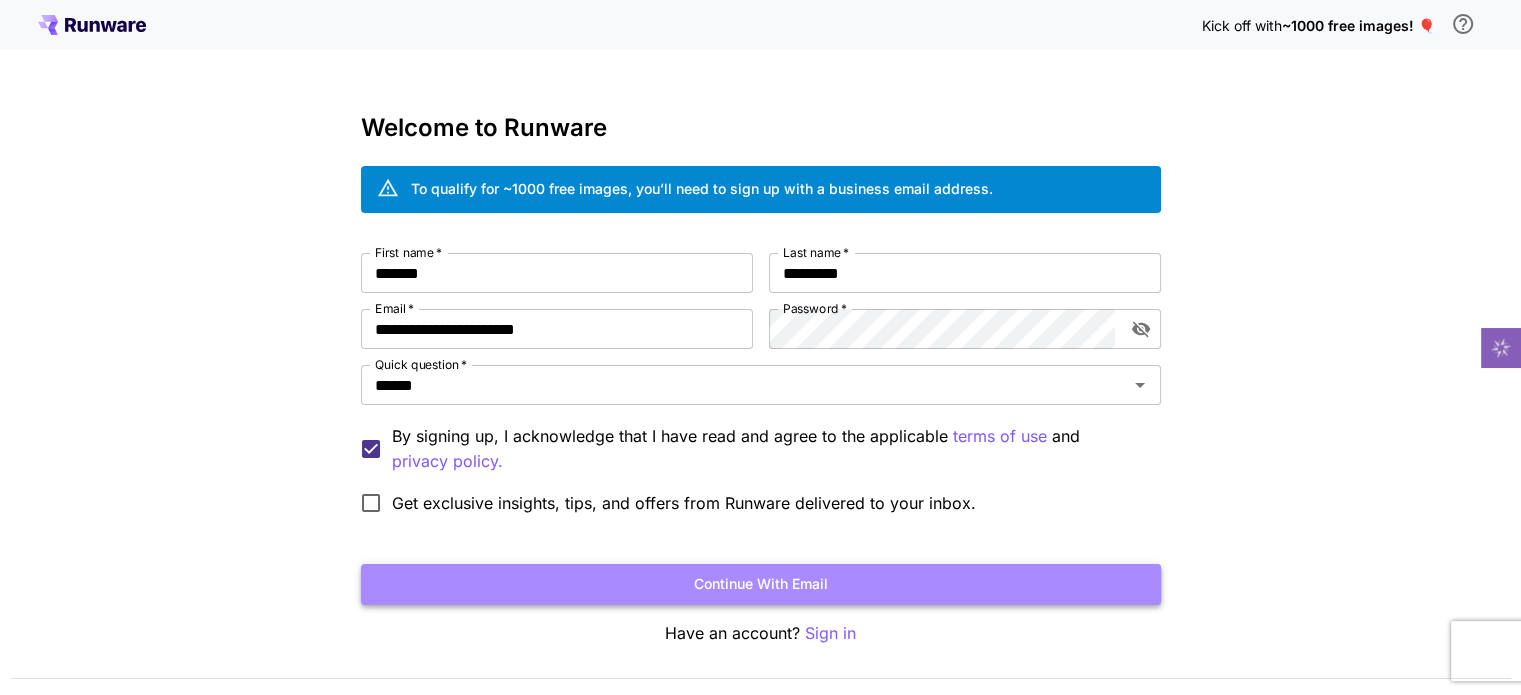 click on "Continue with email" at bounding box center (761, 584) 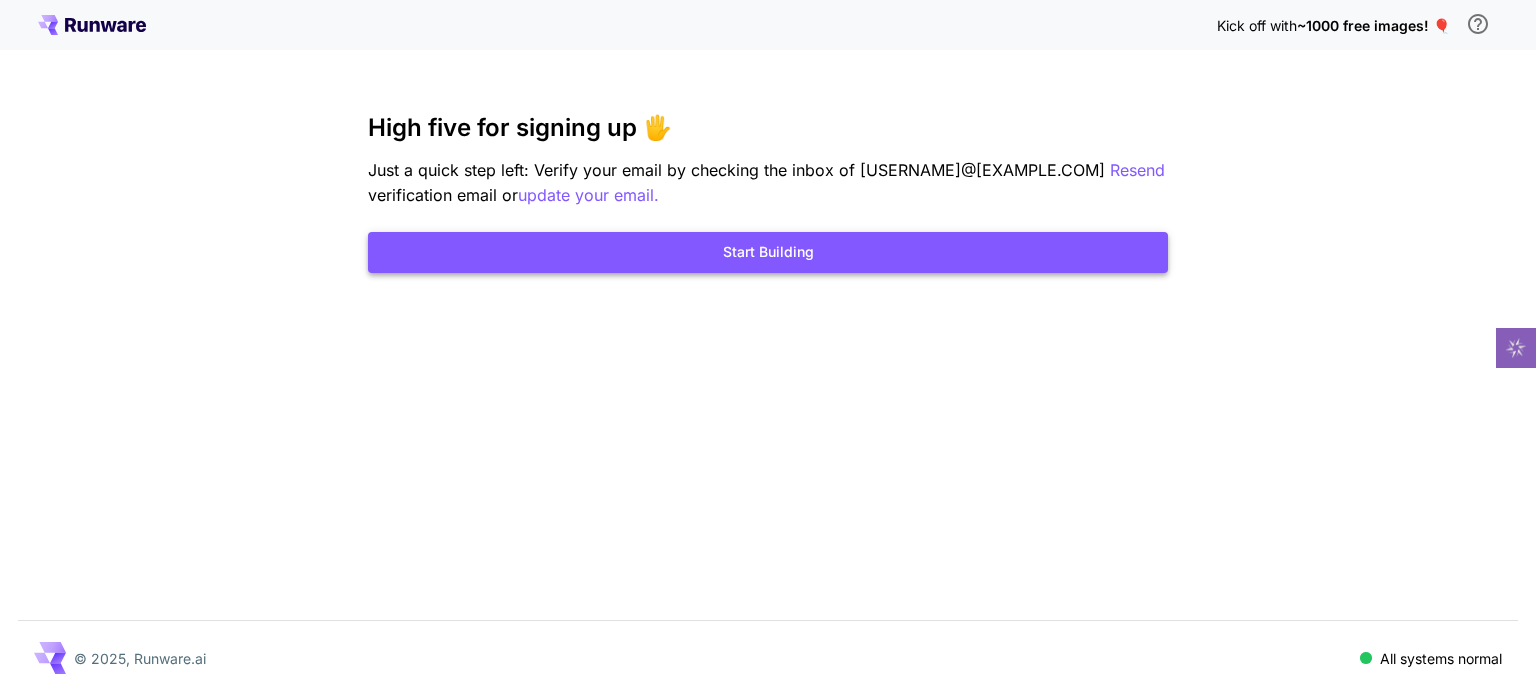 click on "Start Building" at bounding box center [768, 252] 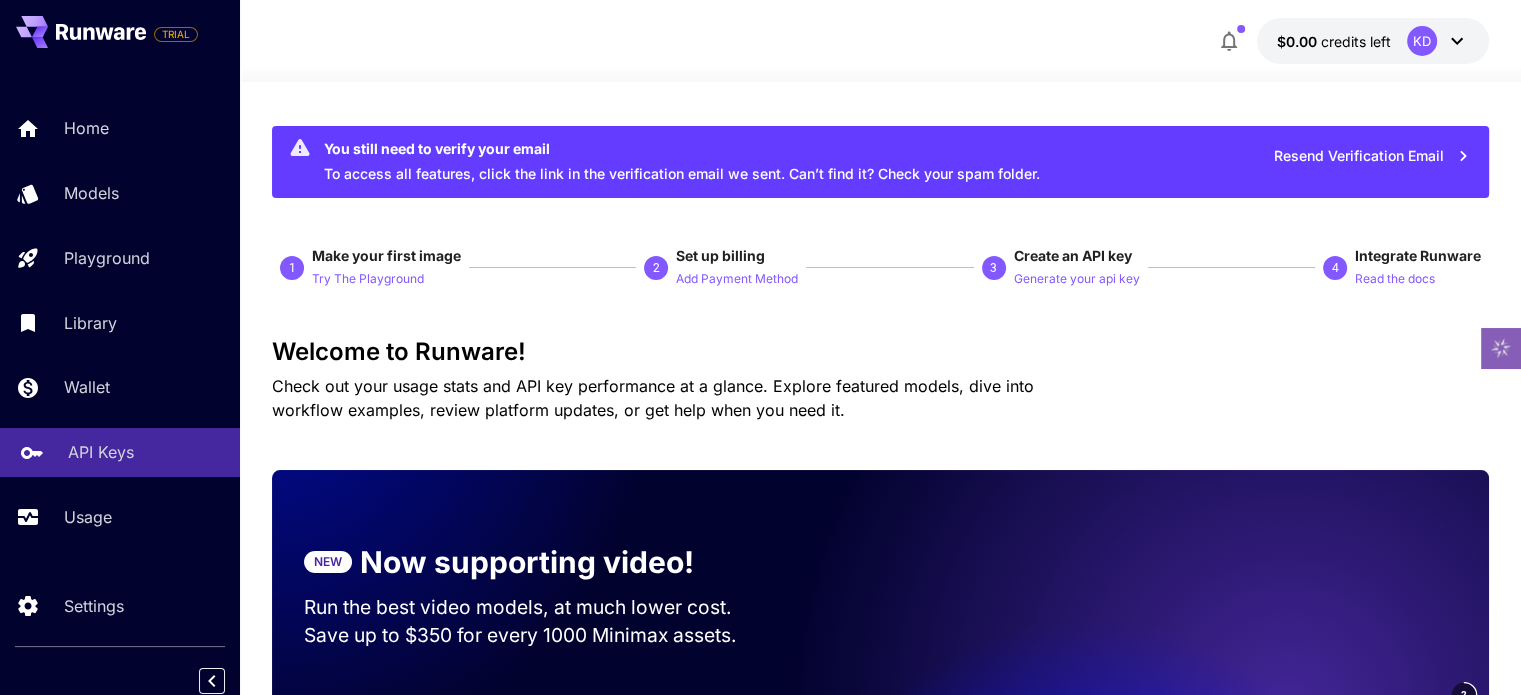 click on "API Keys" at bounding box center [101, 452] 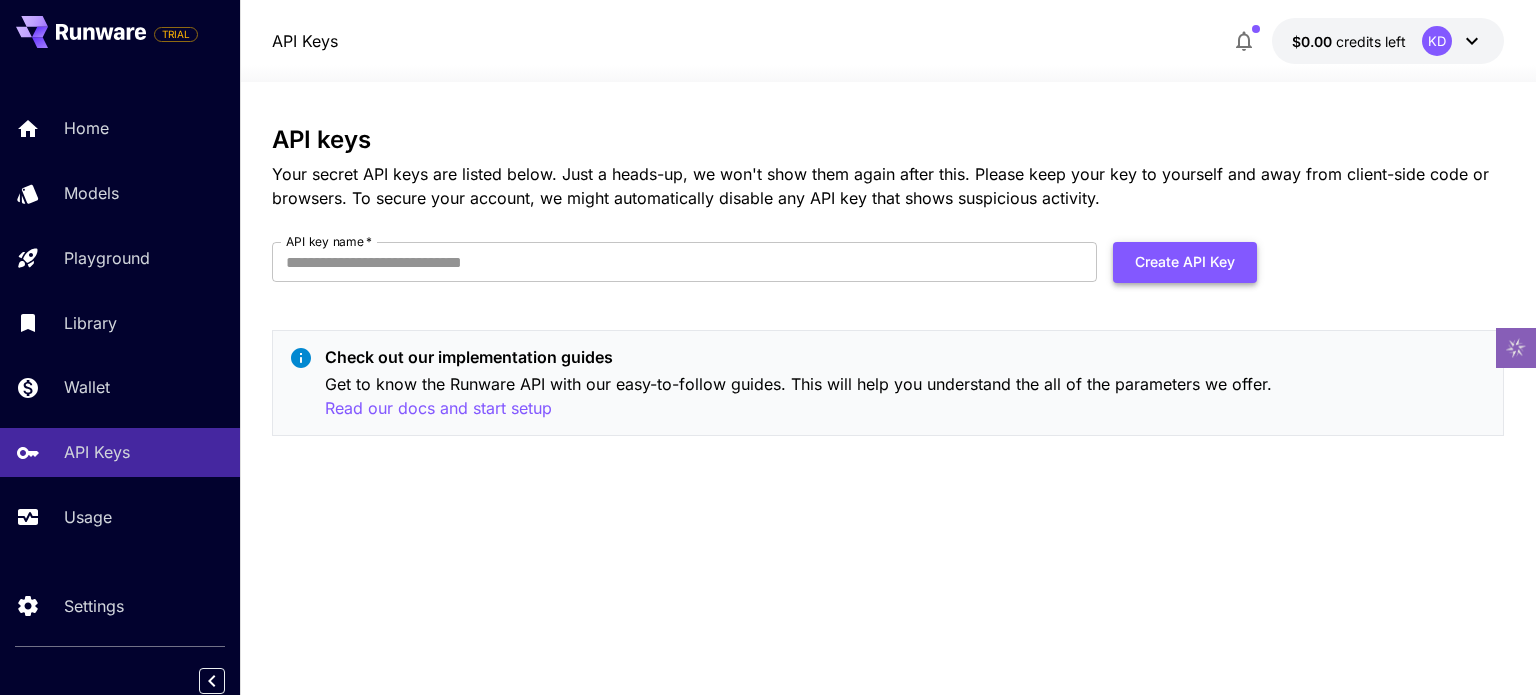 click on "Create API Key" at bounding box center (1185, 262) 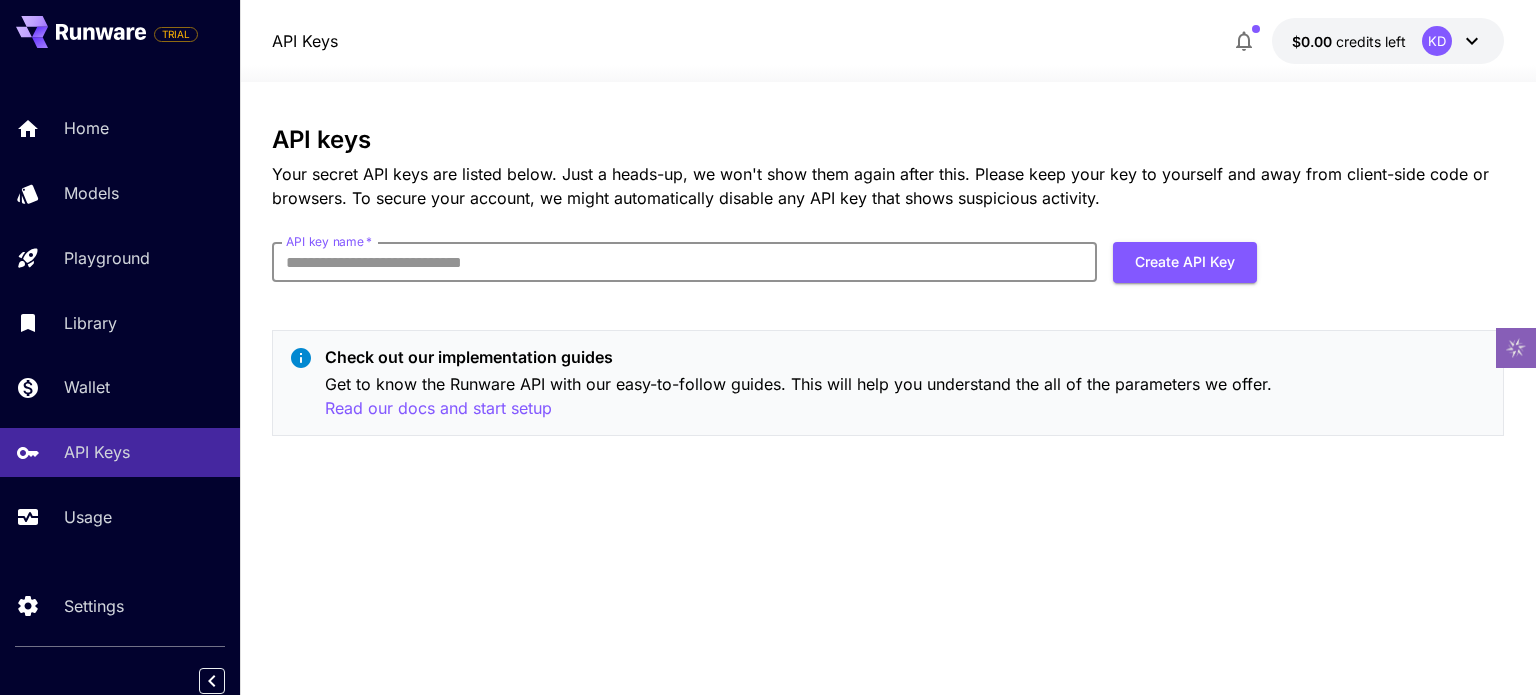 click on "API key name   *" at bounding box center [684, 262] 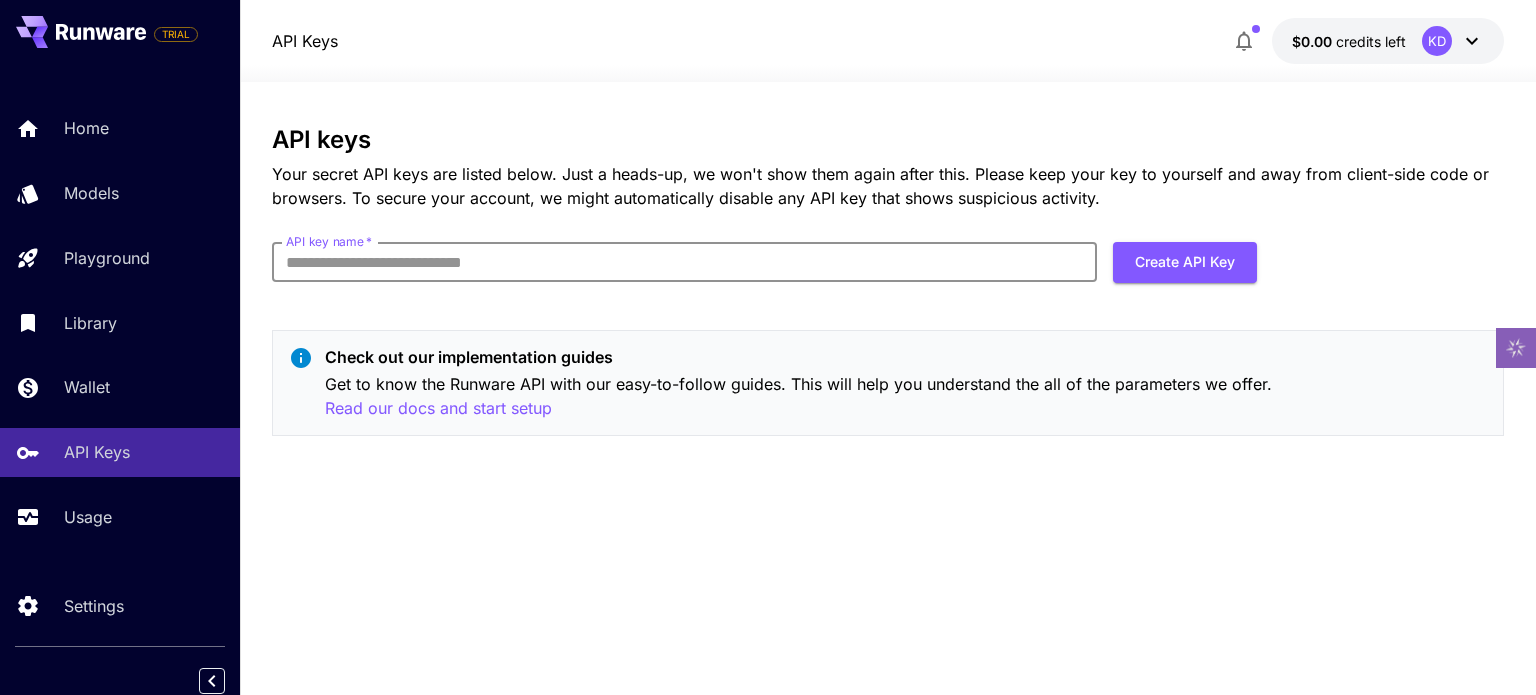 type on "**********" 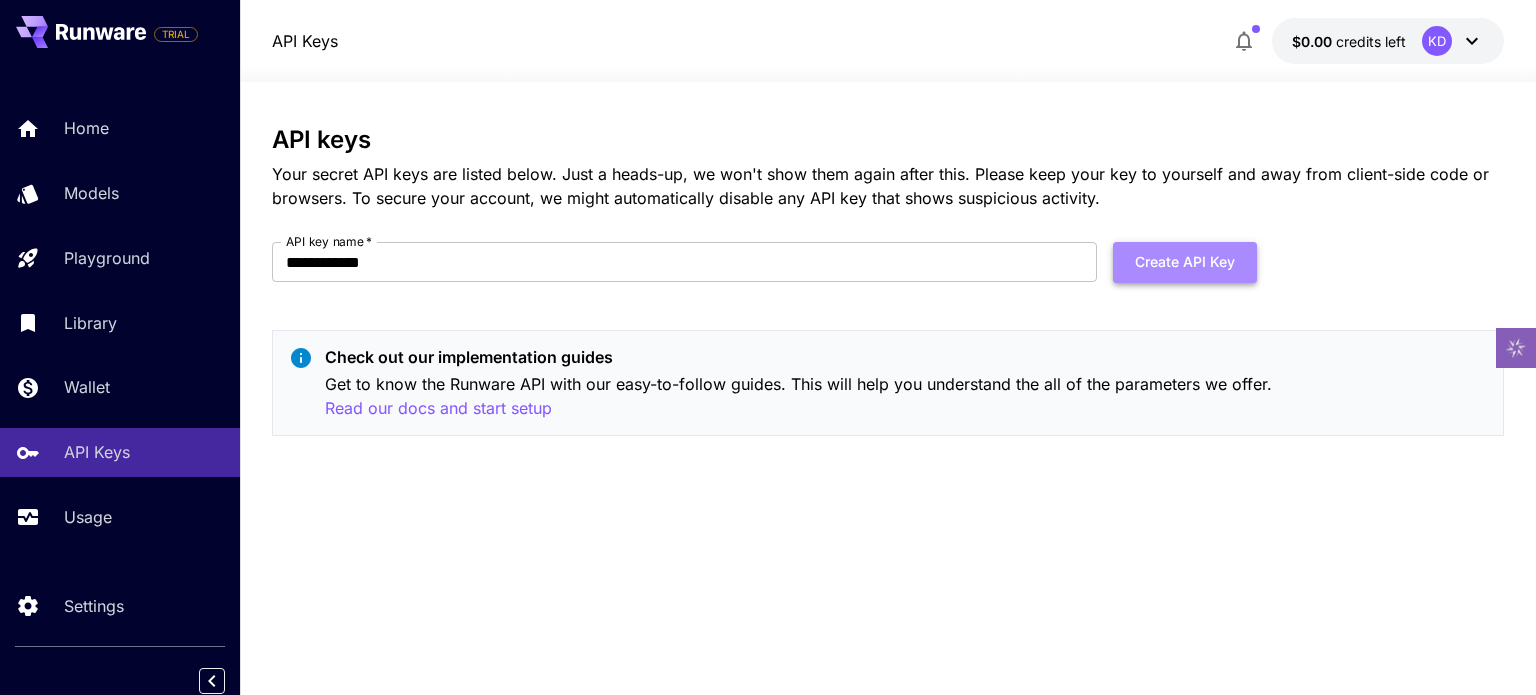 click on "Create API Key" at bounding box center [1185, 262] 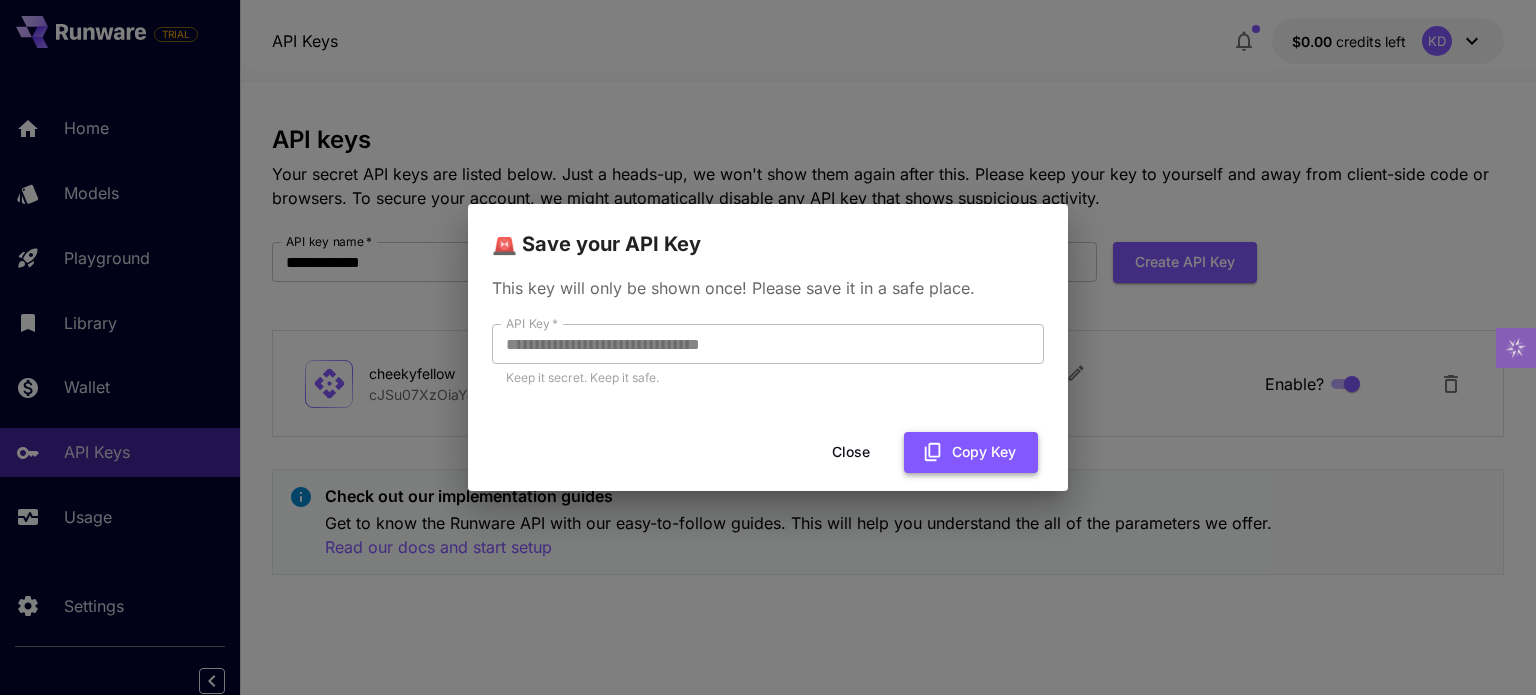 click on "Copy Key" at bounding box center (971, 452) 